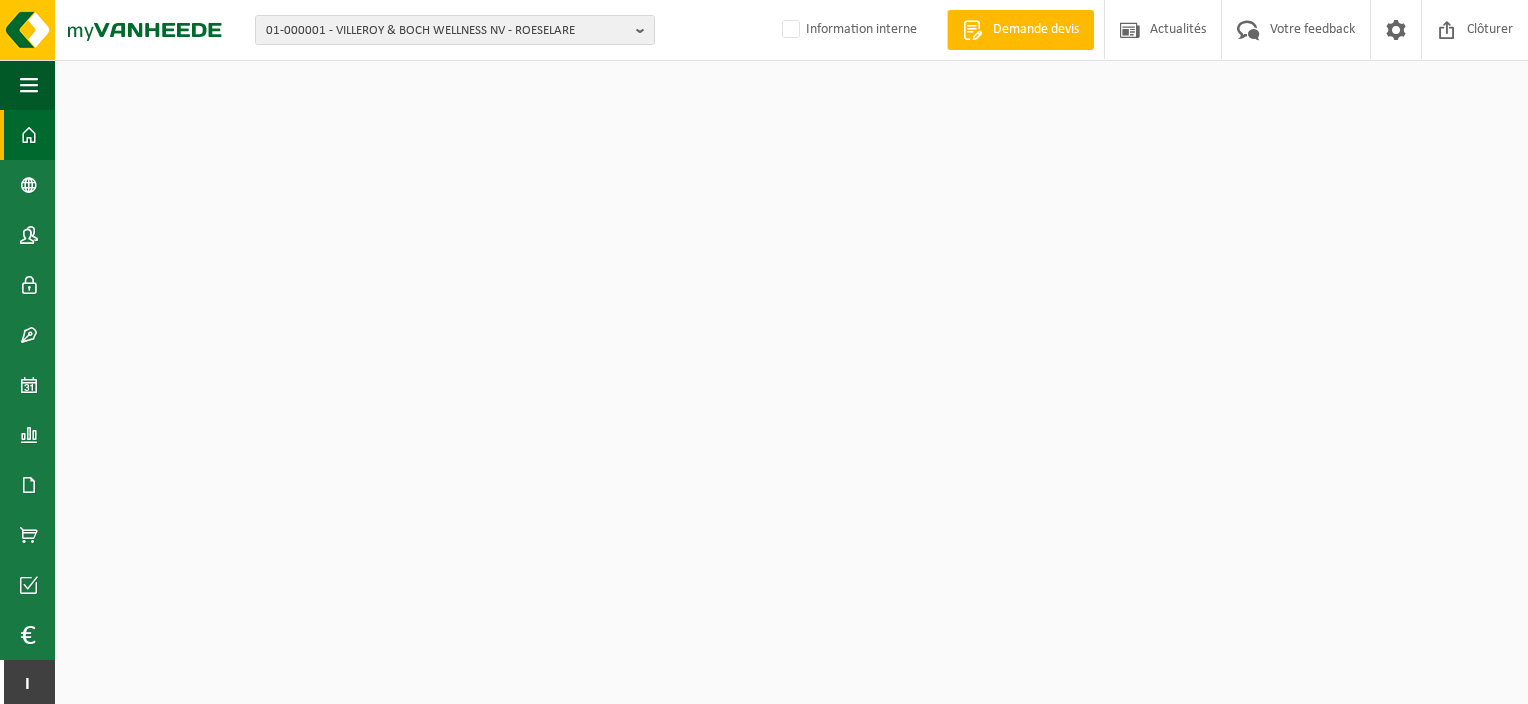 scroll, scrollTop: 0, scrollLeft: 0, axis: both 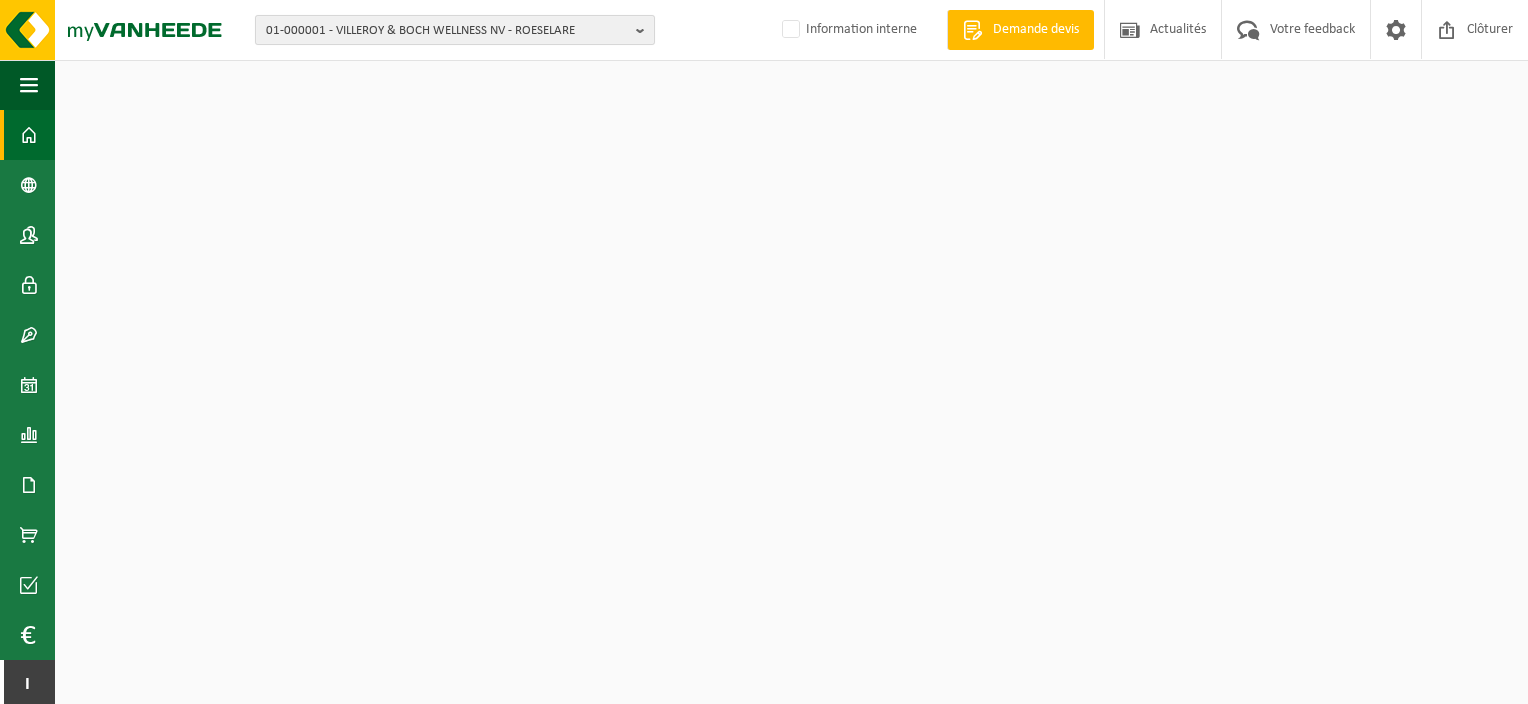 click on "01-000001 - VILLEROY & BOCH WELLNESS NV - ROESELARE" at bounding box center [447, 31] 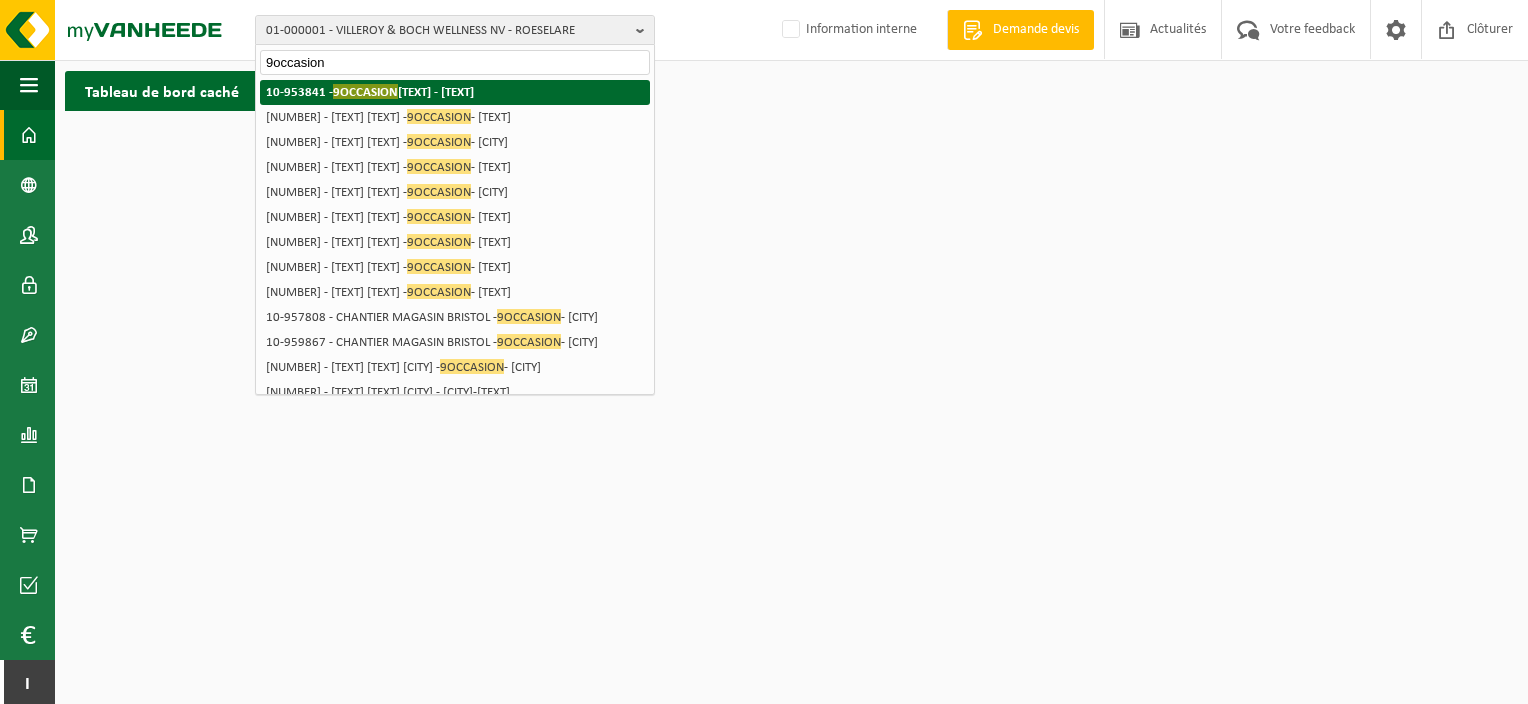 type on "9occasion" 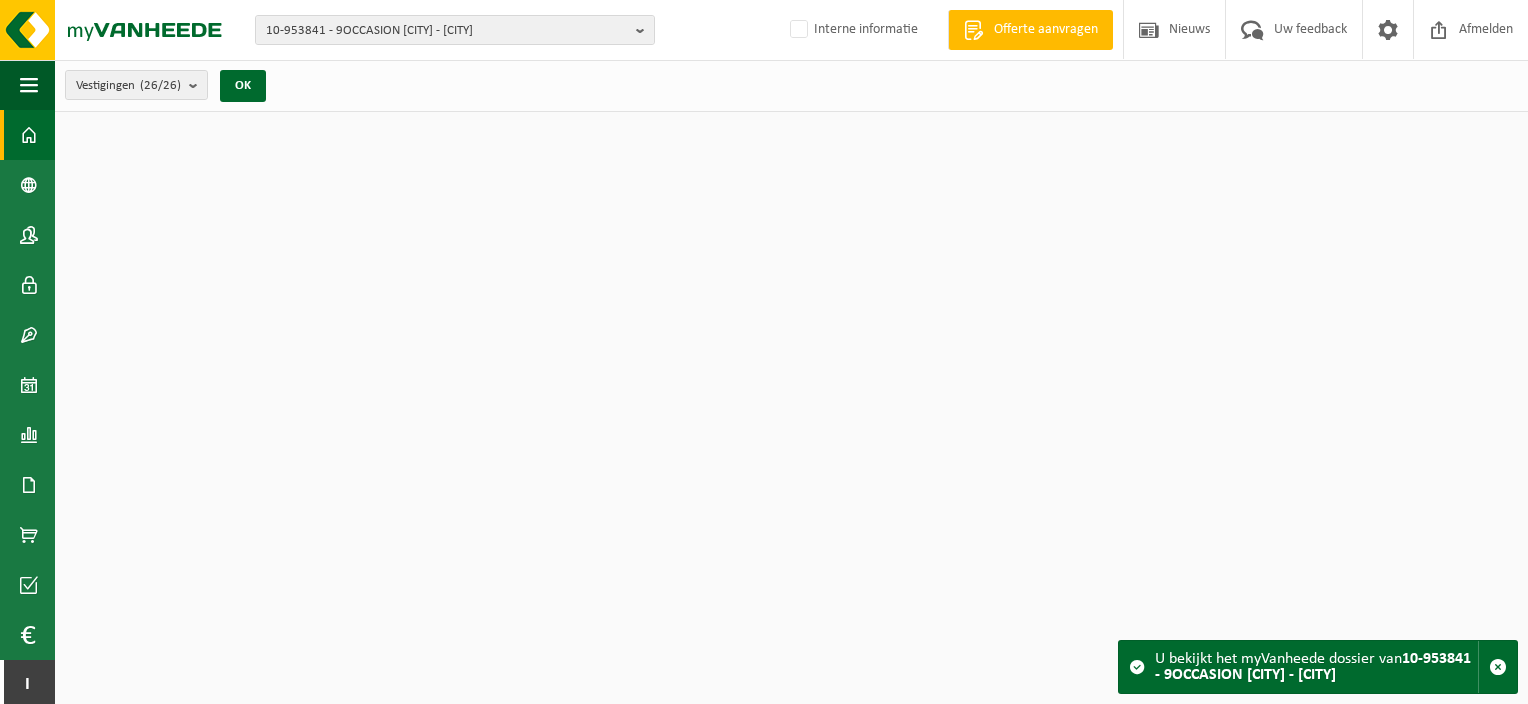scroll, scrollTop: 0, scrollLeft: 0, axis: both 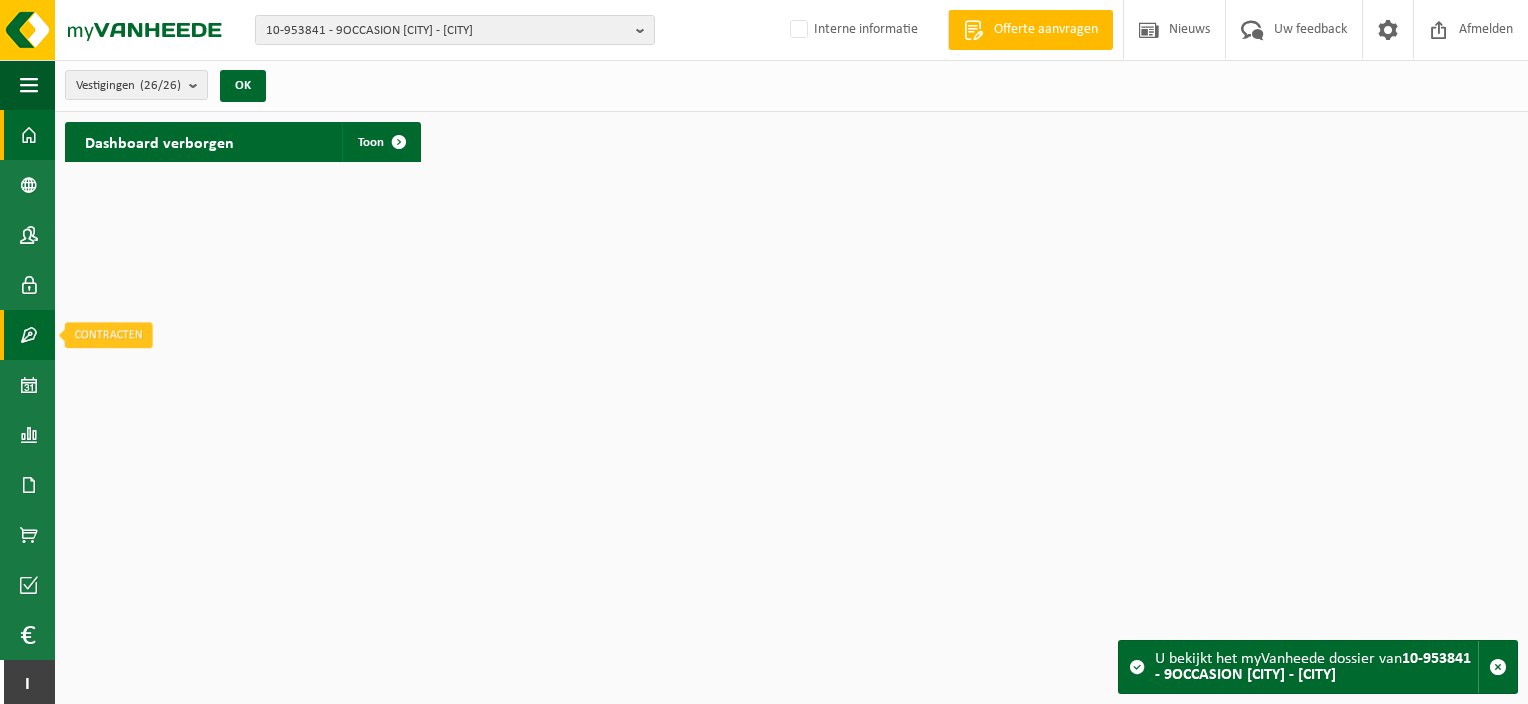 click on "Contracten" at bounding box center (27, 335) 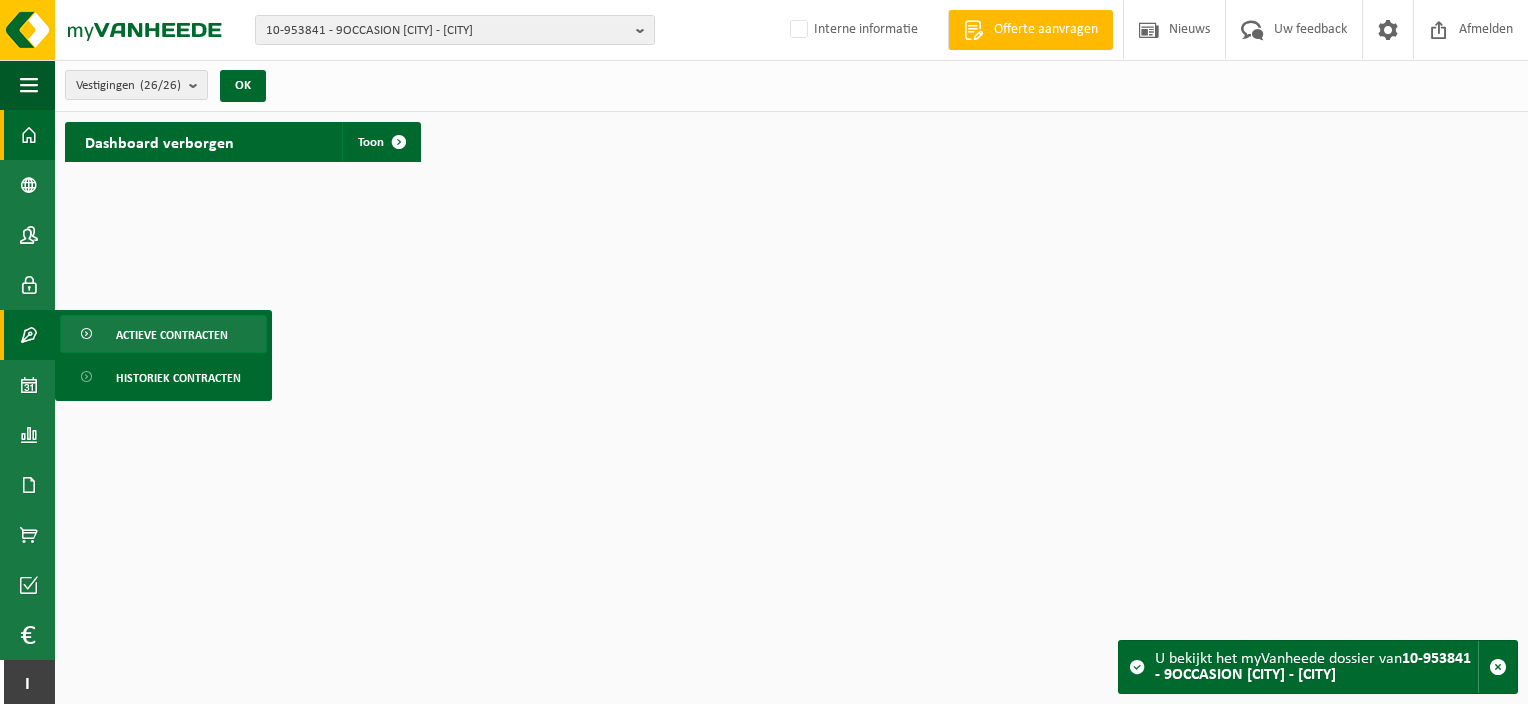 click at bounding box center [88, 335] 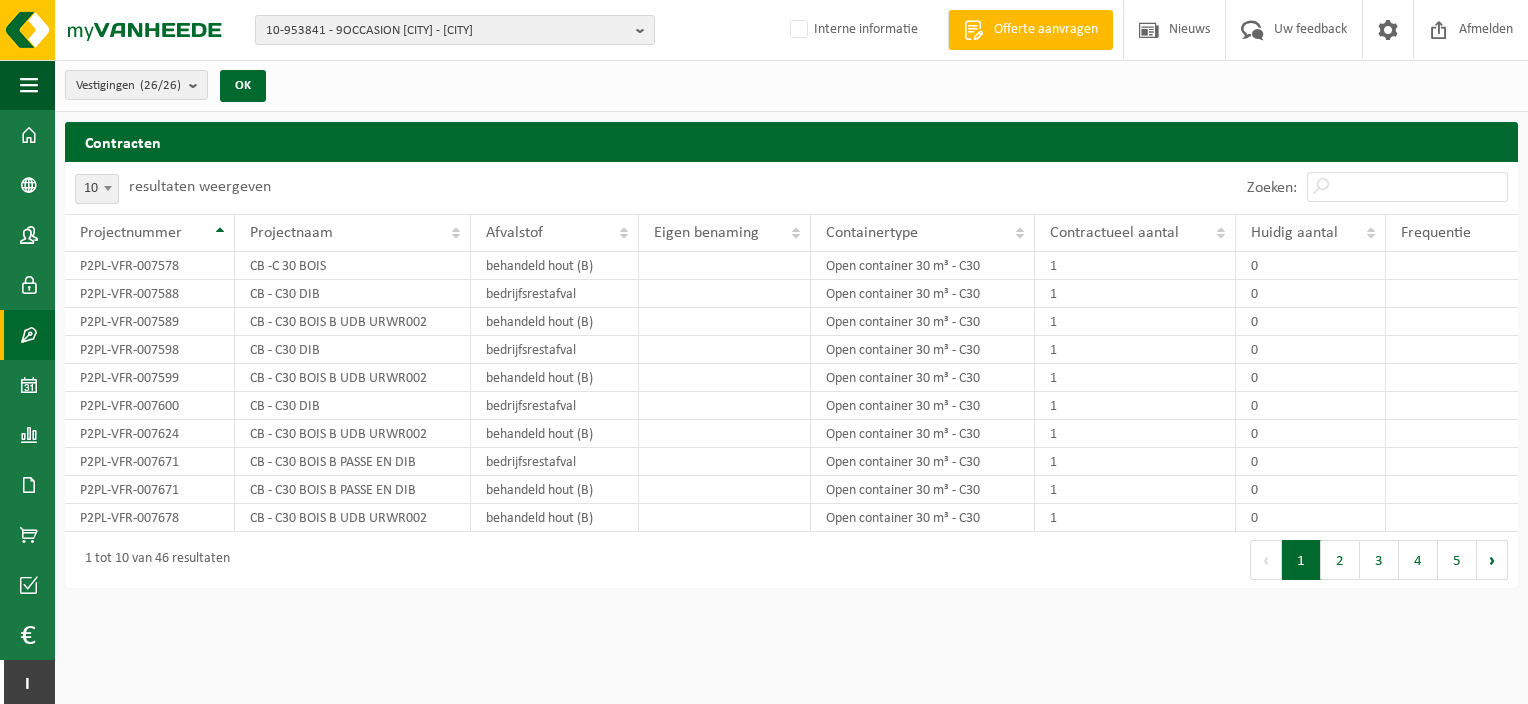 scroll, scrollTop: 0, scrollLeft: 0, axis: both 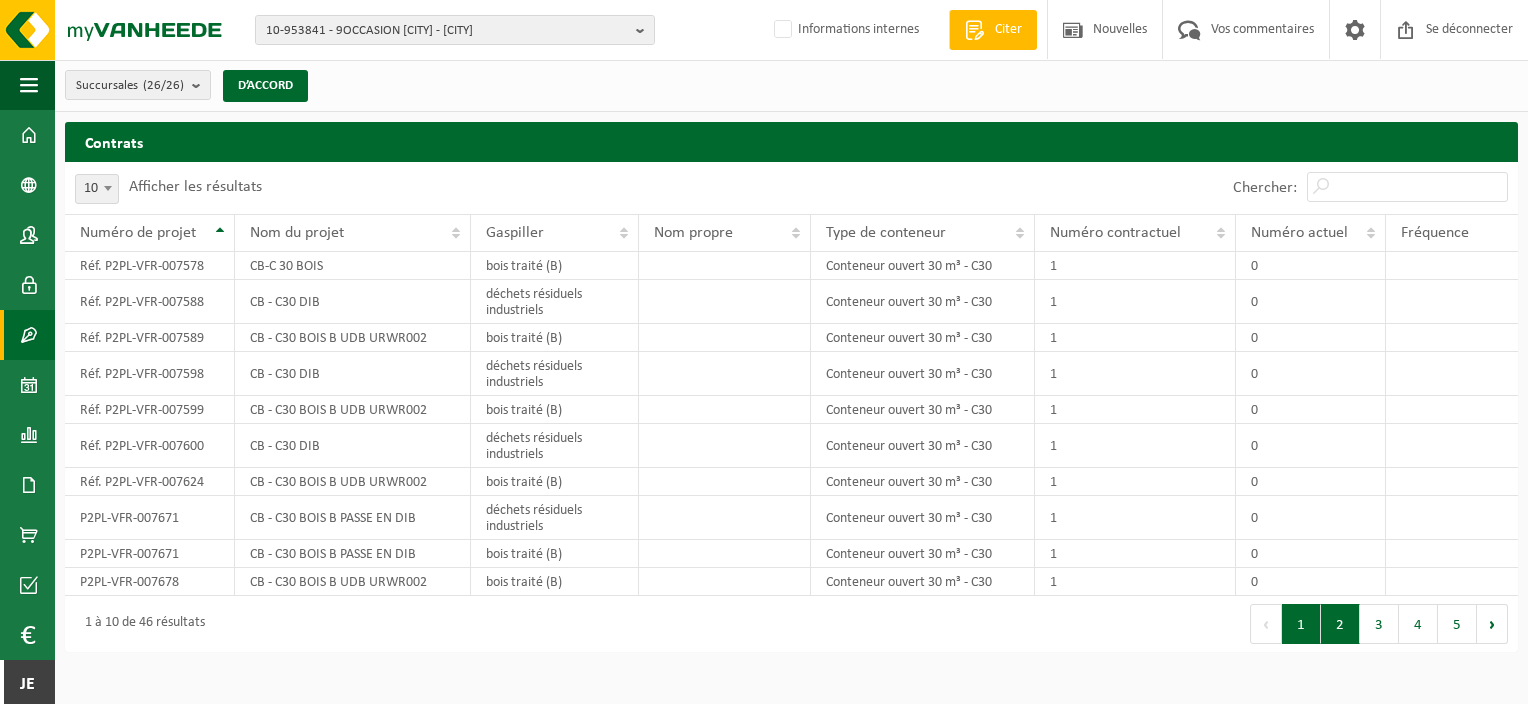 click on "2" at bounding box center (1340, 624) 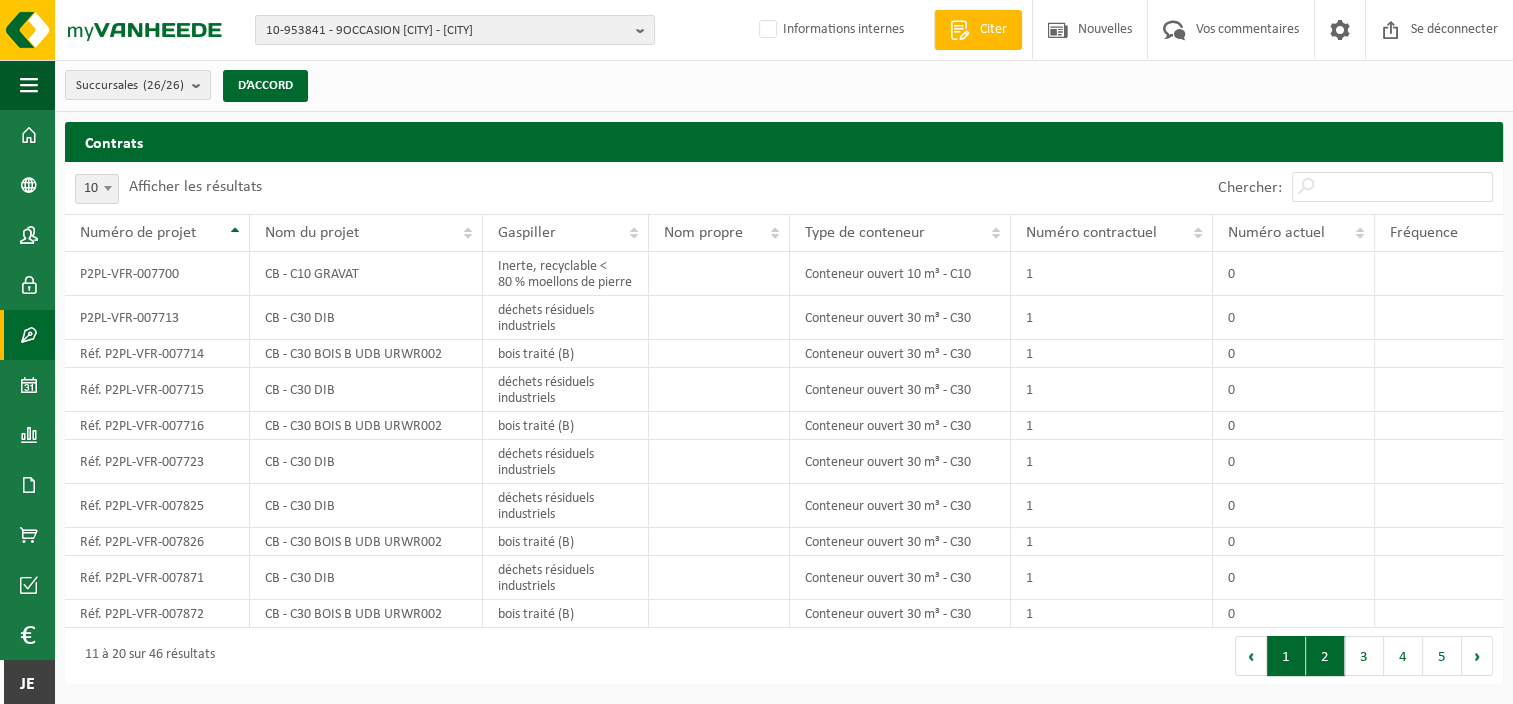 click on "1" at bounding box center [1286, 656] 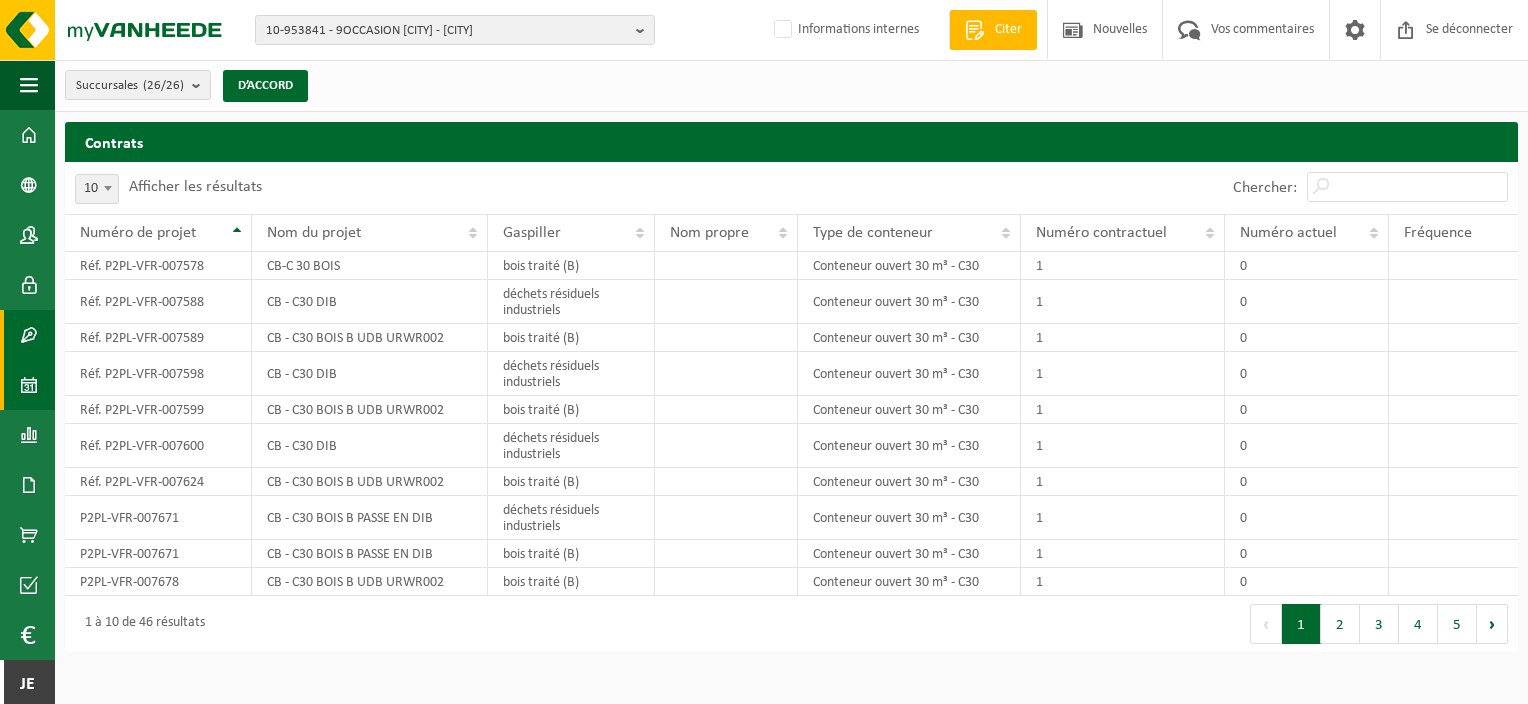 click at bounding box center [29, 385] 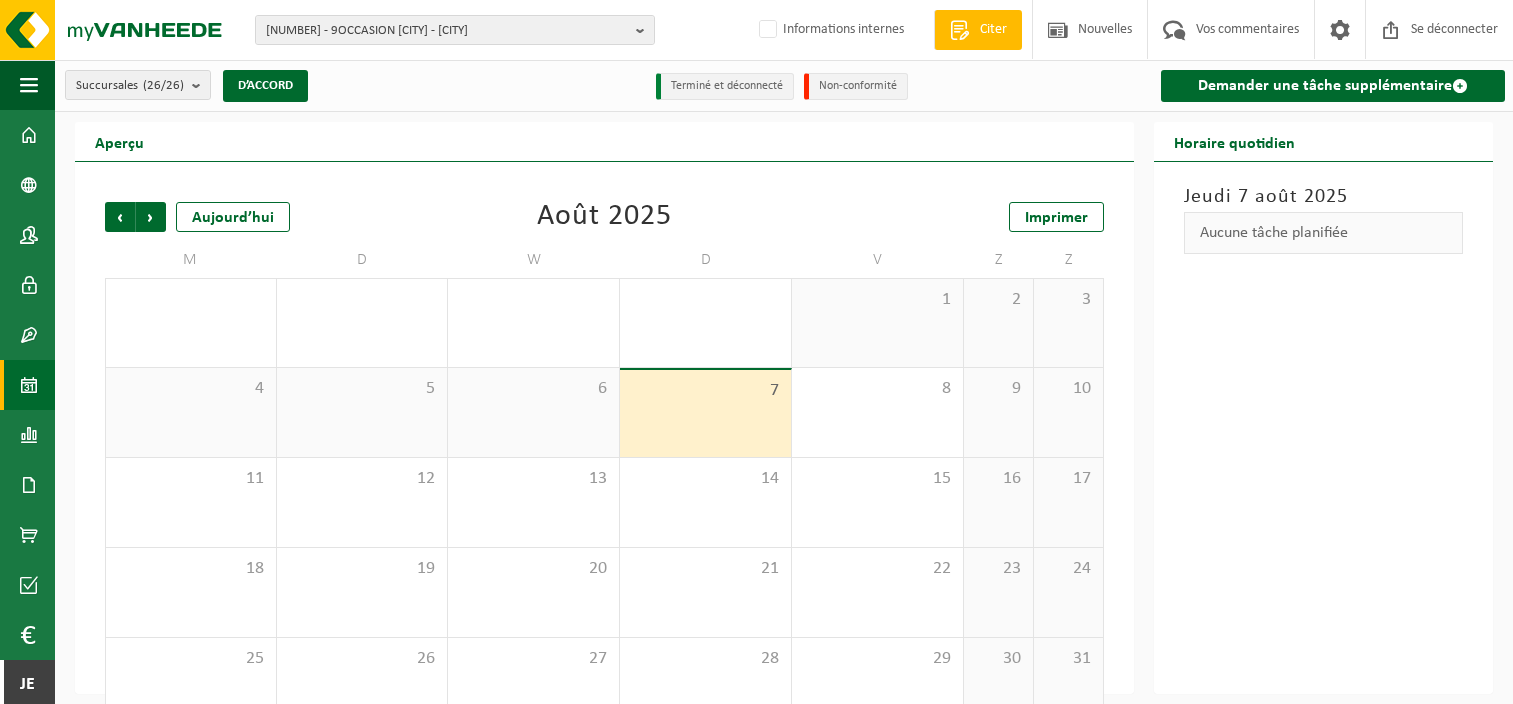 scroll, scrollTop: 0, scrollLeft: 0, axis: both 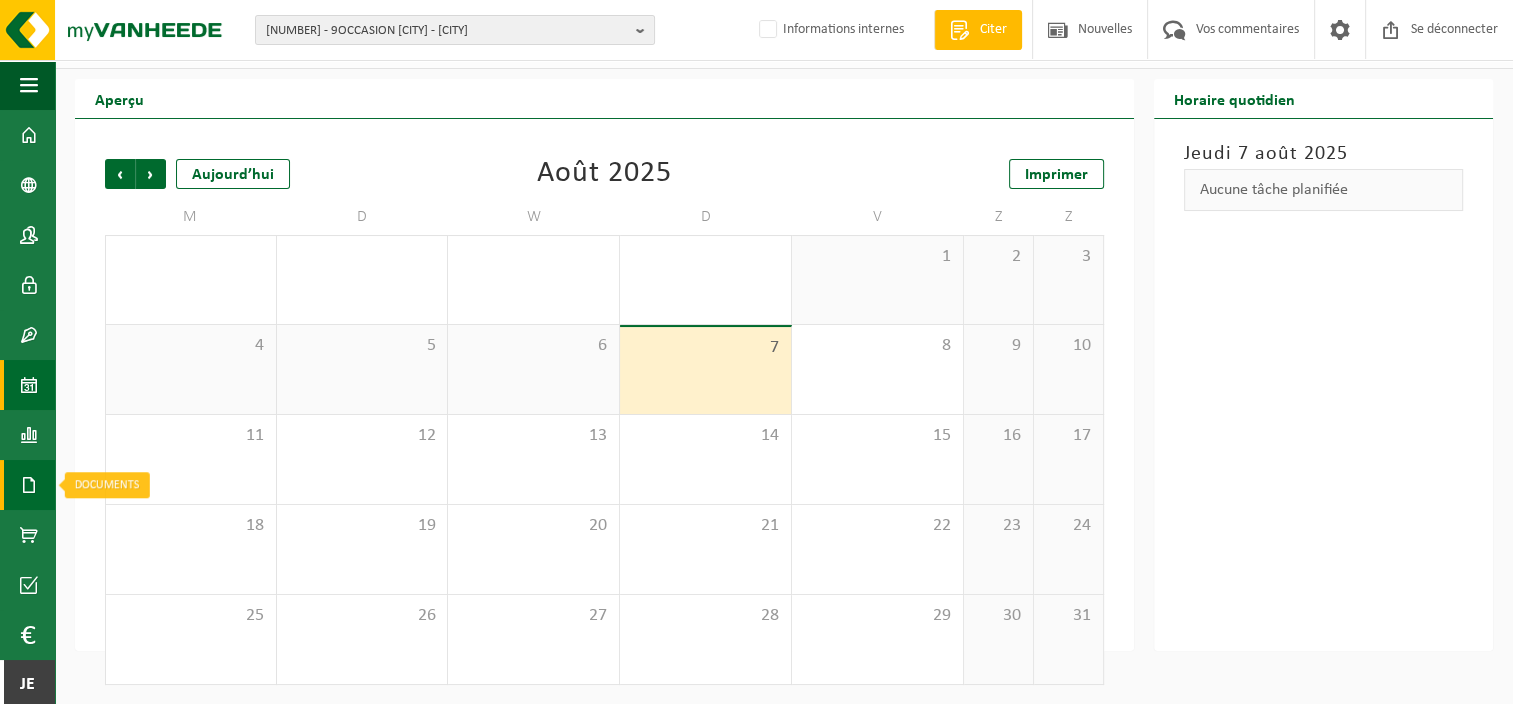 click at bounding box center (29, 485) 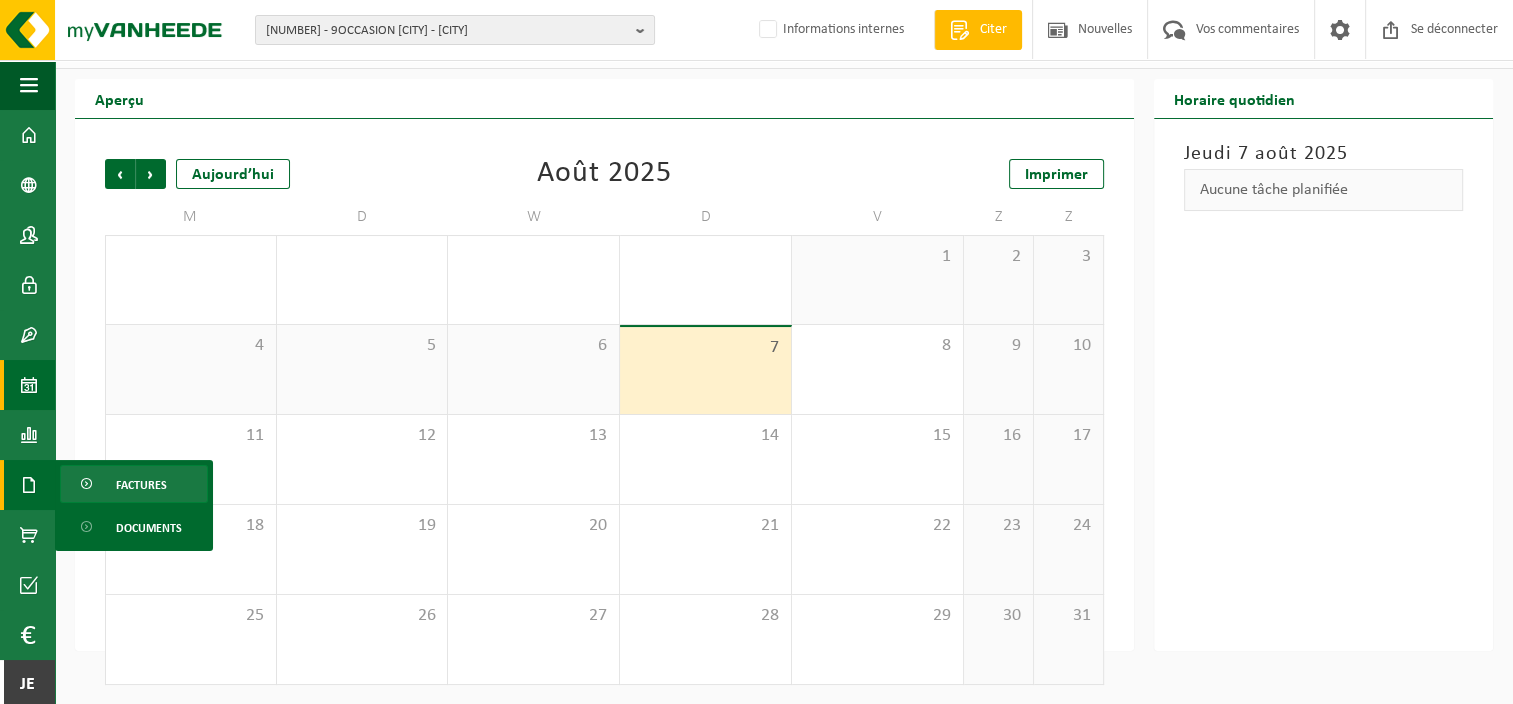 click on "Factures" at bounding box center [134, 484] 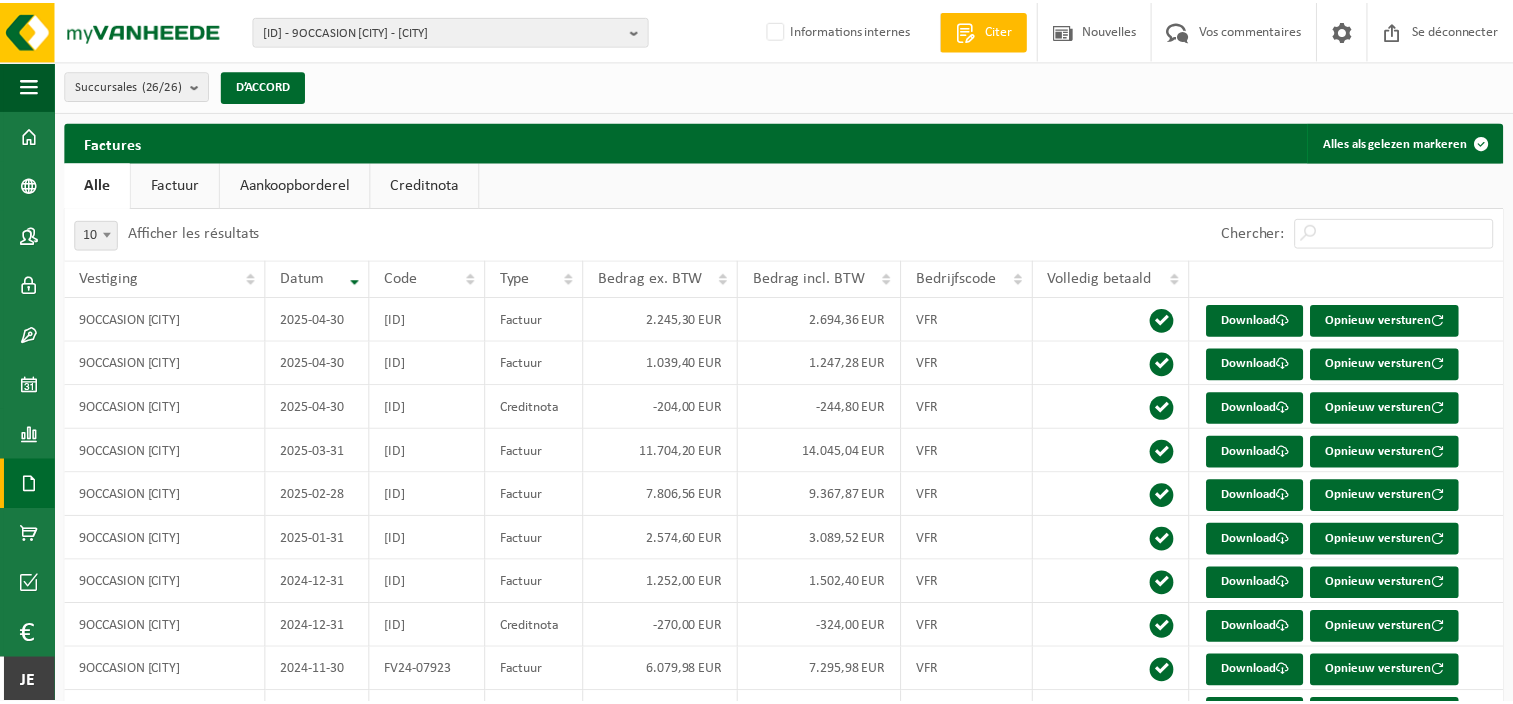 scroll, scrollTop: 0, scrollLeft: 0, axis: both 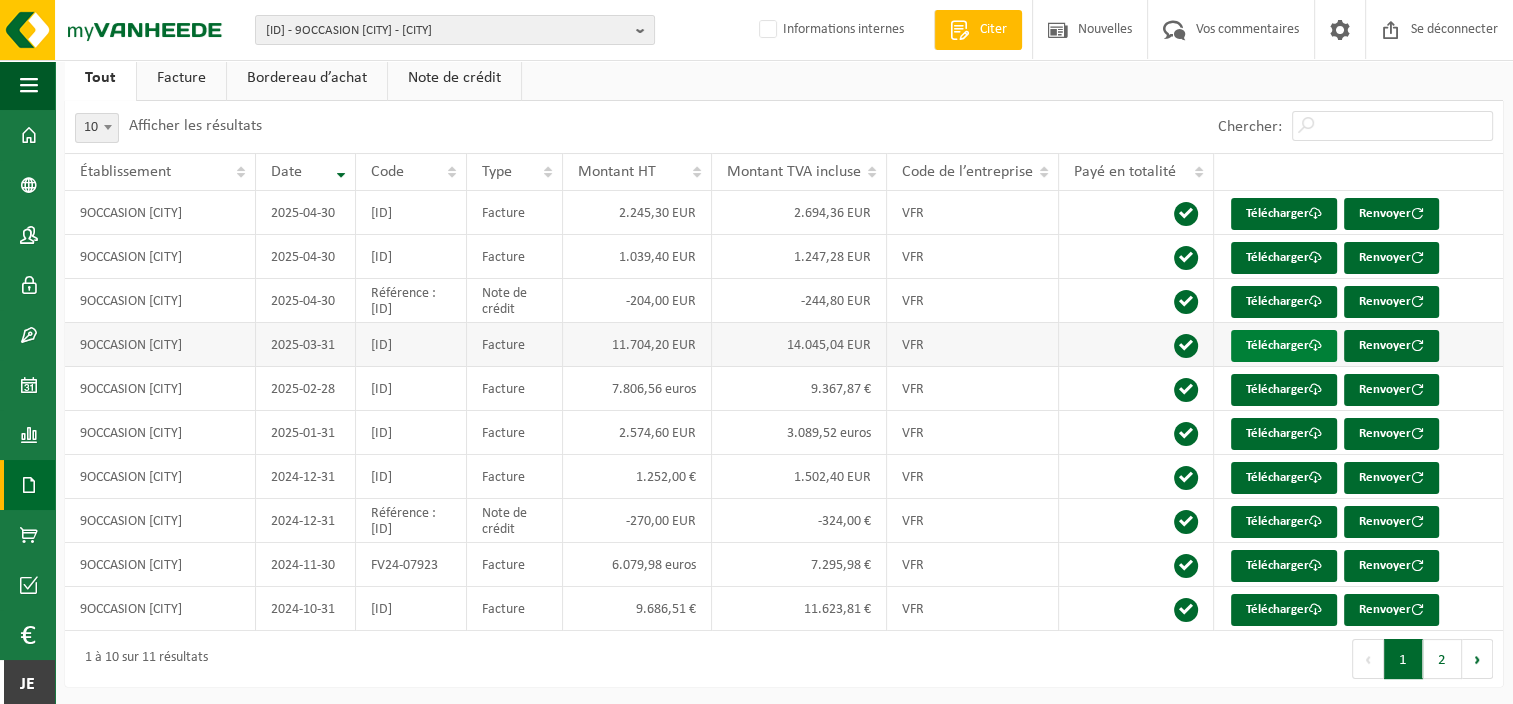 click on "Télécharger" at bounding box center [1277, 345] 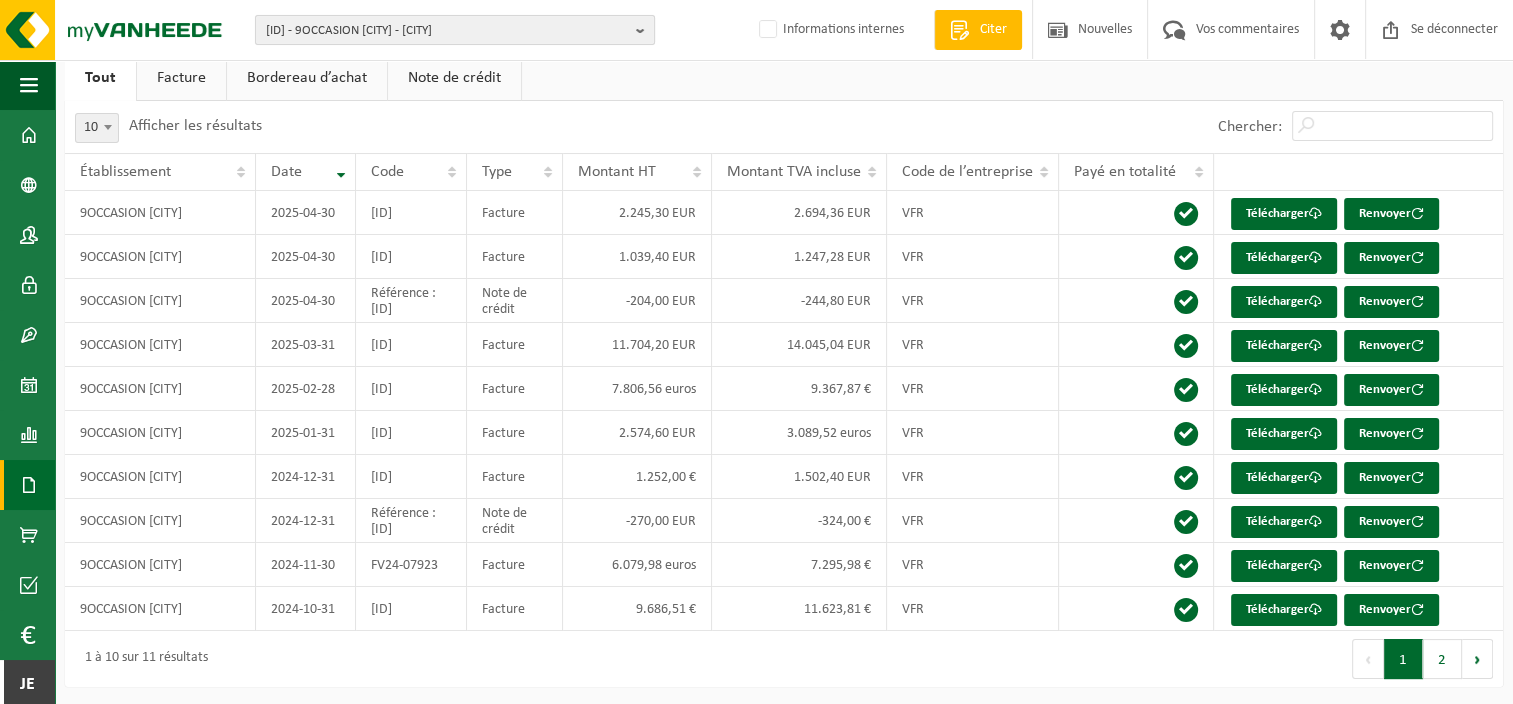 click on "10-953841 - 9OCCASION LONGUENESSE - LONGUENESSE" at bounding box center (447, 31) 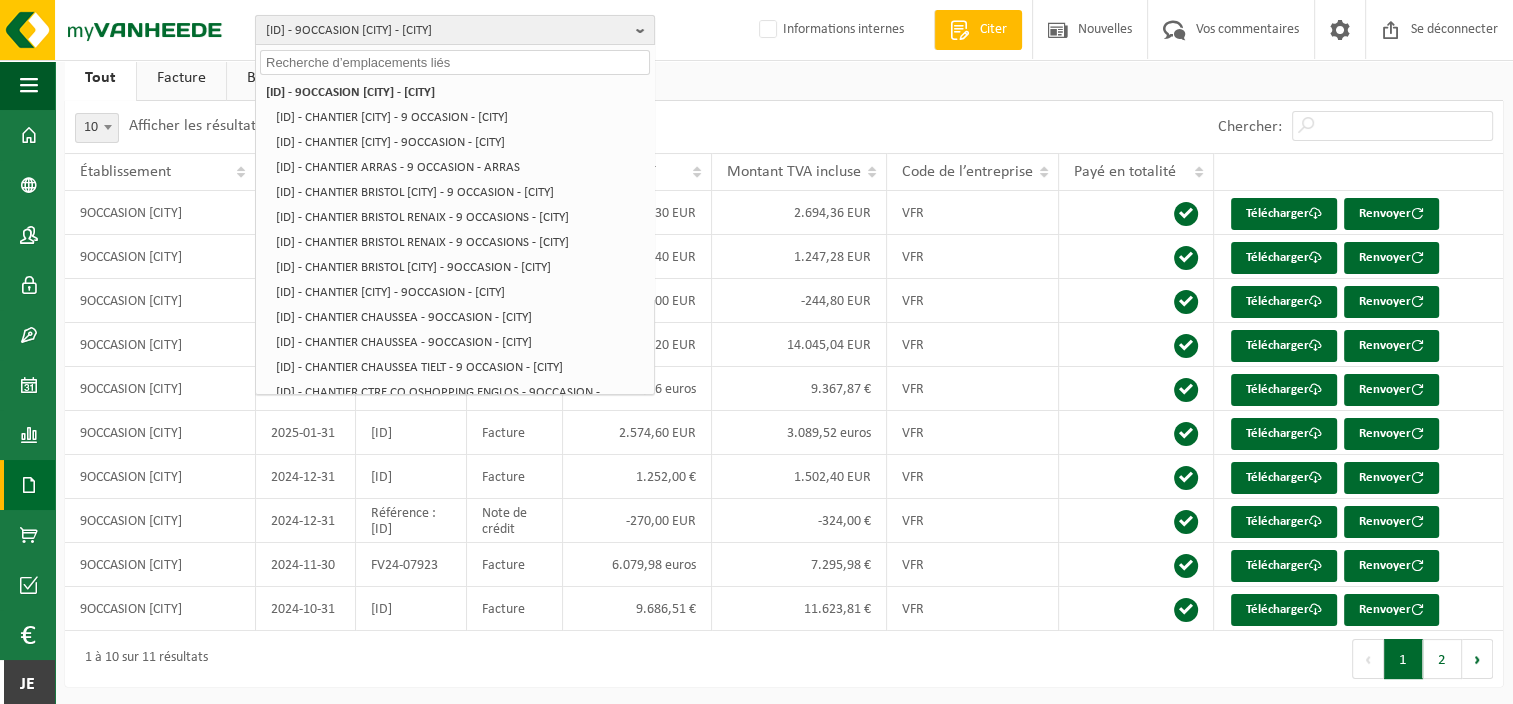 type on "i" 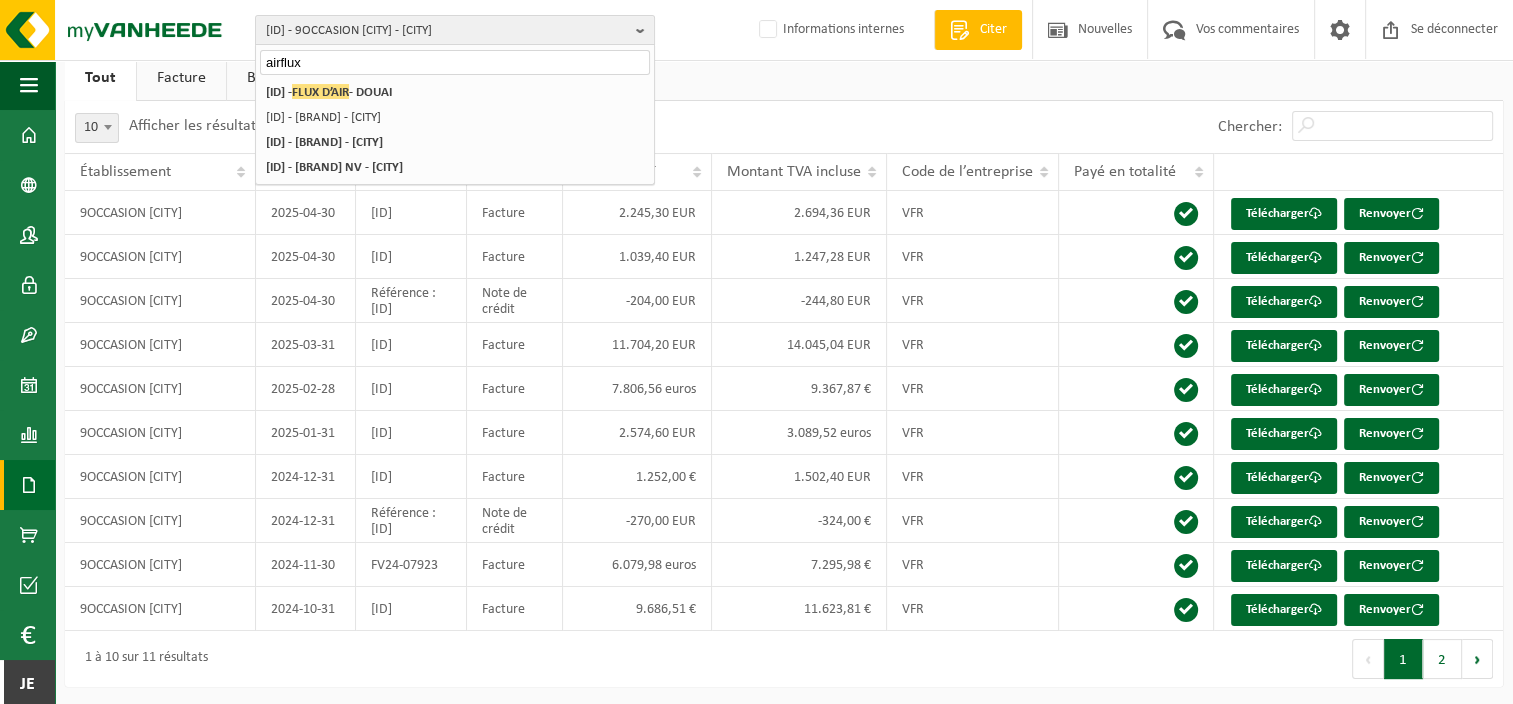 type on "airflux" 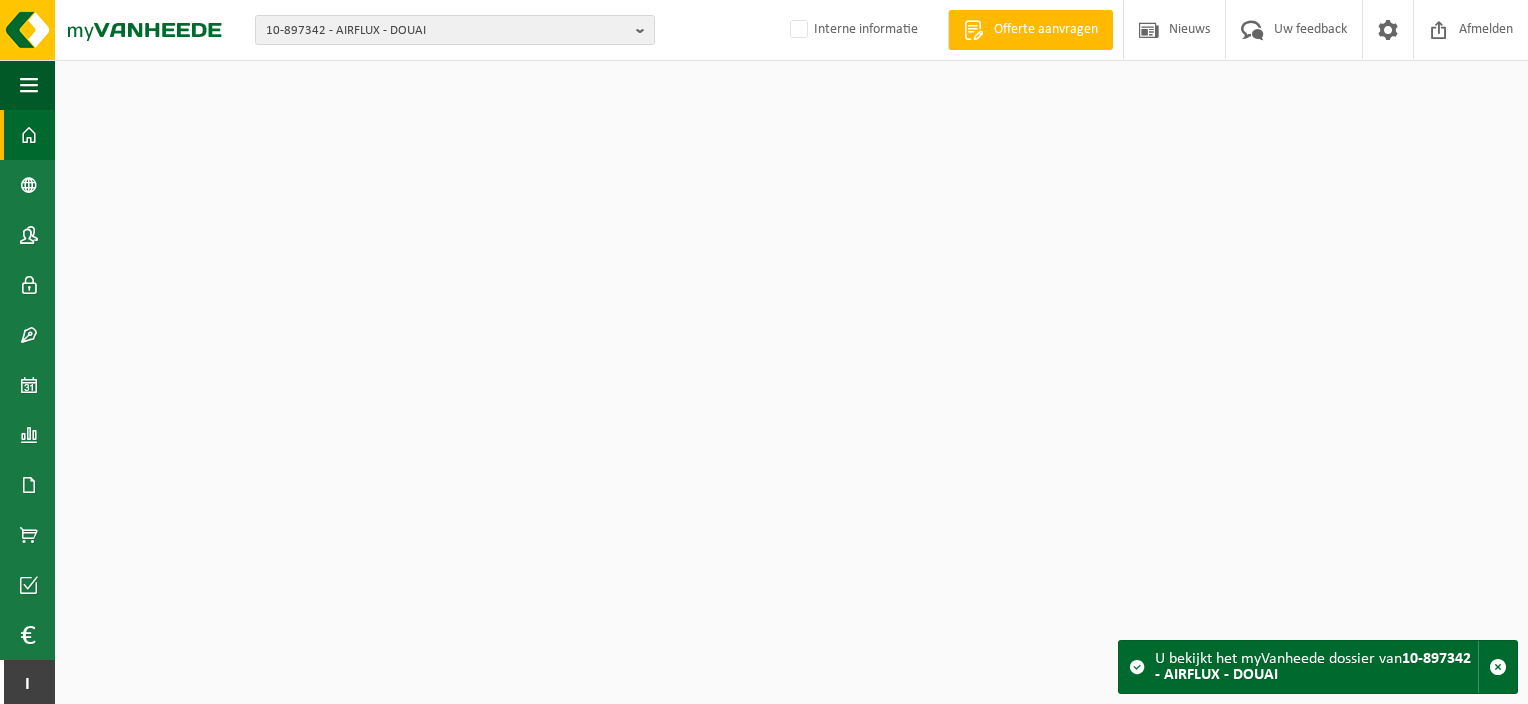 scroll, scrollTop: 0, scrollLeft: 0, axis: both 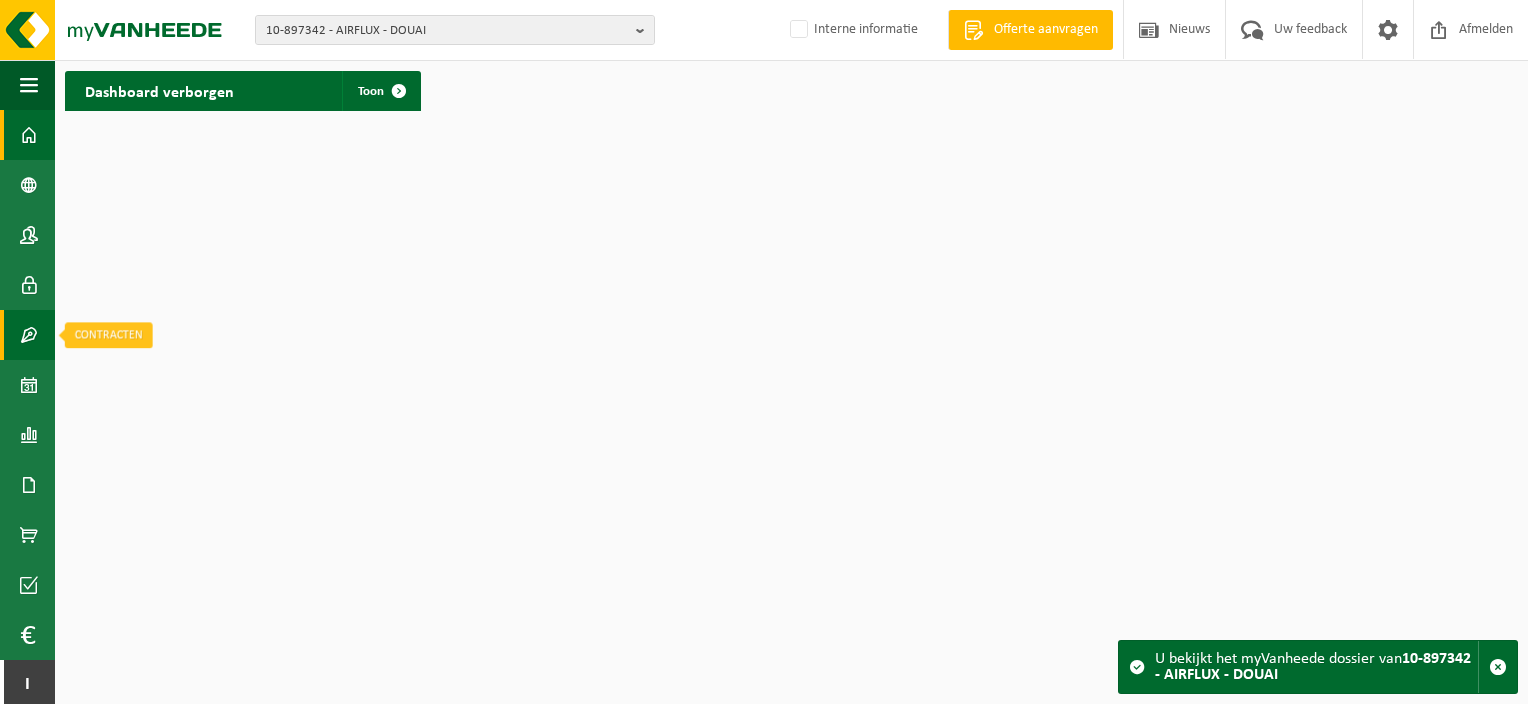 click at bounding box center (29, 335) 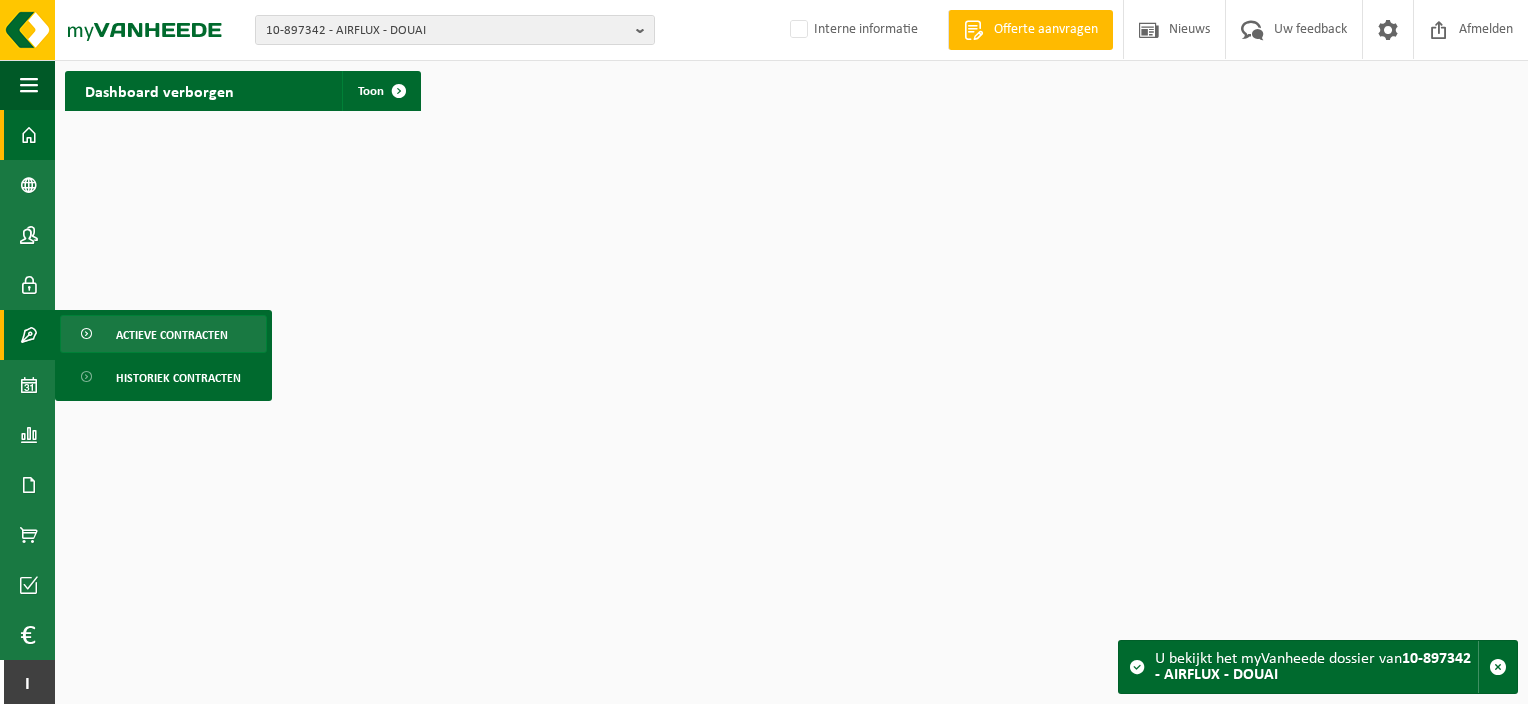 click at bounding box center (88, 335) 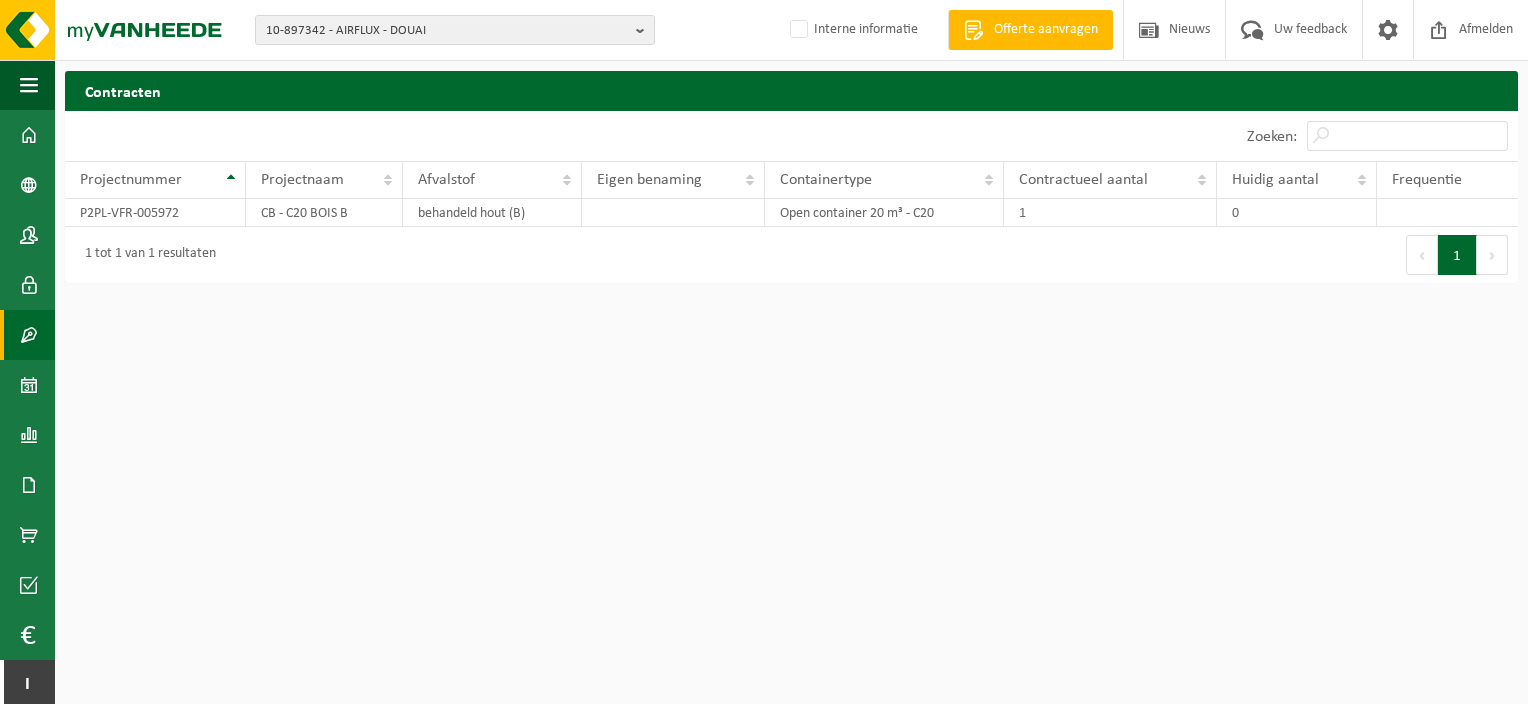 scroll, scrollTop: 0, scrollLeft: 0, axis: both 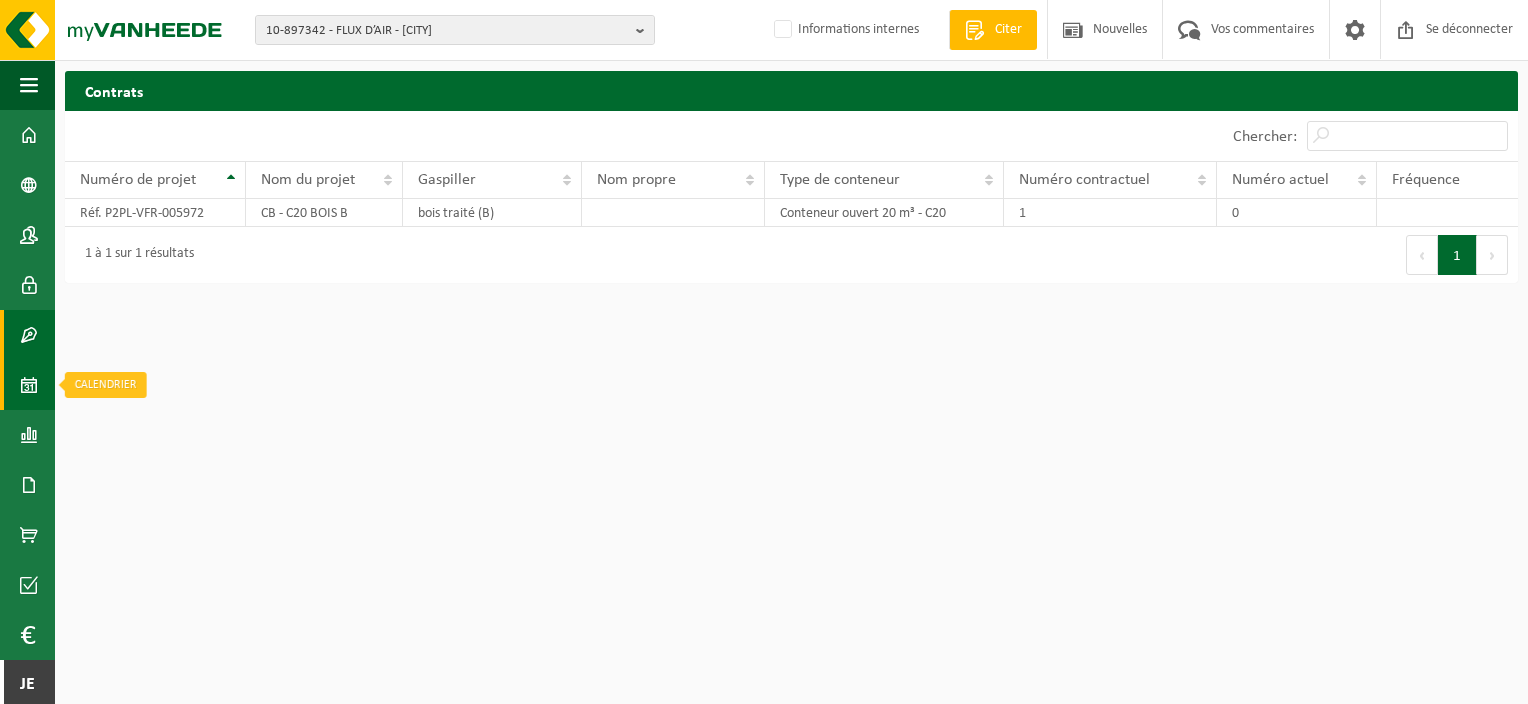 click at bounding box center (29, 385) 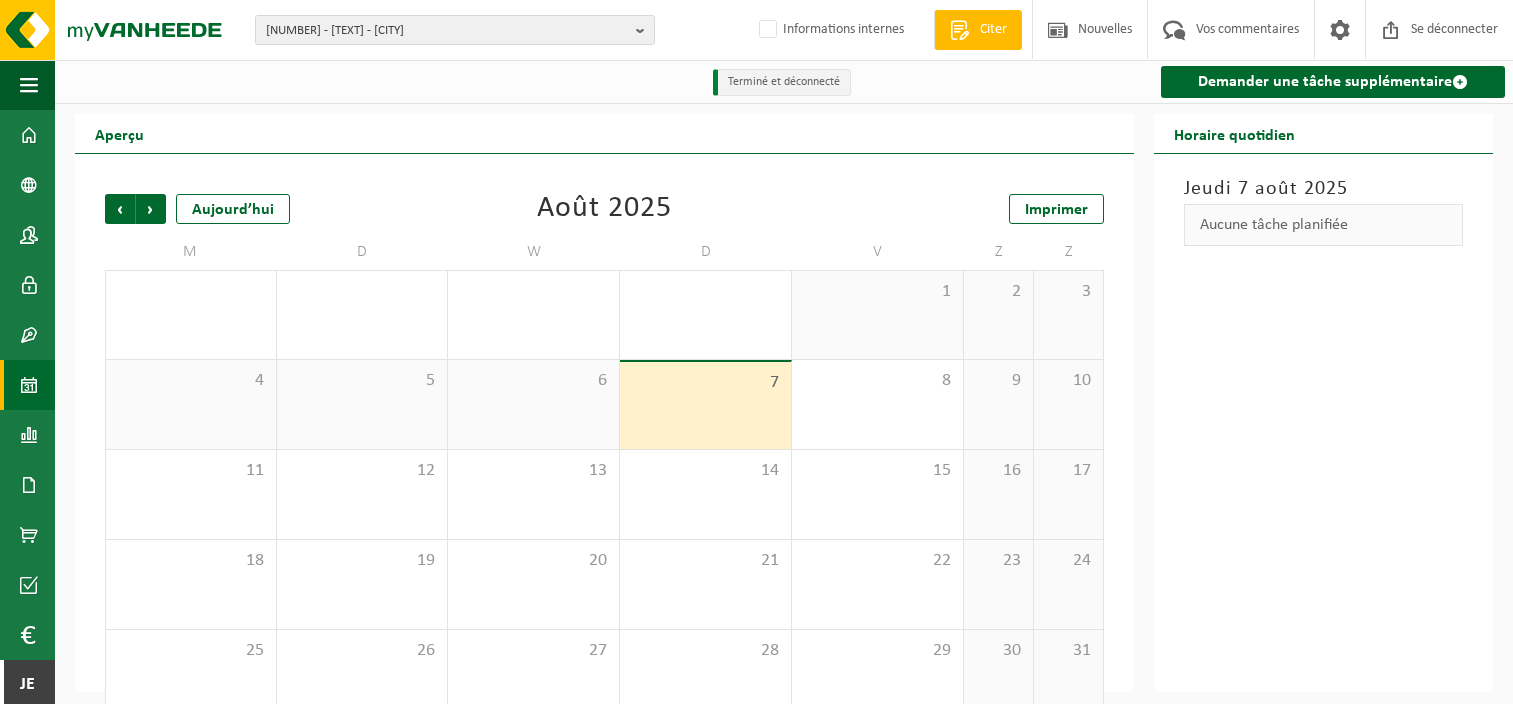 scroll, scrollTop: 0, scrollLeft: 0, axis: both 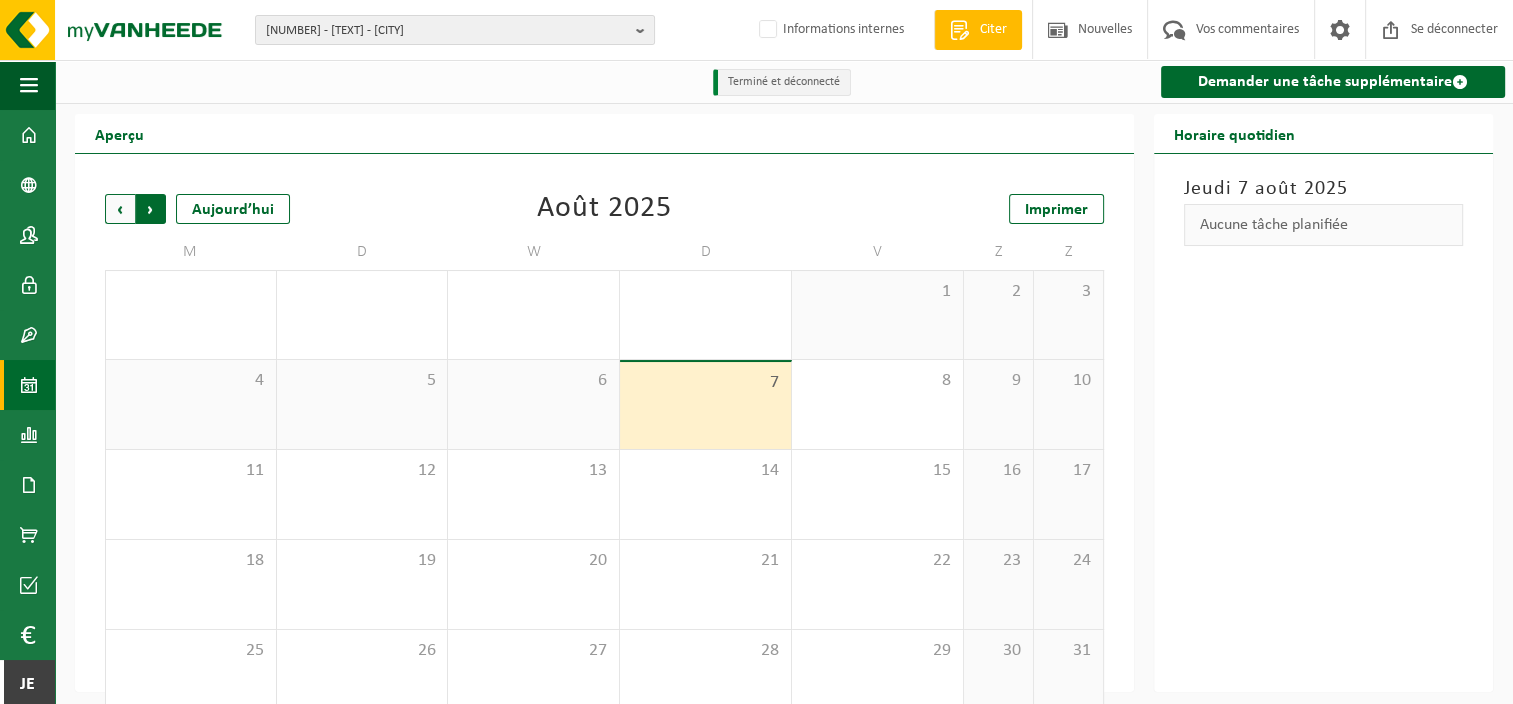 click on "Précédent" at bounding box center [120, 209] 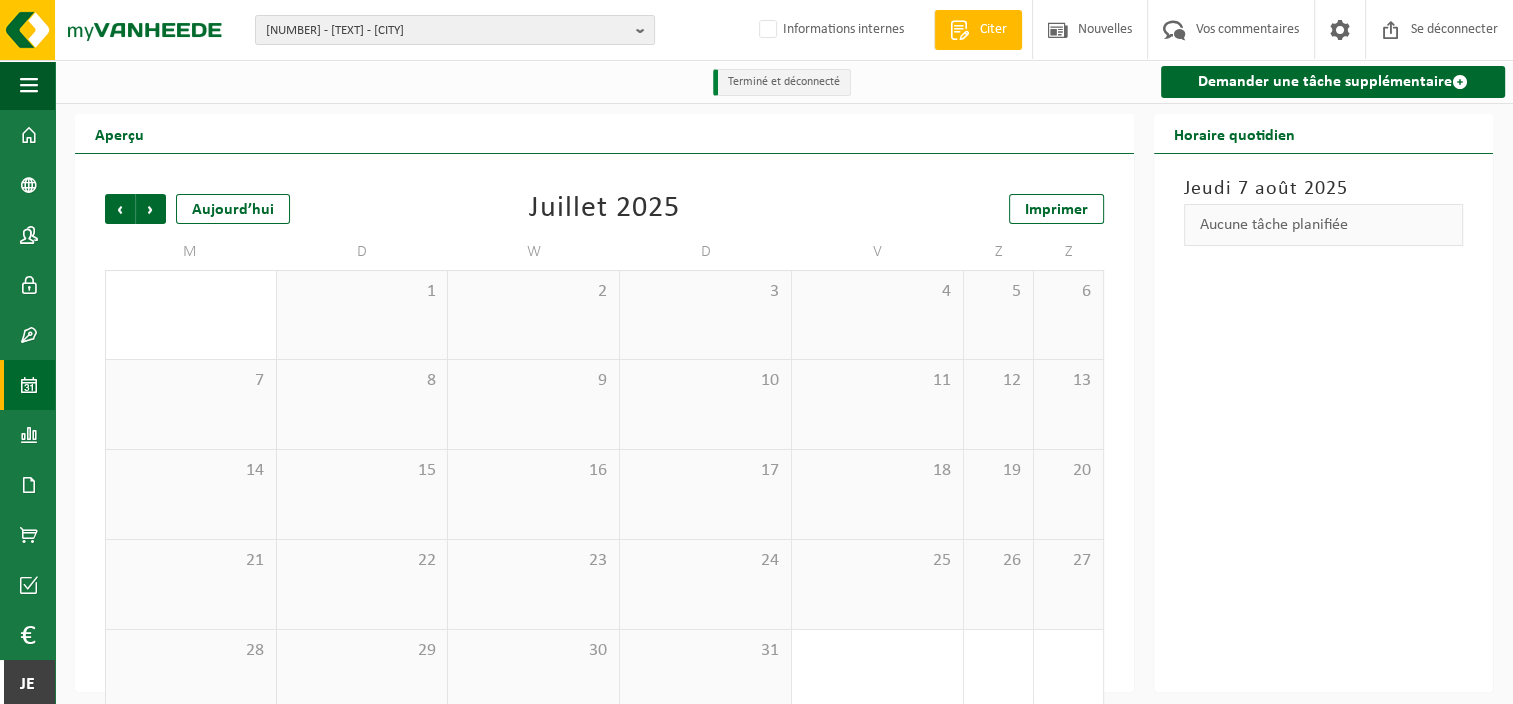 click on "Précédent" at bounding box center [120, 209] 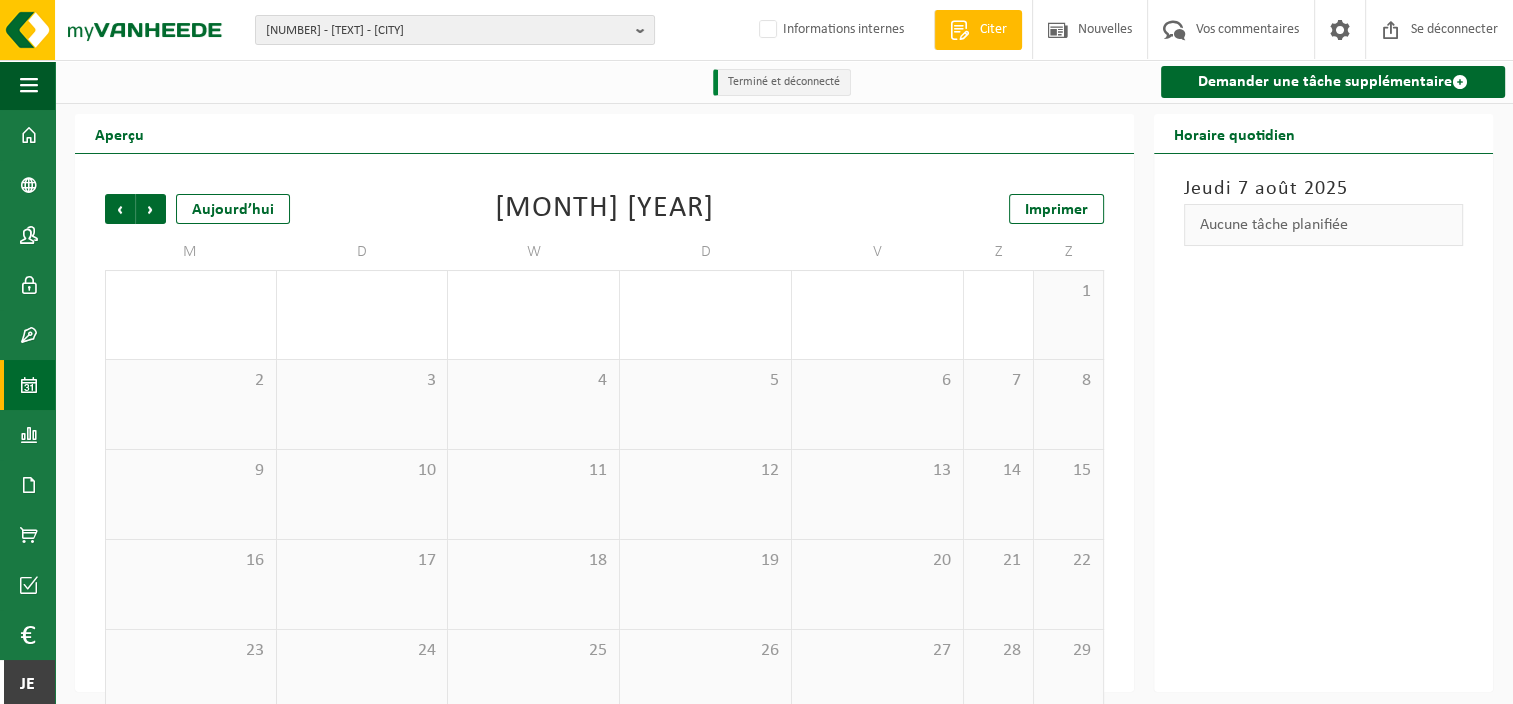 click on "Précédent" at bounding box center (120, 209) 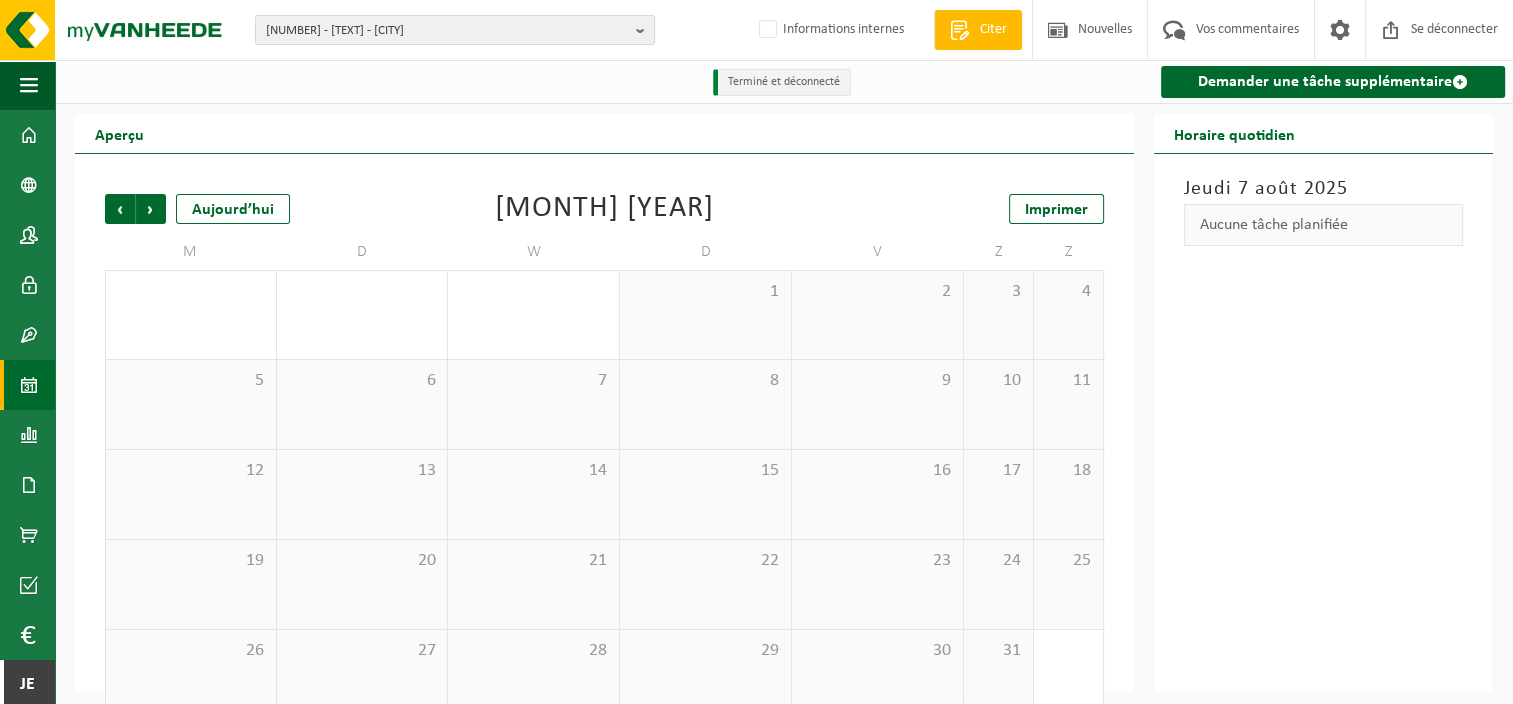 click on "Précédent" at bounding box center [120, 209] 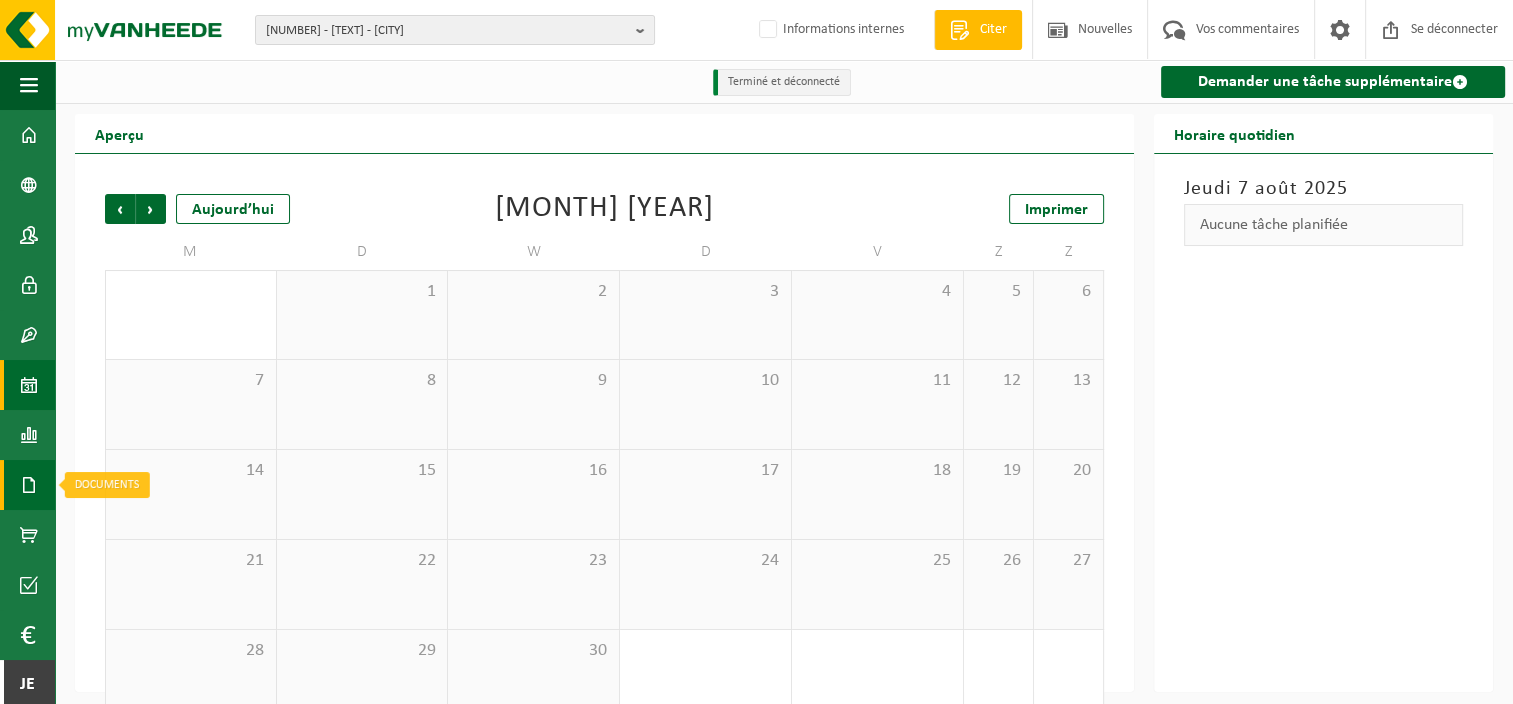 click at bounding box center (29, 485) 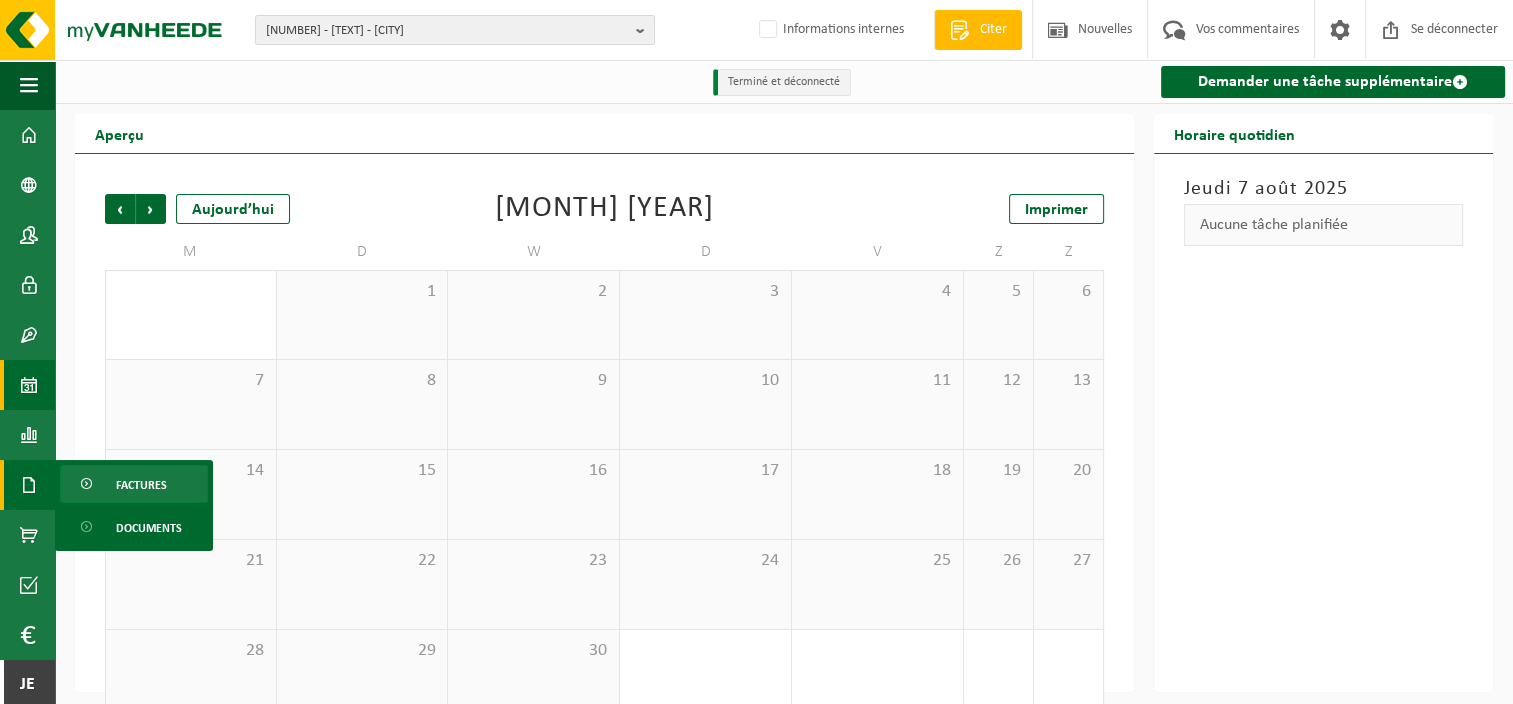 click at bounding box center (88, 485) 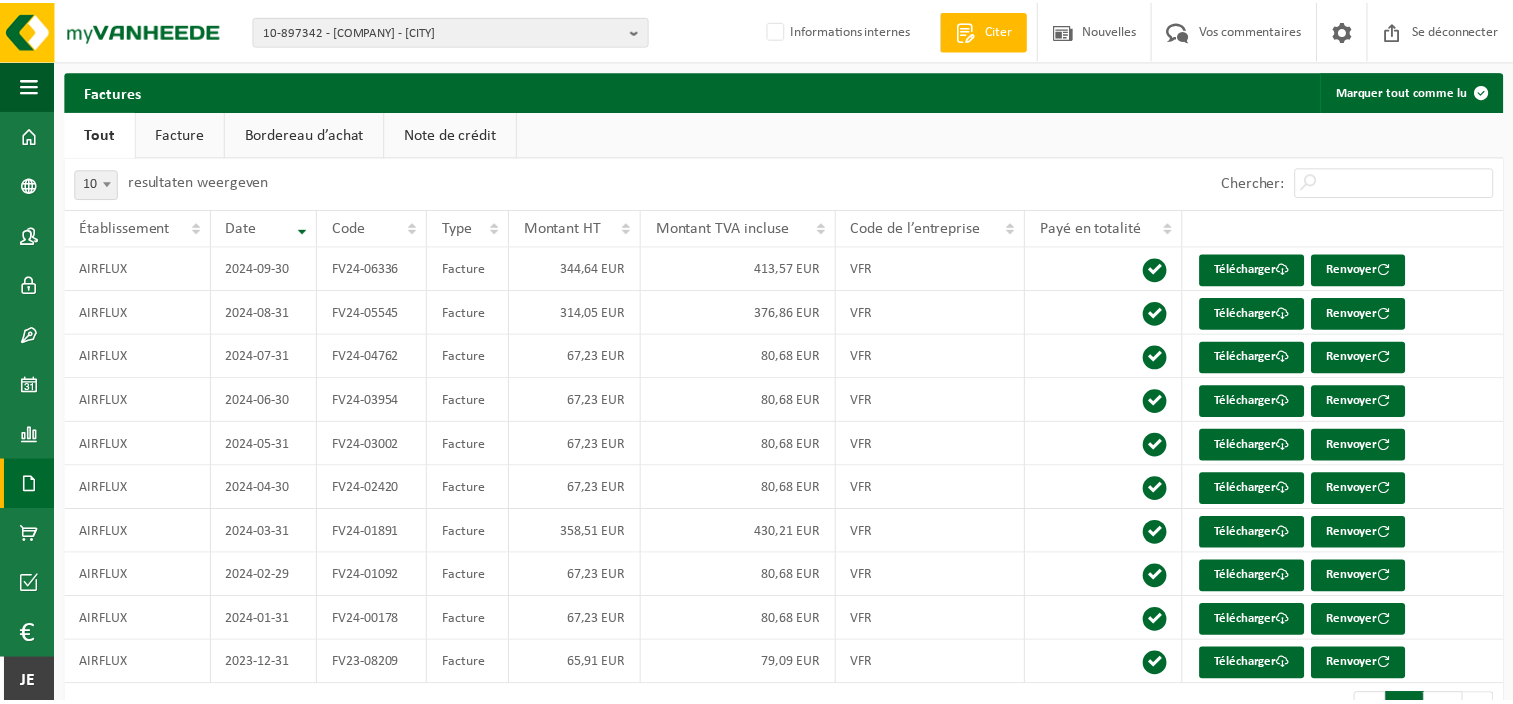 scroll, scrollTop: 0, scrollLeft: 0, axis: both 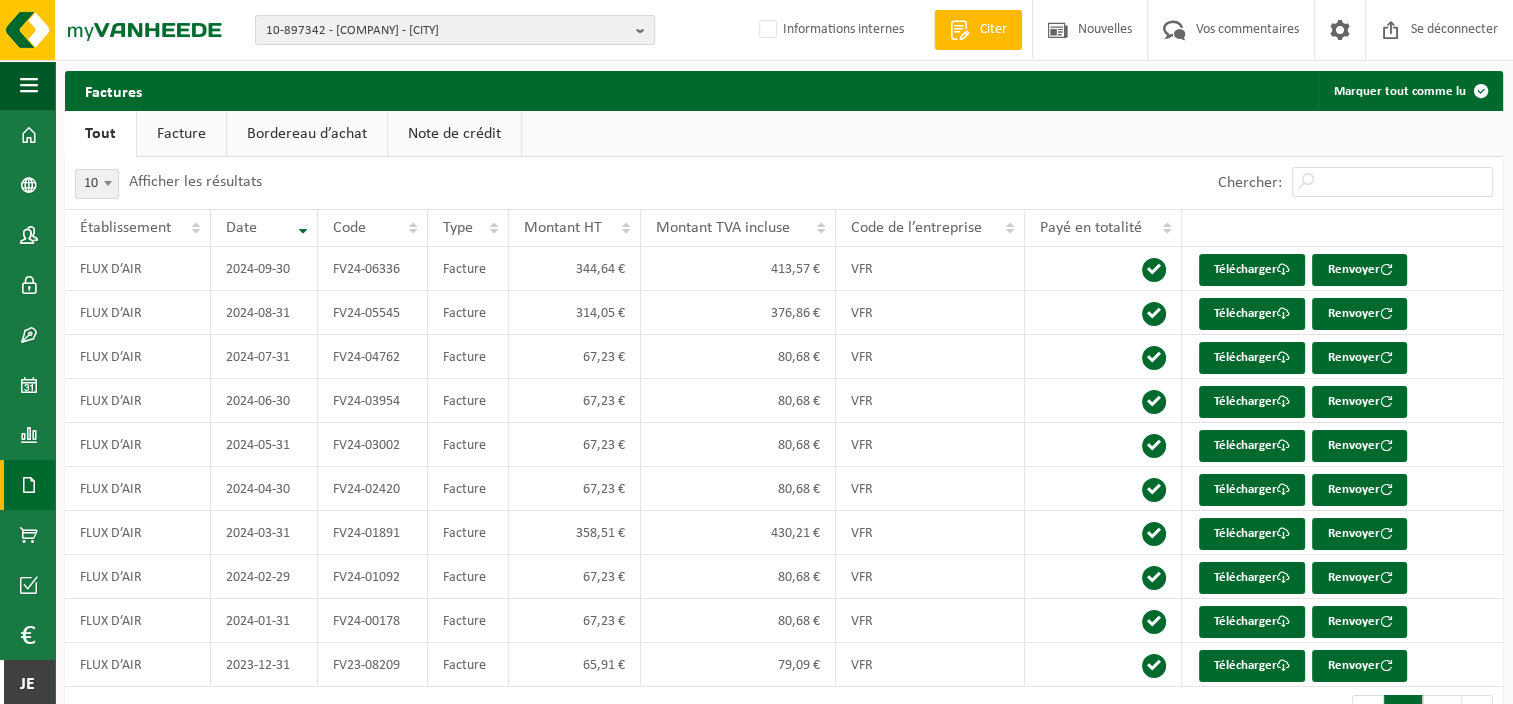 click on "10-897342 - [COMPANY] - [CITY]" at bounding box center (447, 31) 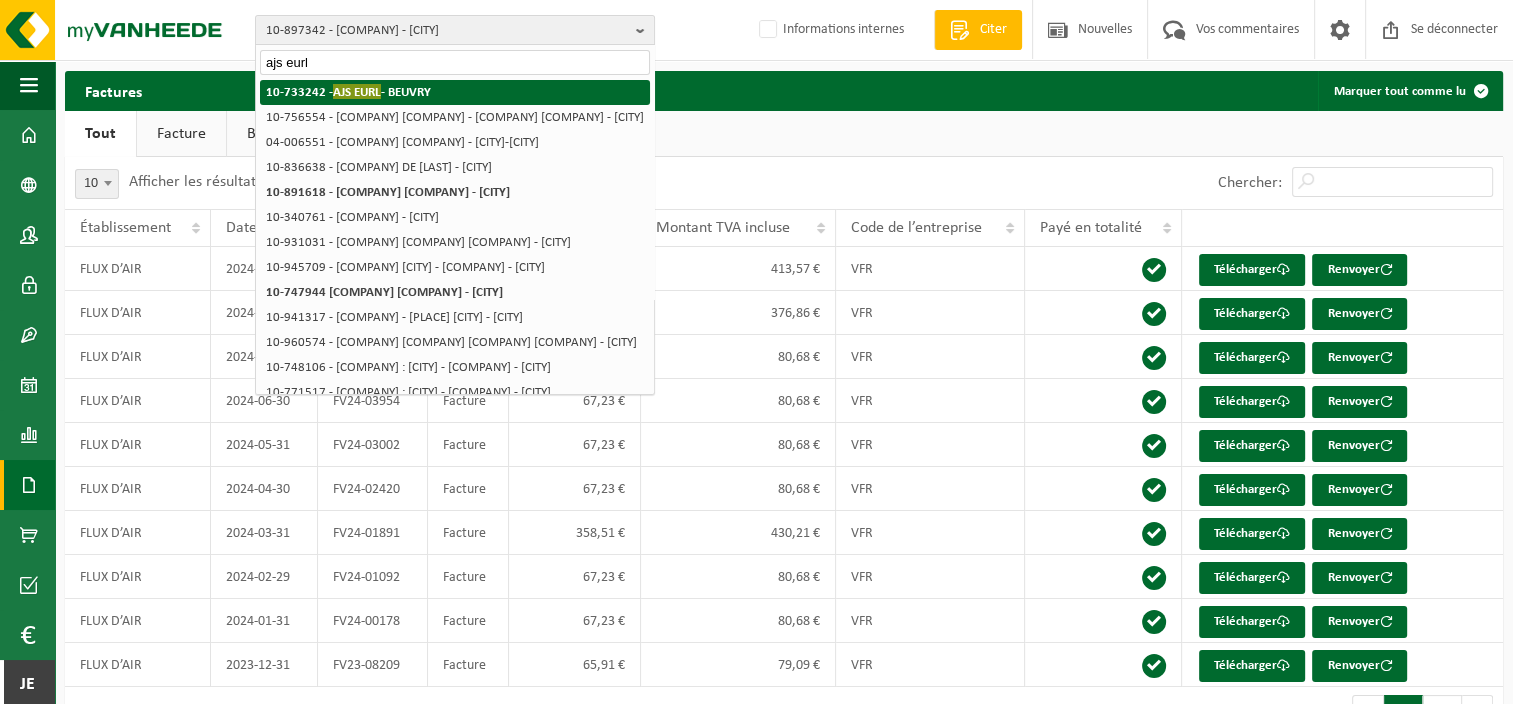 type on "ajs eurl" 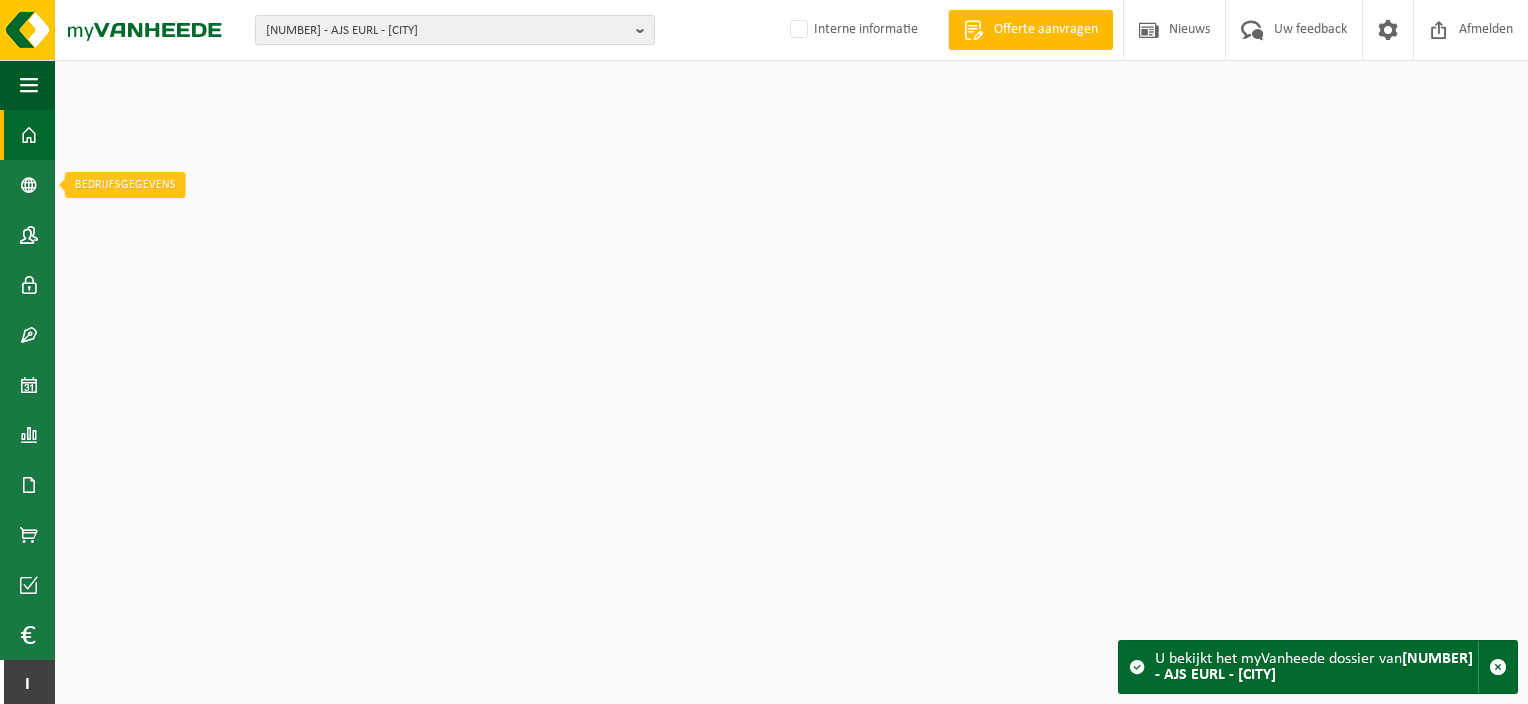 scroll, scrollTop: 0, scrollLeft: 0, axis: both 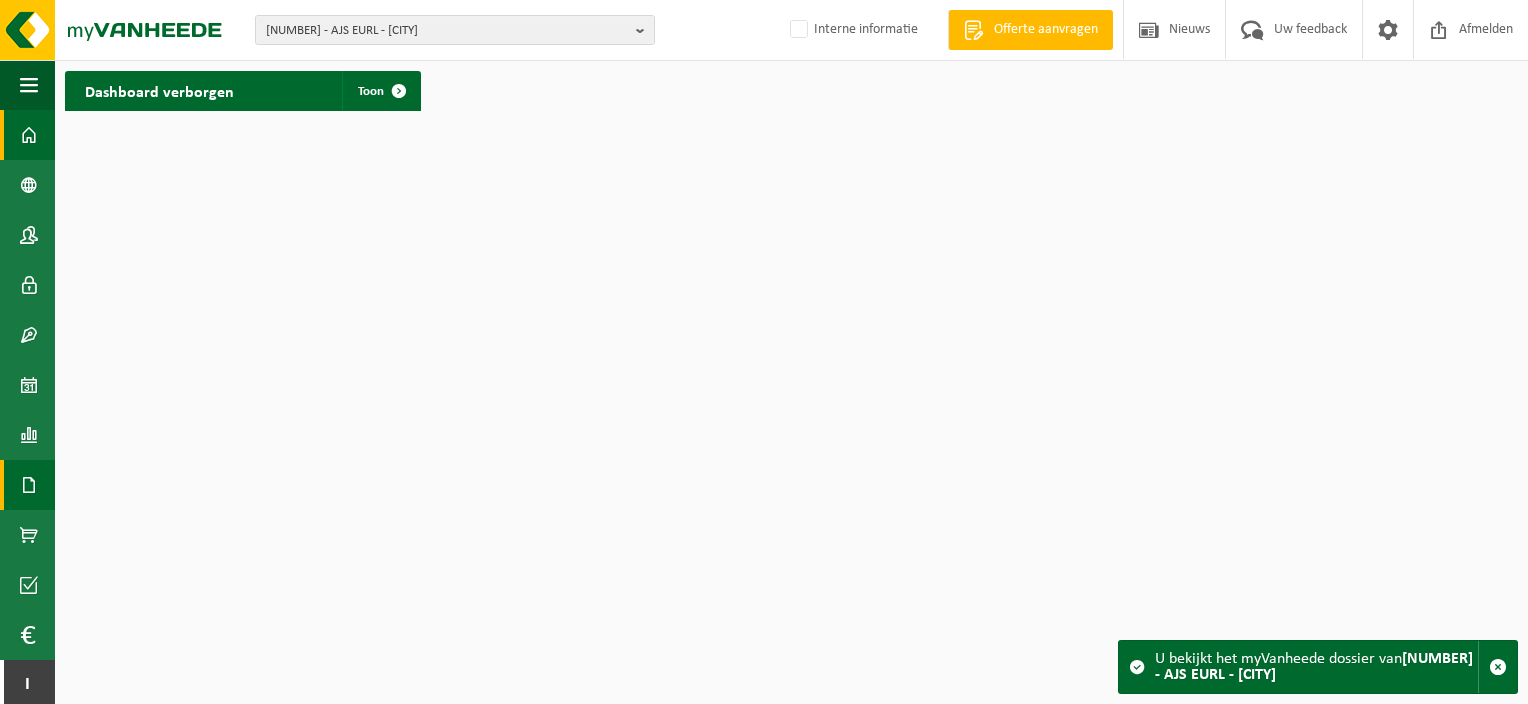 click at bounding box center (29, 485) 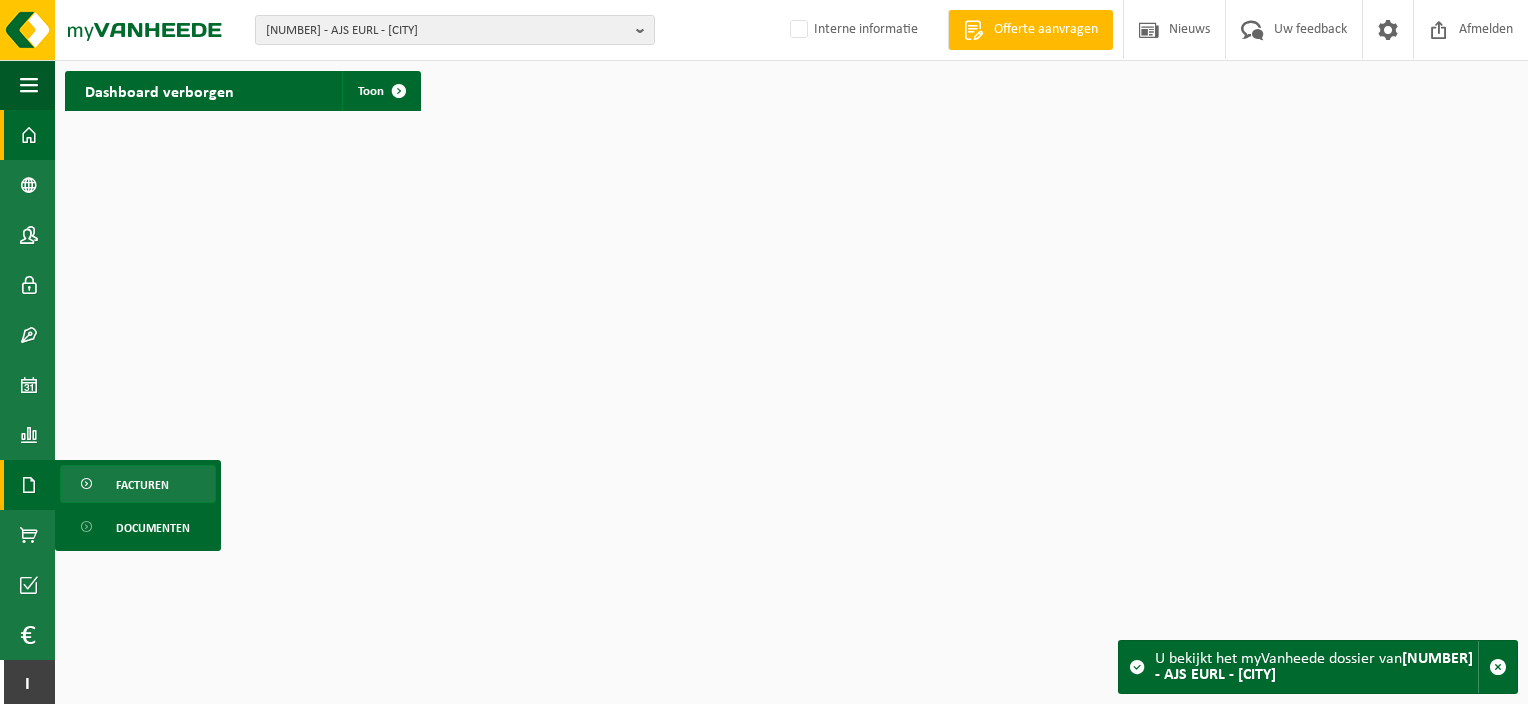 click at bounding box center (88, 485) 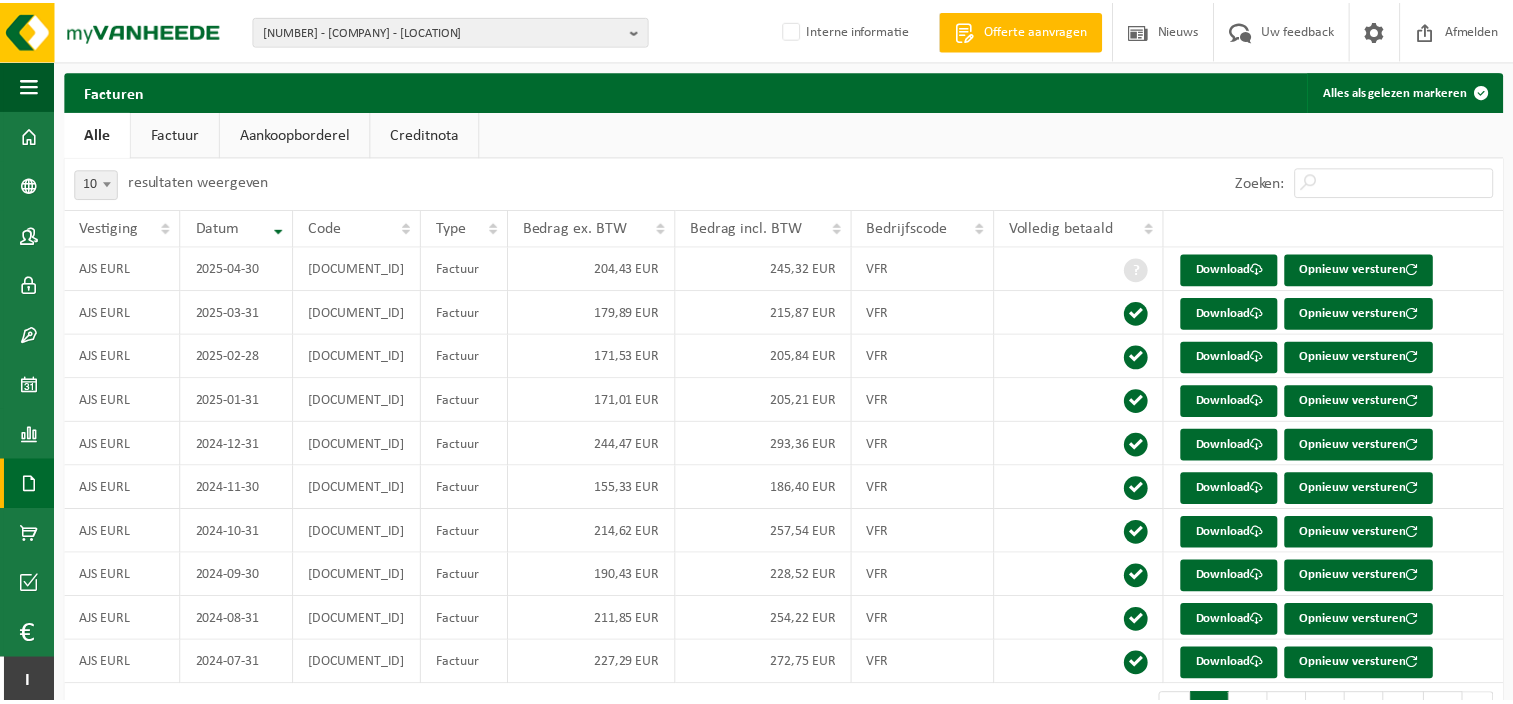 scroll, scrollTop: 0, scrollLeft: 0, axis: both 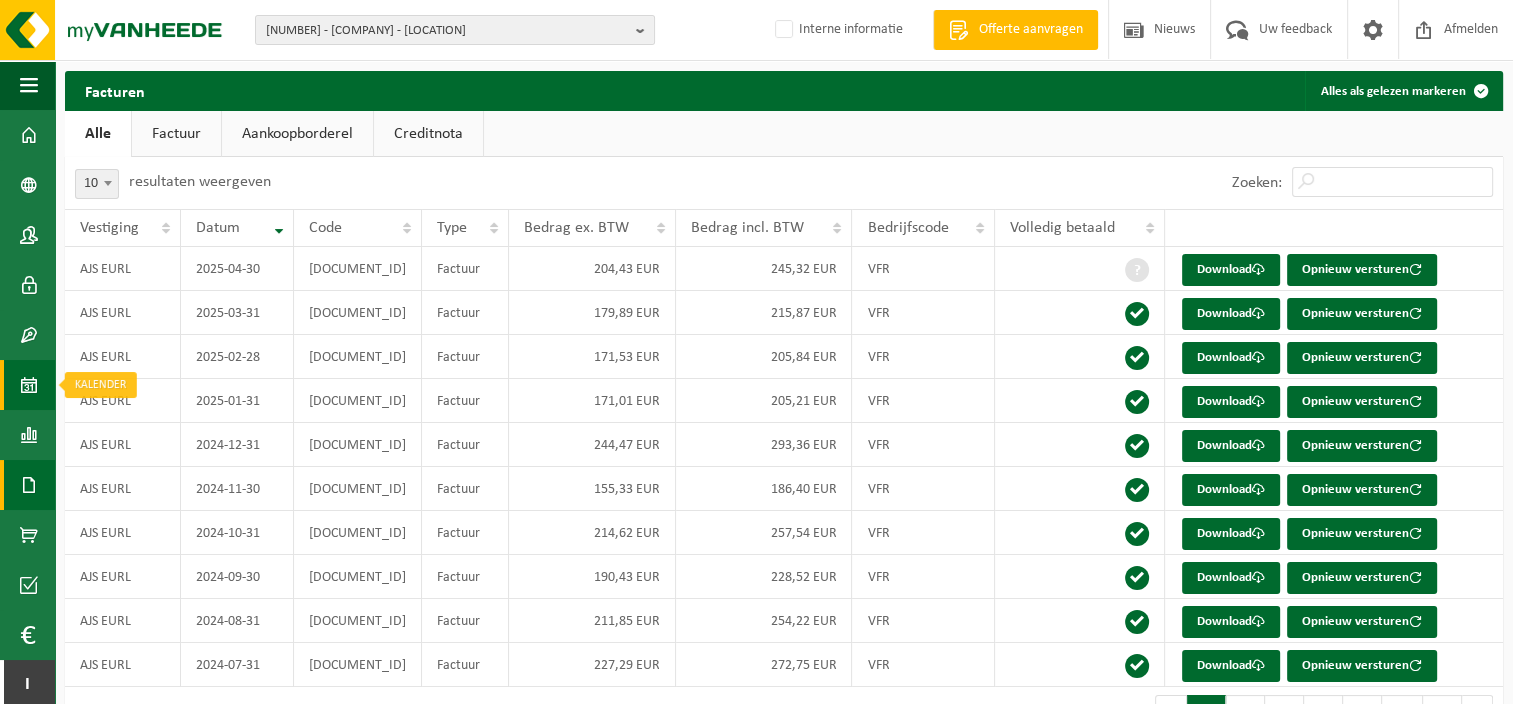 click on "Kalender" at bounding box center [27, 385] 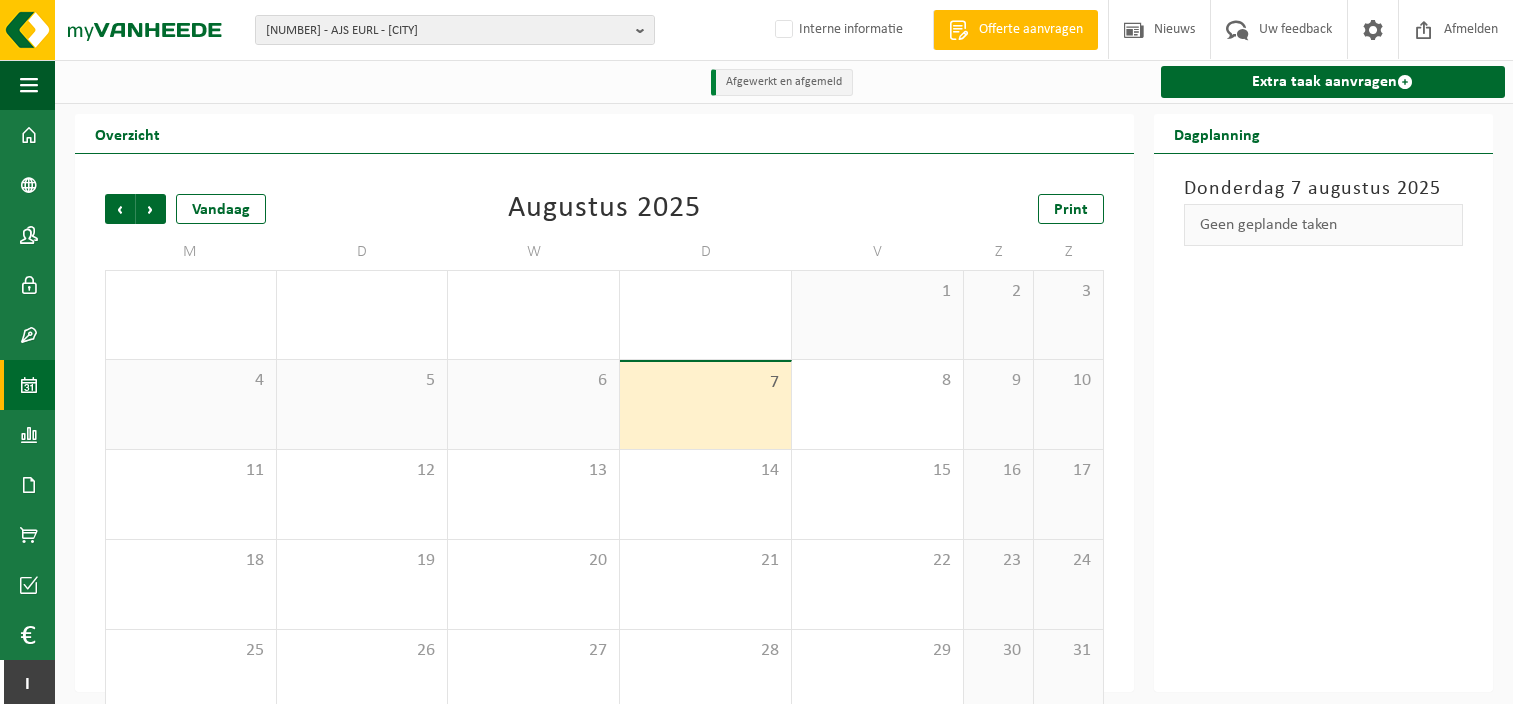 scroll, scrollTop: 0, scrollLeft: 0, axis: both 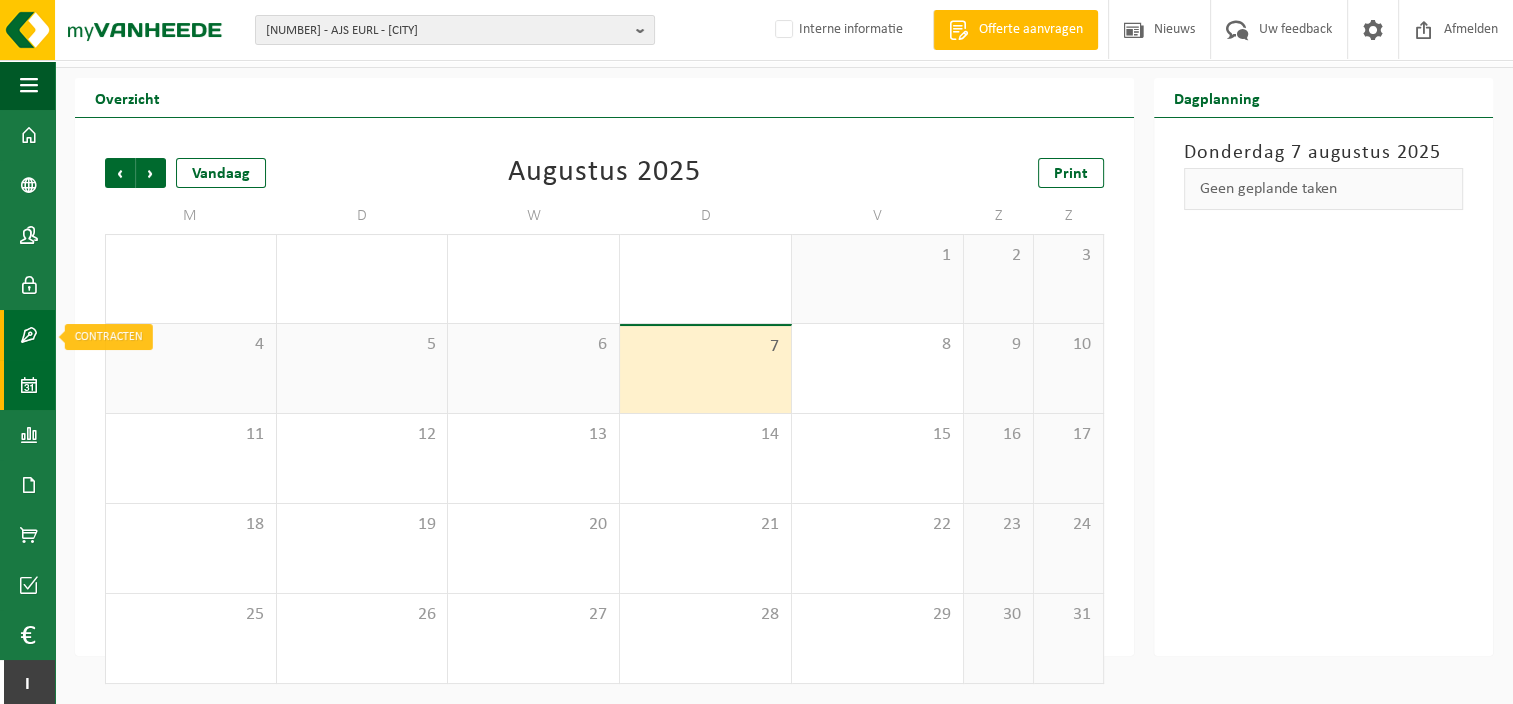 click at bounding box center [29, 335] 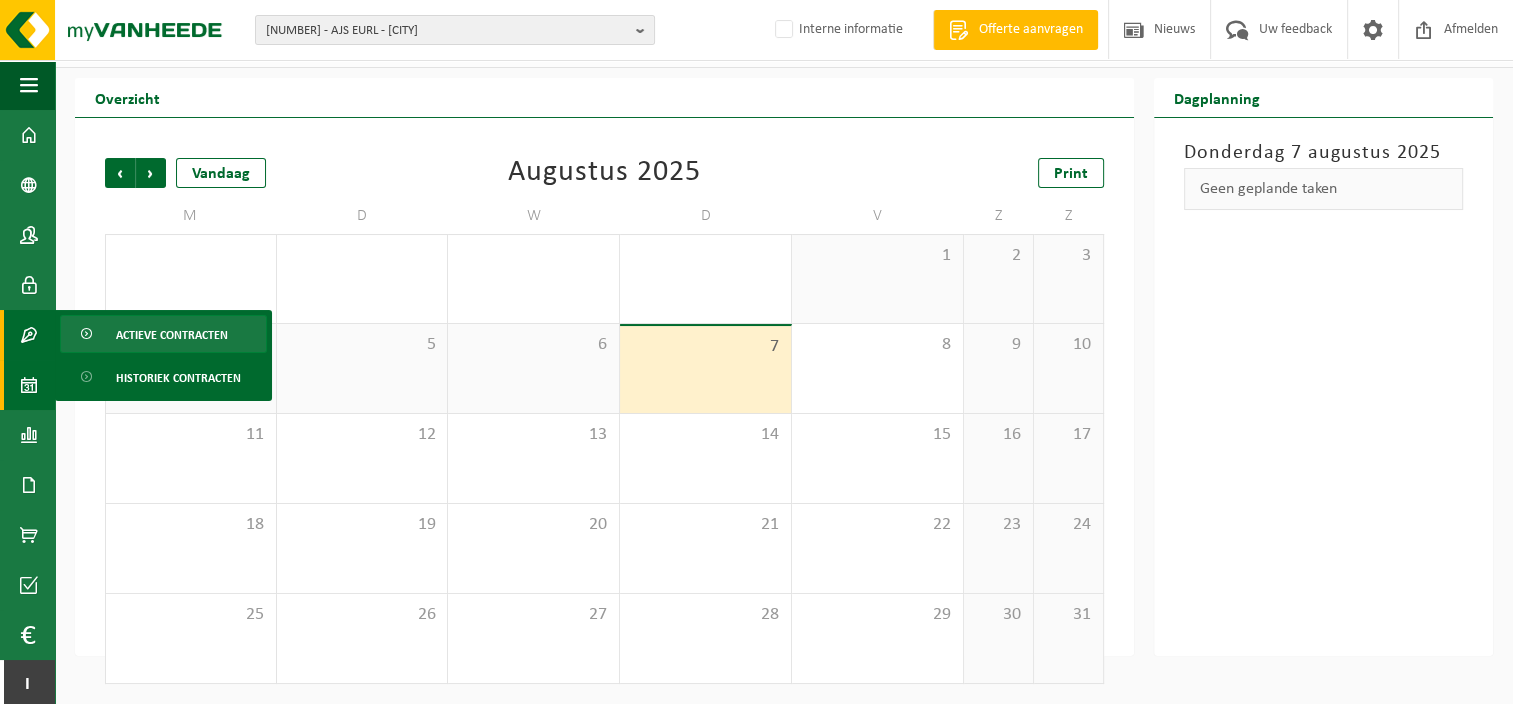 click at bounding box center [88, 335] 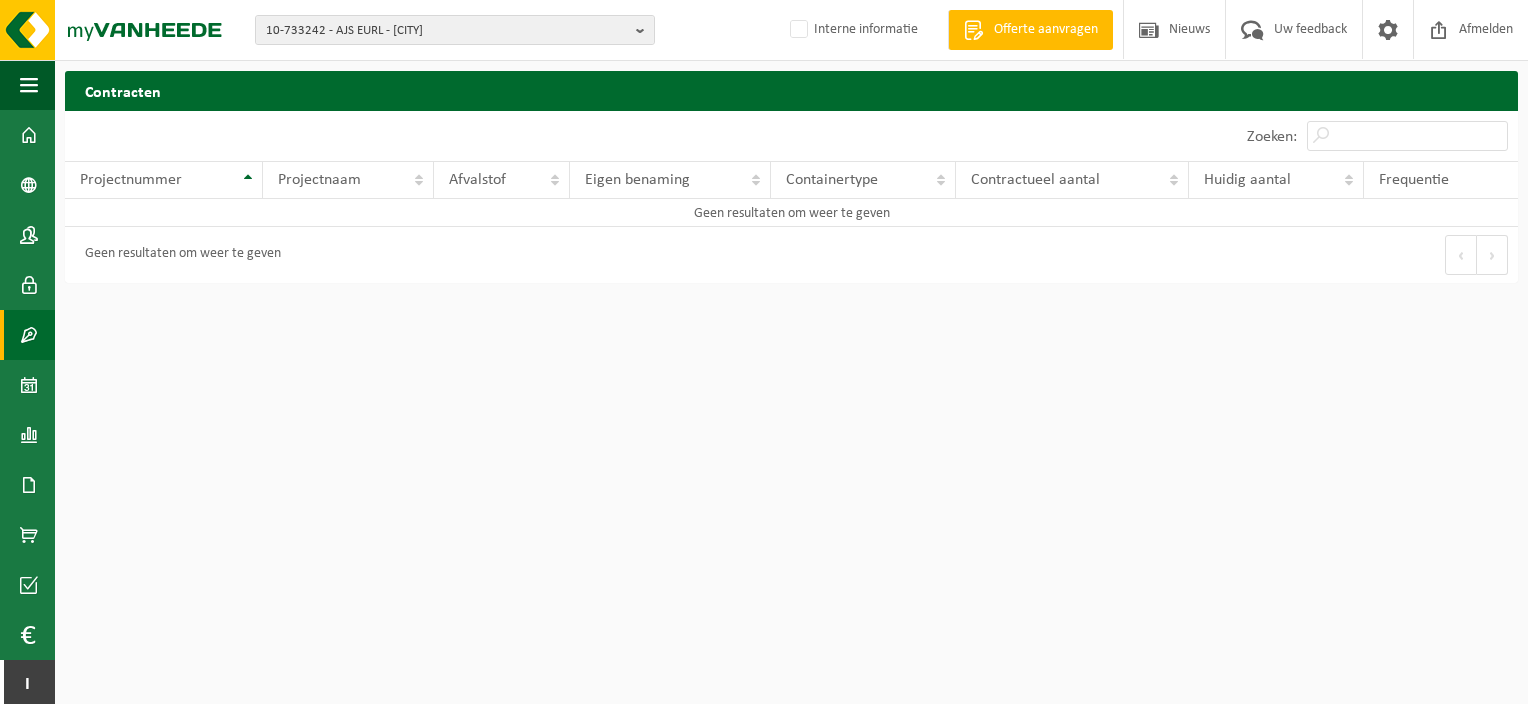 scroll, scrollTop: 0, scrollLeft: 0, axis: both 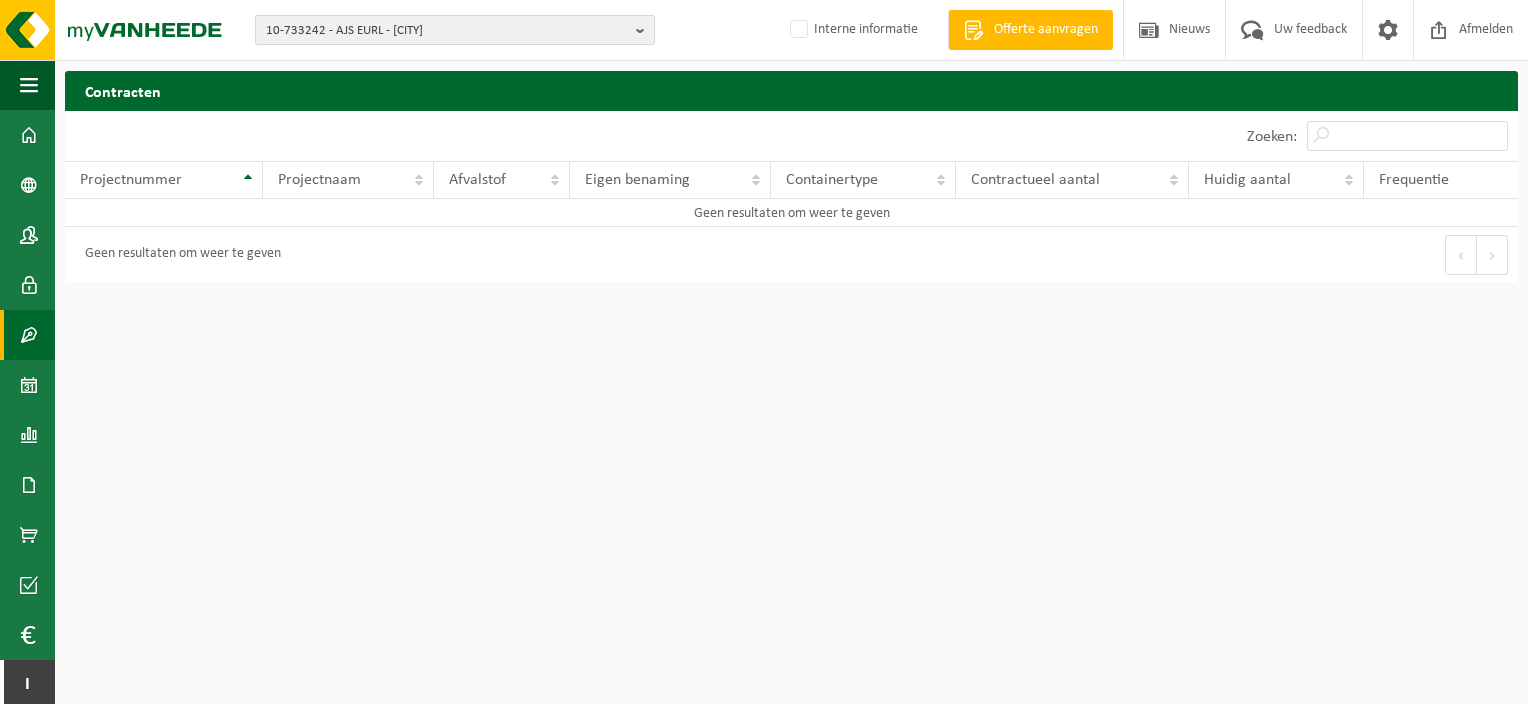 click on "10-733242 - AJS EURL - [CITY]" at bounding box center (447, 31) 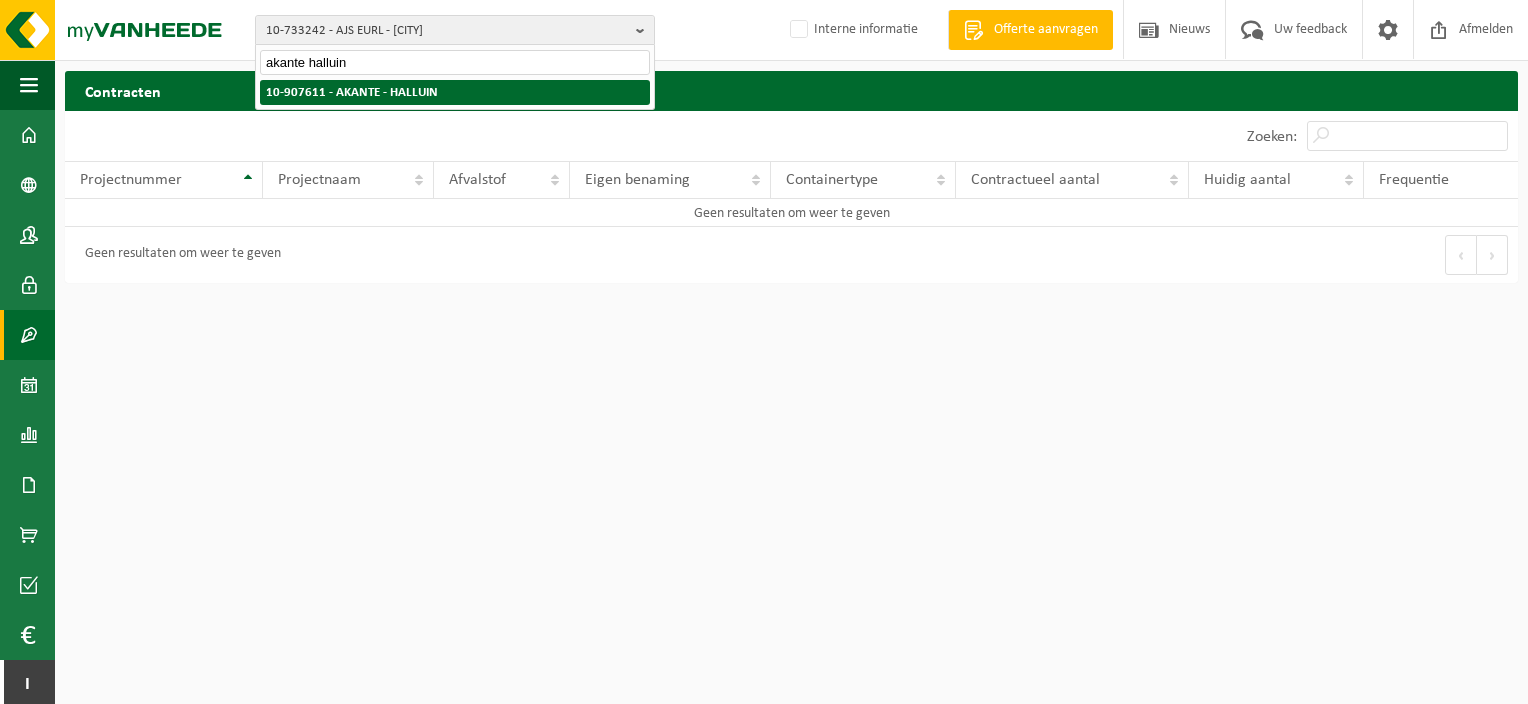 type on "akante halluin" 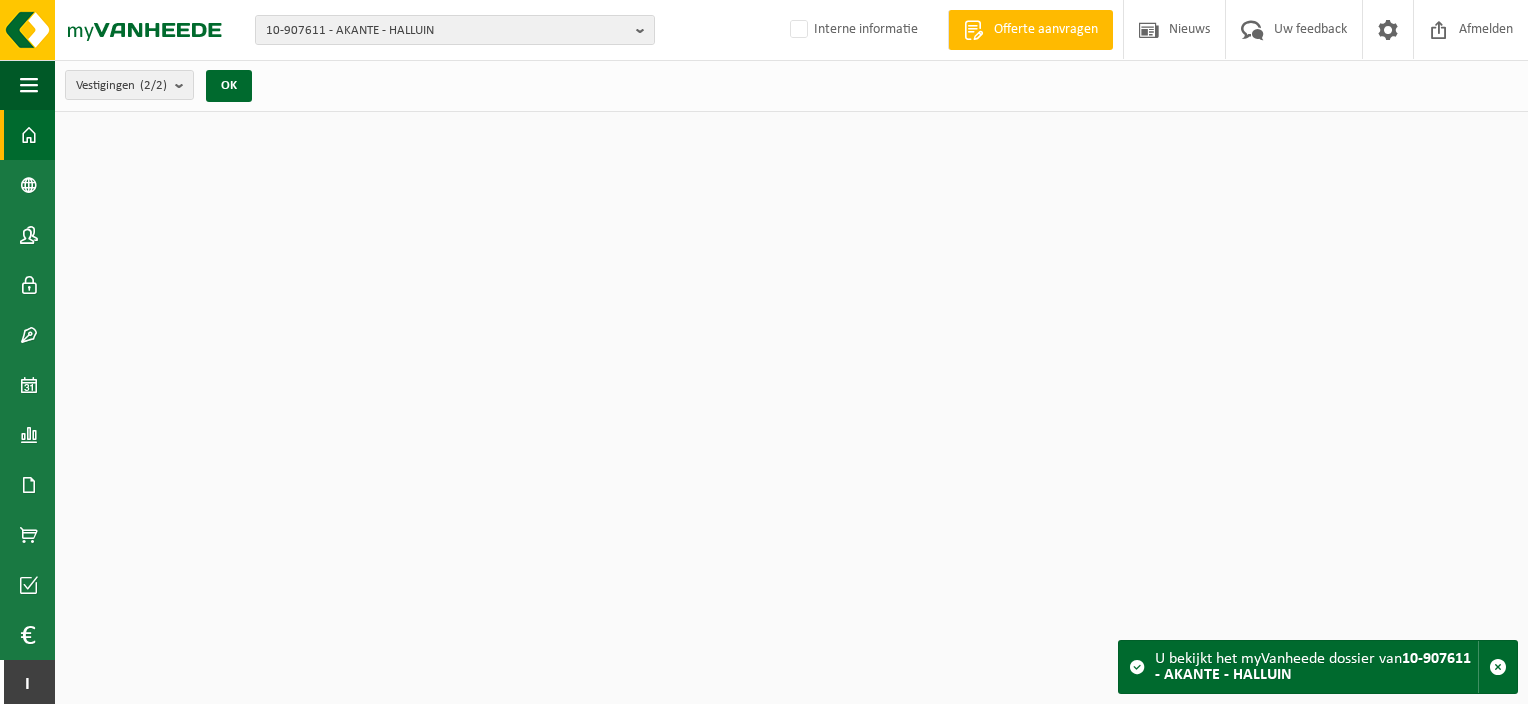 scroll, scrollTop: 0, scrollLeft: 0, axis: both 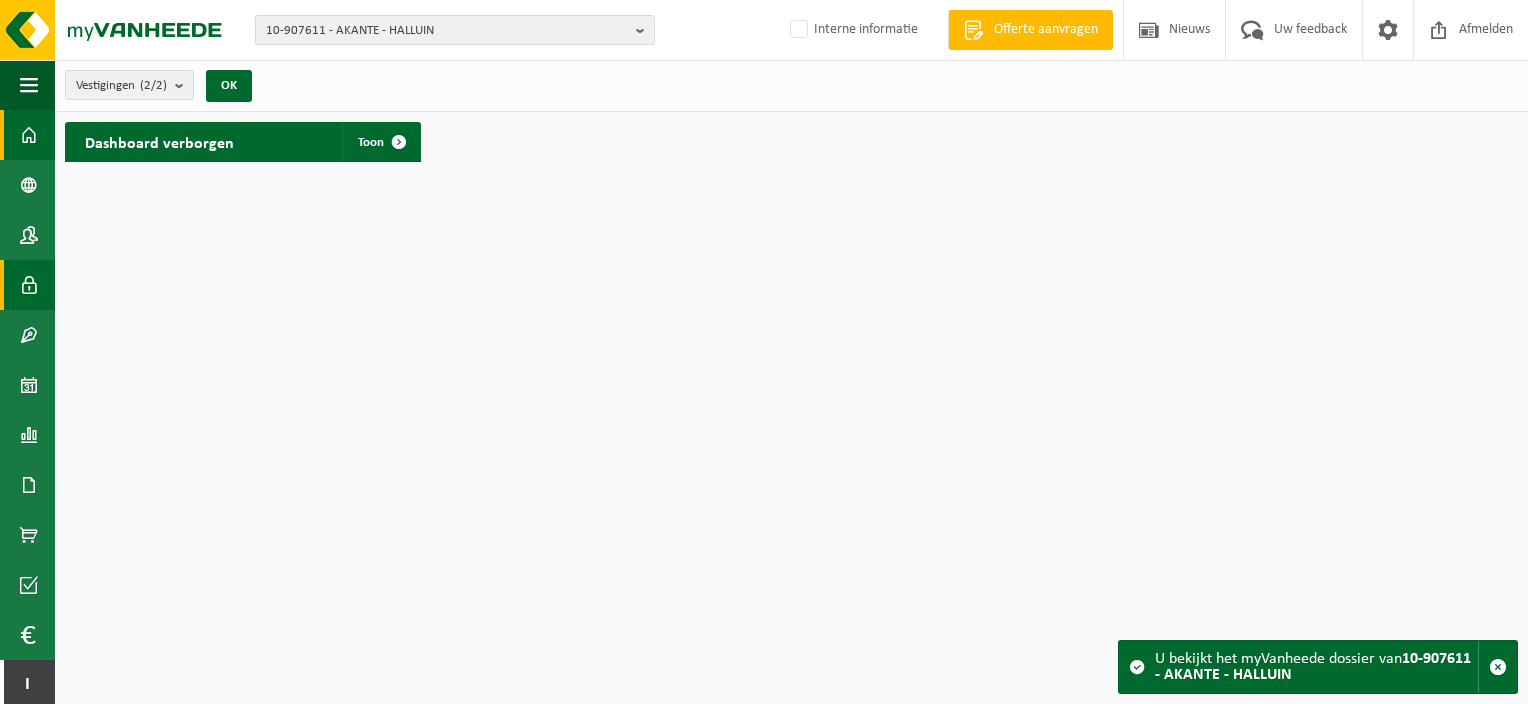 click at bounding box center [29, 285] 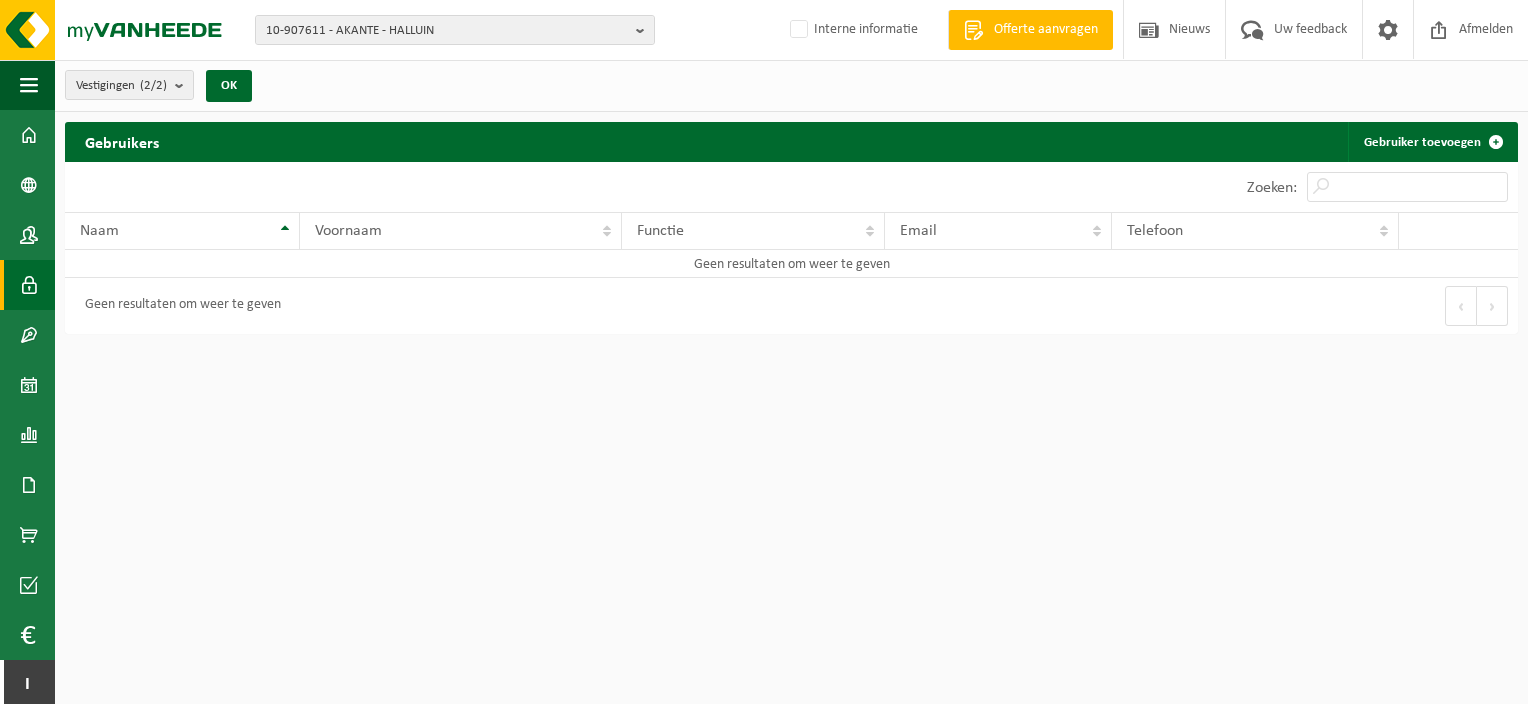 scroll, scrollTop: 0, scrollLeft: 0, axis: both 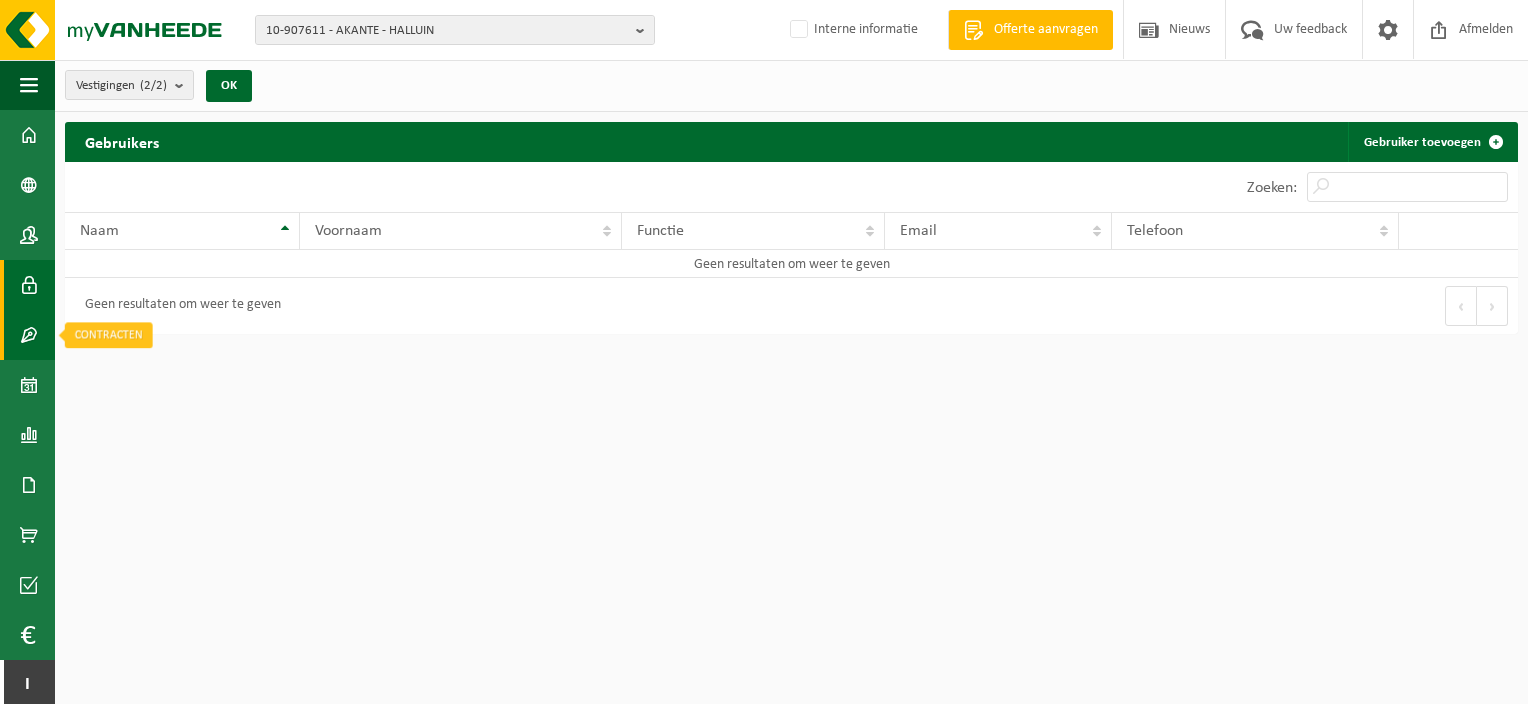 click on "Contracten" at bounding box center (27, 335) 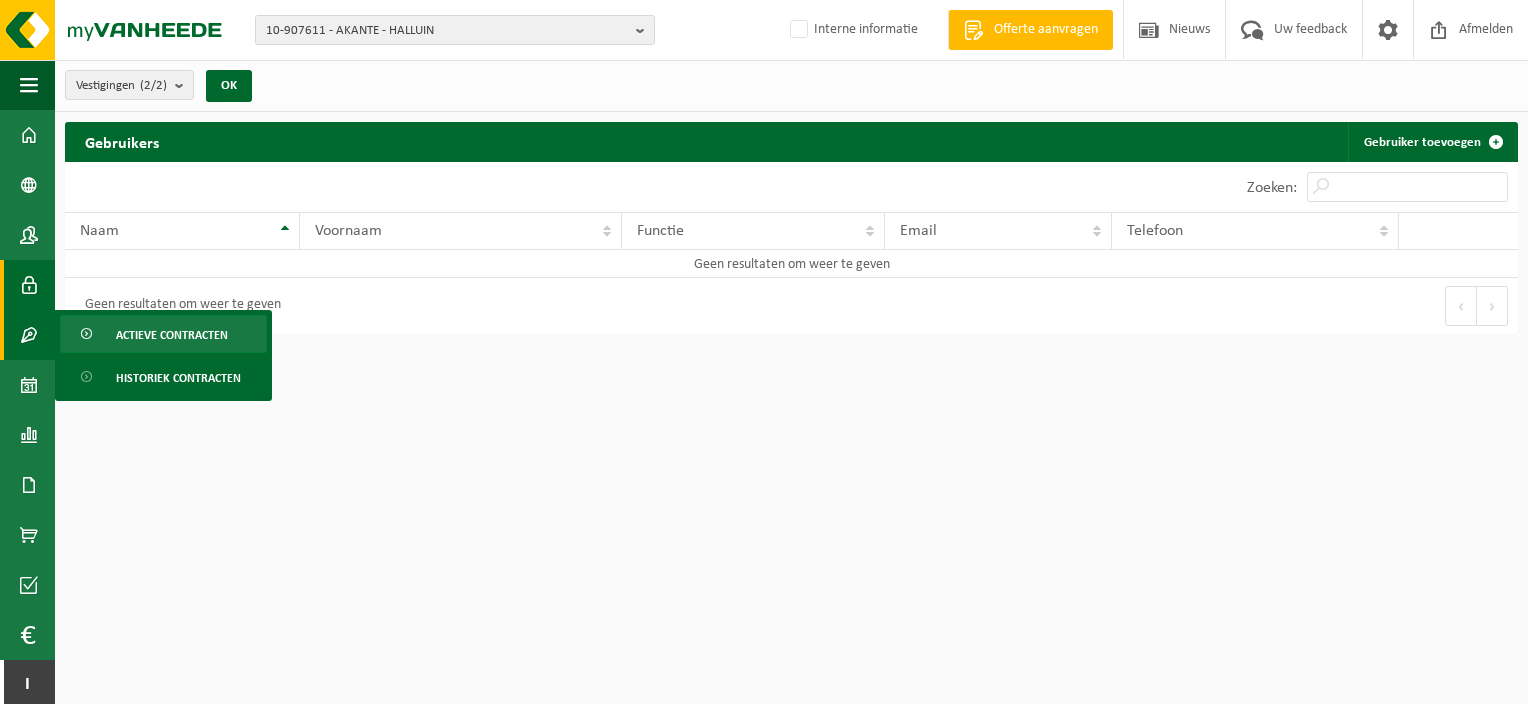 click at bounding box center [88, 335] 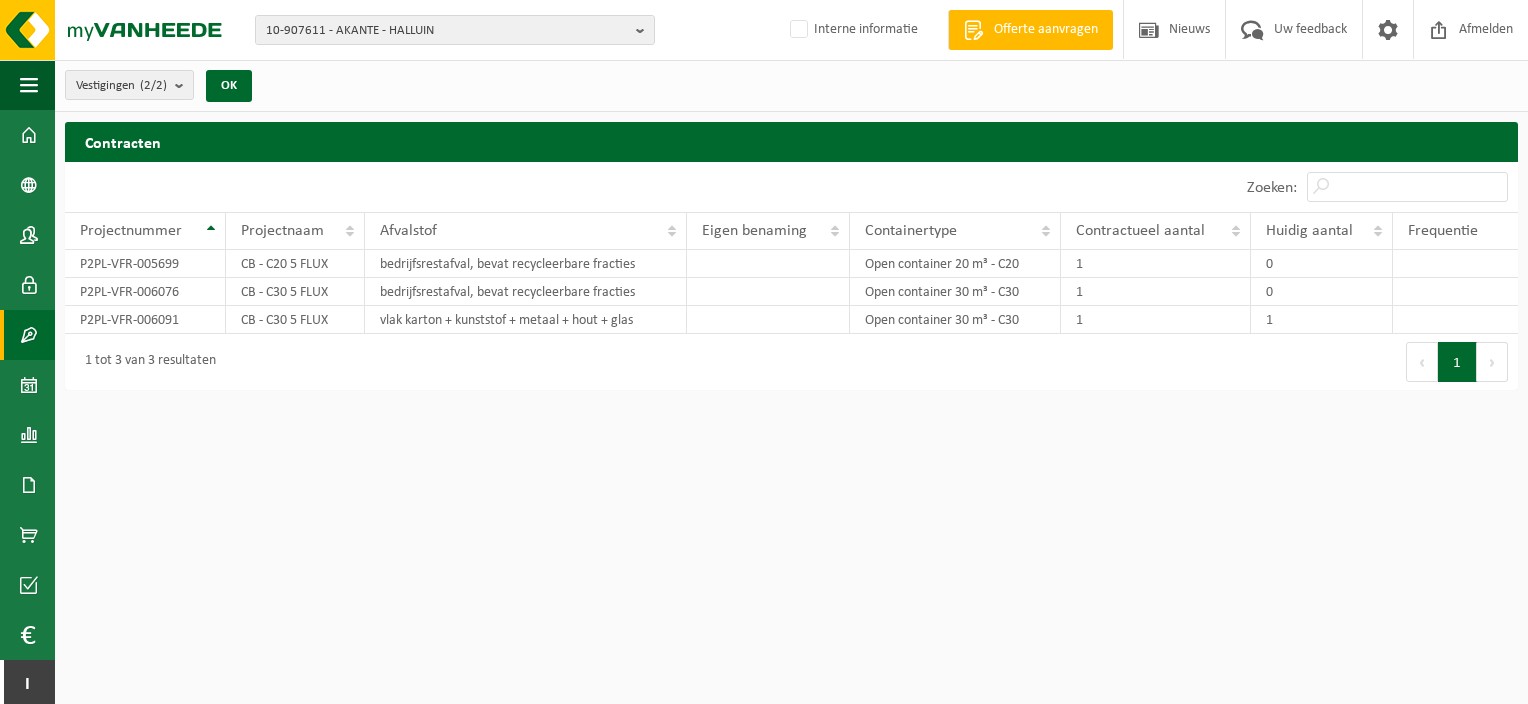 scroll, scrollTop: 0, scrollLeft: 0, axis: both 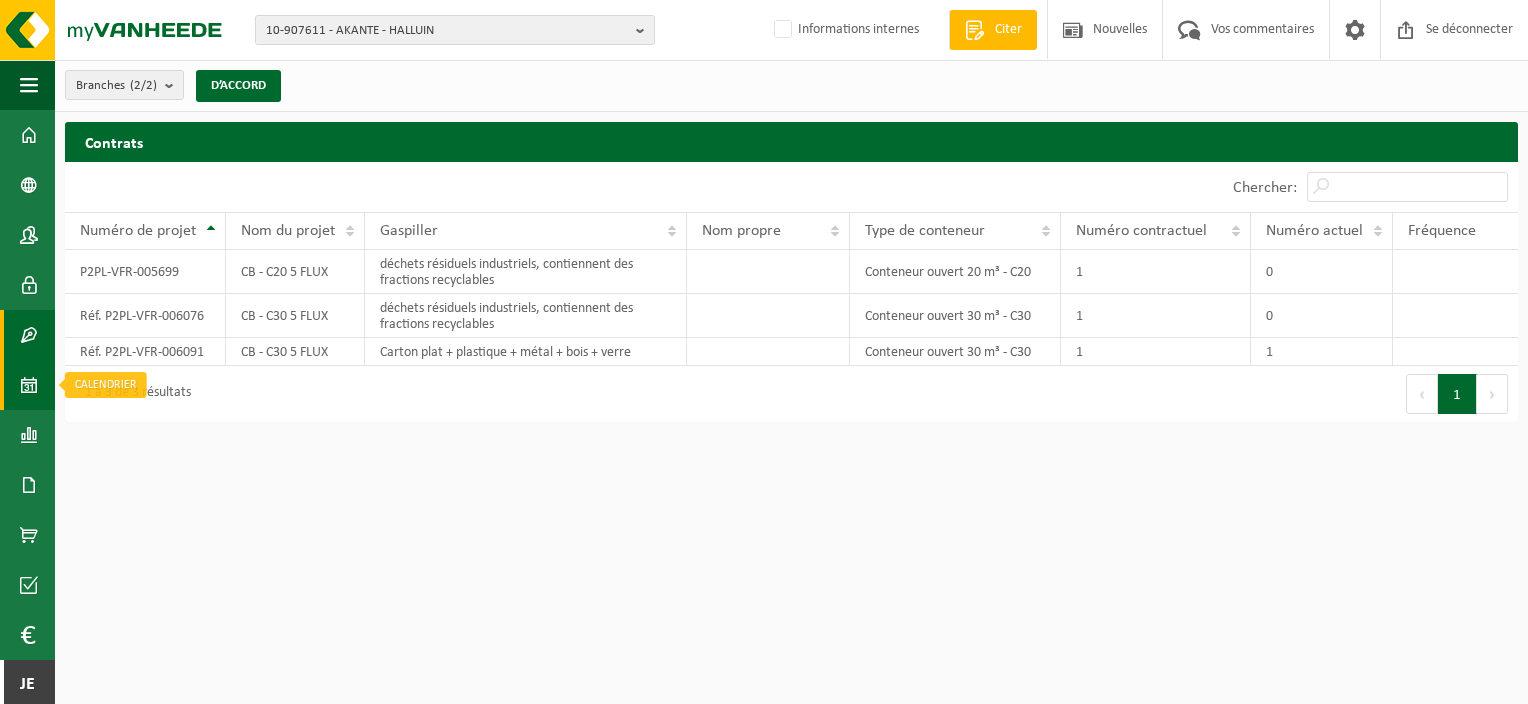 click at bounding box center [29, 385] 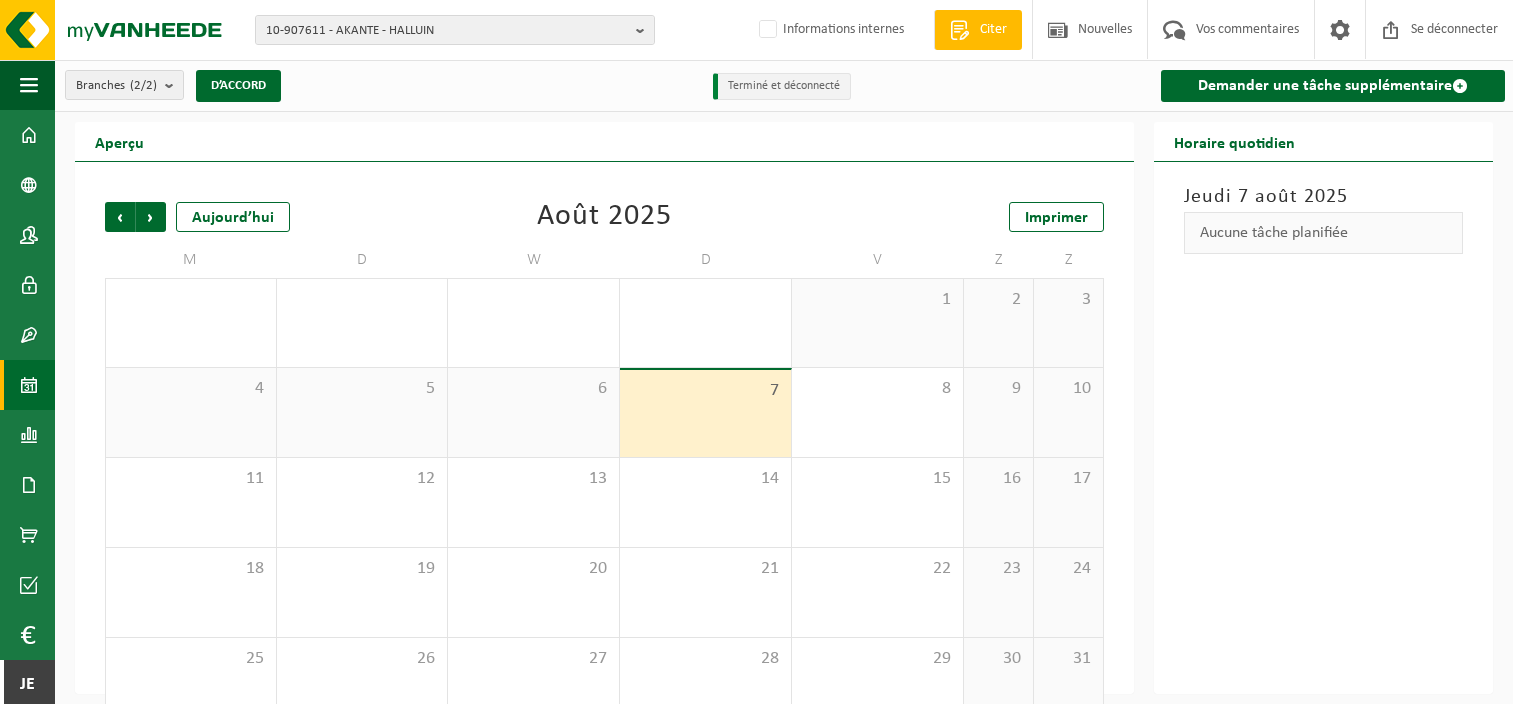 scroll, scrollTop: 0, scrollLeft: 0, axis: both 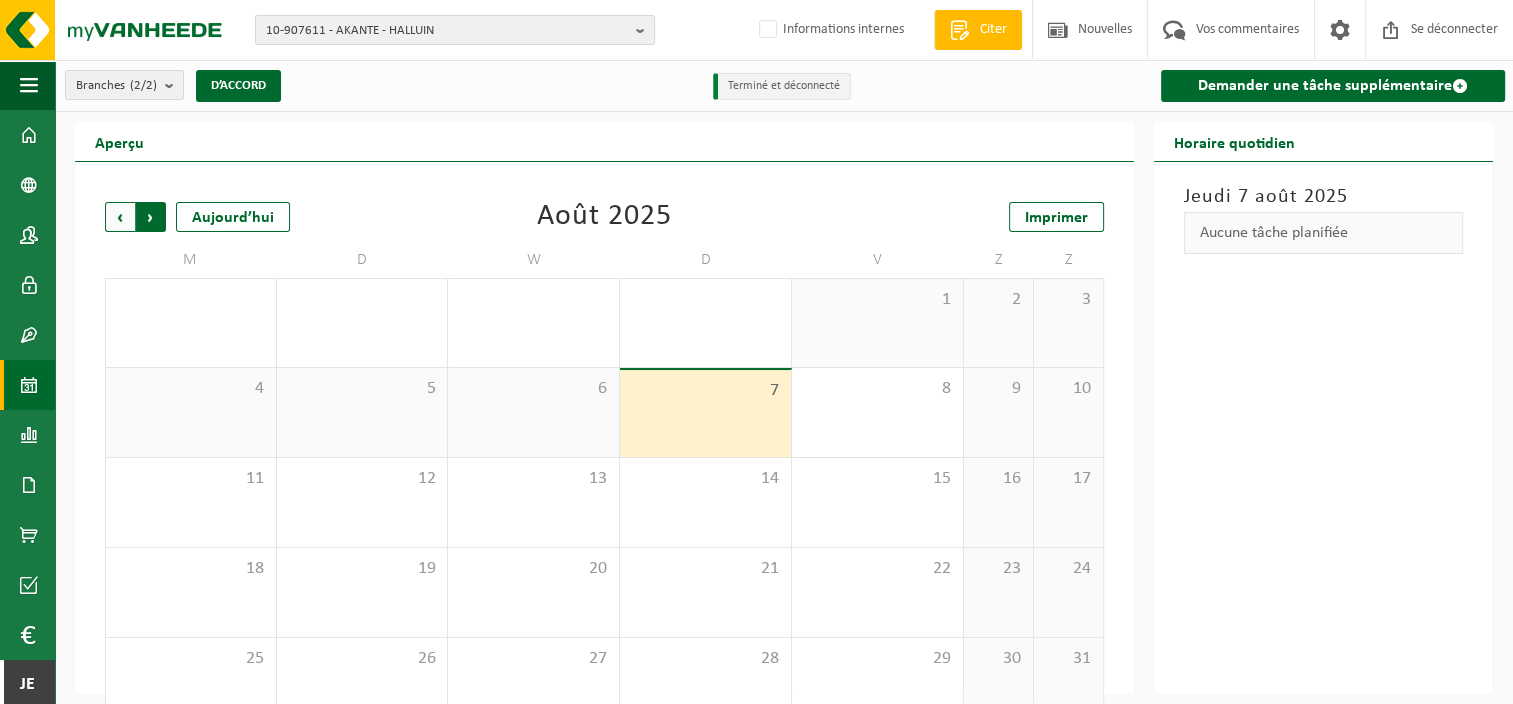 click on "Précédent" at bounding box center (120, 217) 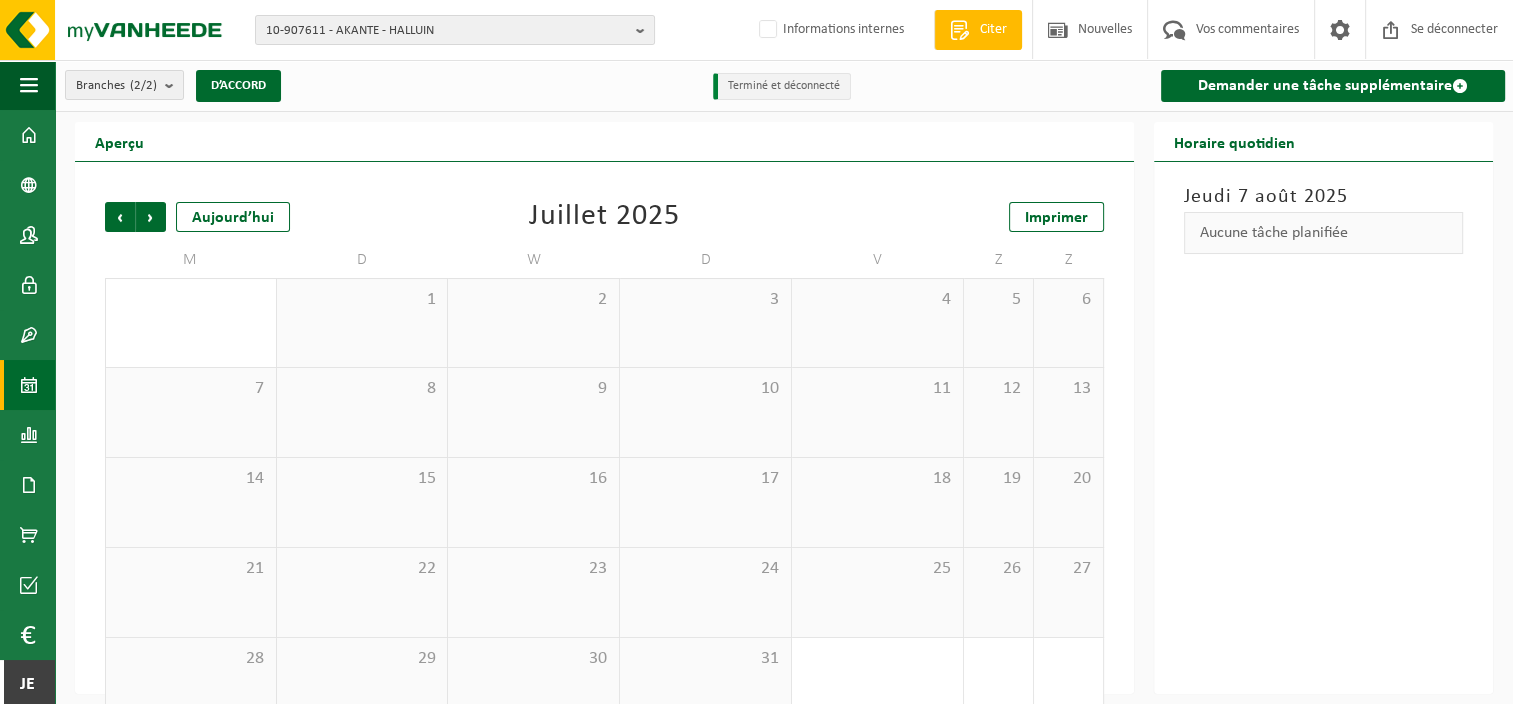 click on "Précédent" at bounding box center [120, 217] 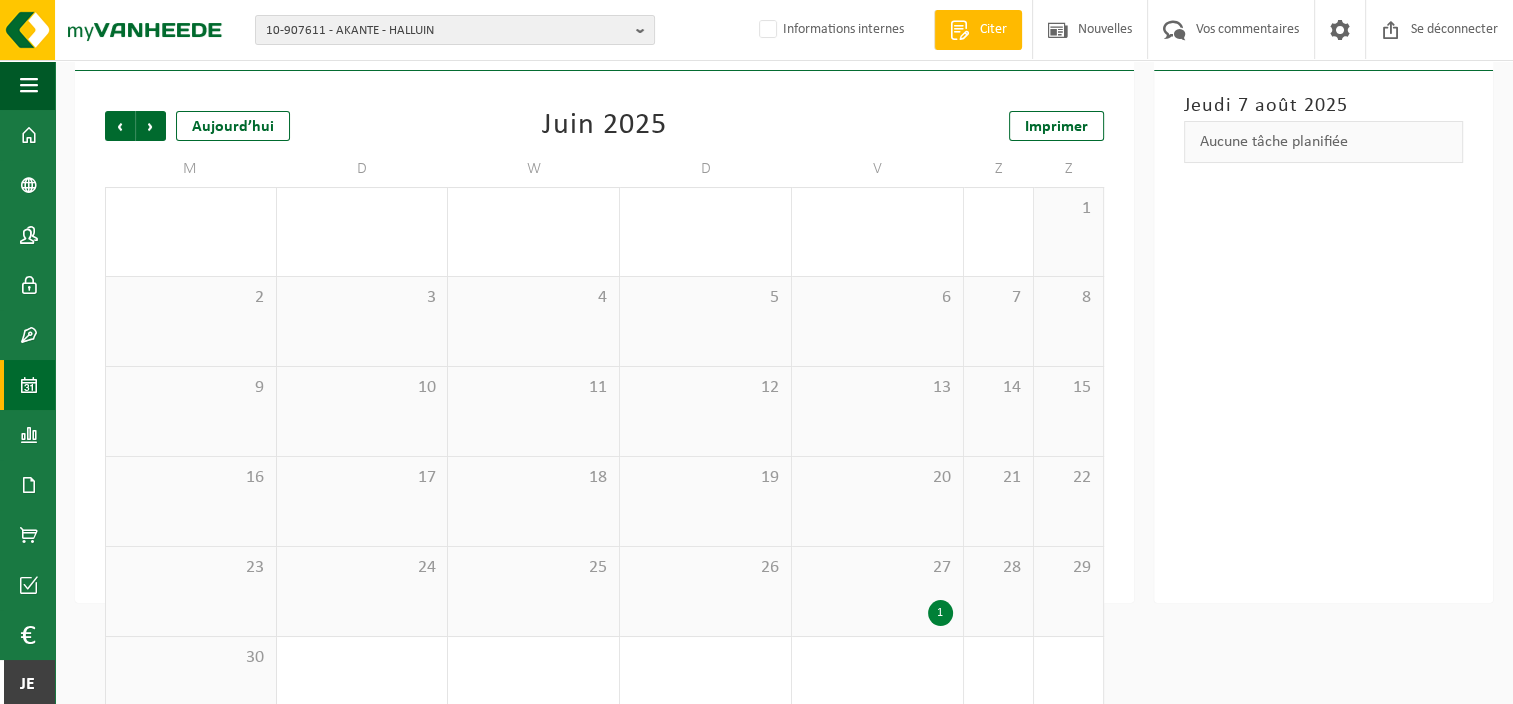scroll, scrollTop: 112, scrollLeft: 0, axis: vertical 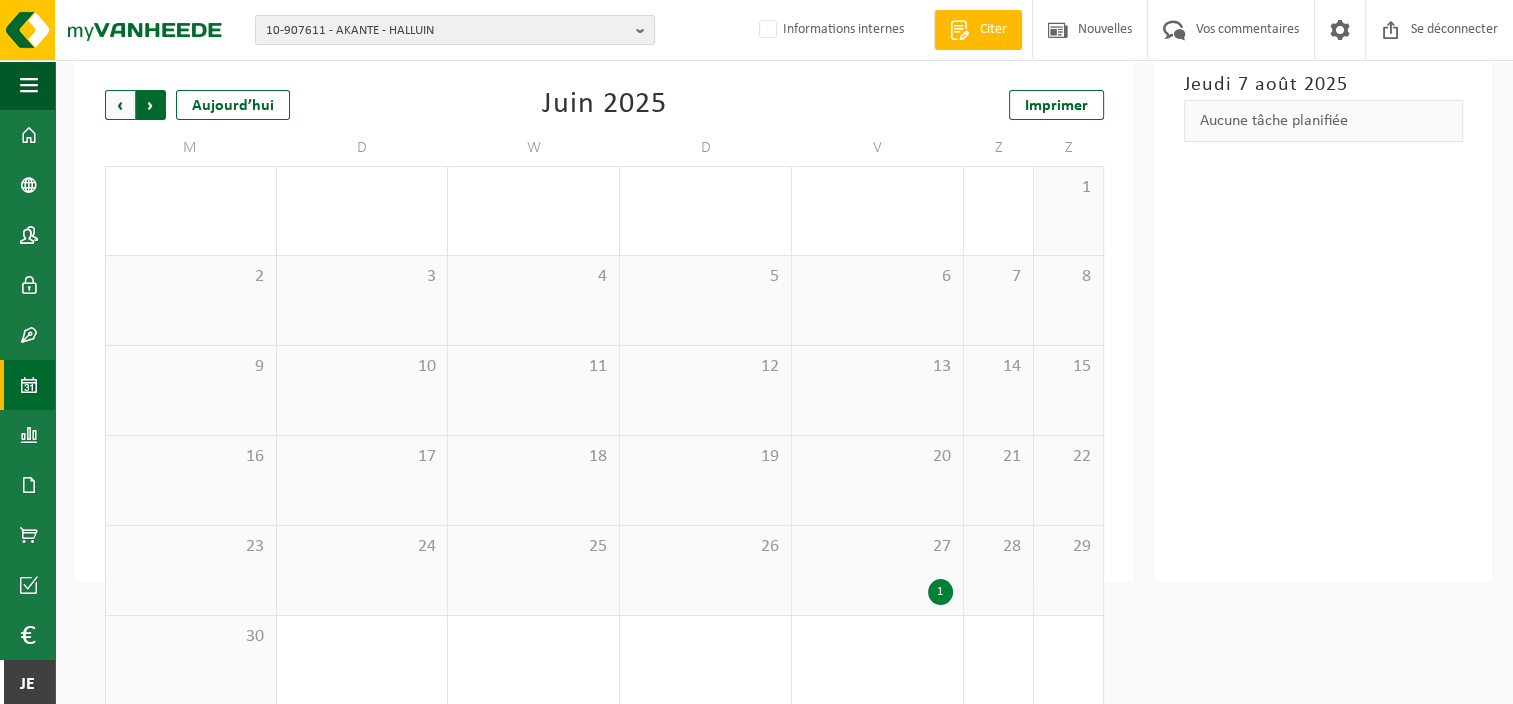 click on "Précédent" at bounding box center (120, 105) 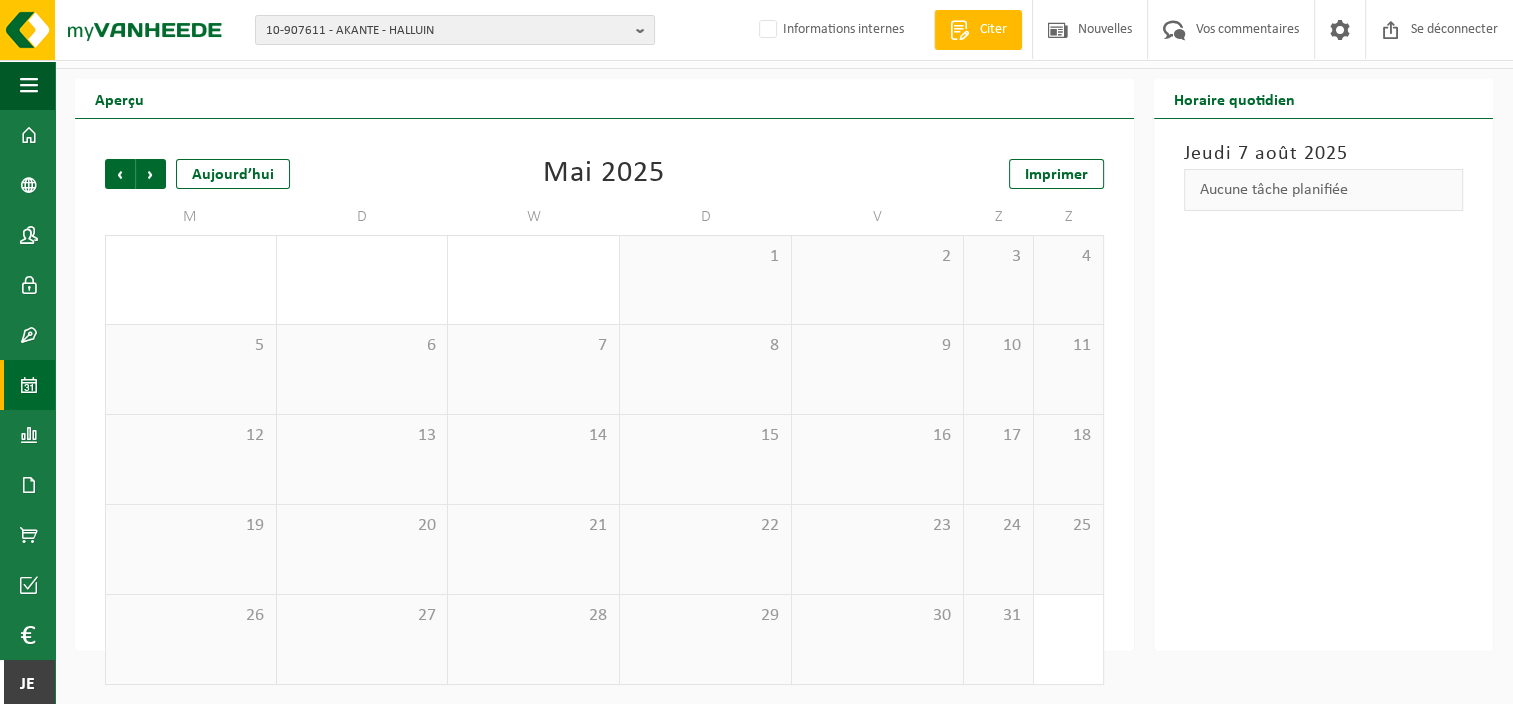 click on "Aperçu" at bounding box center (119, 98) 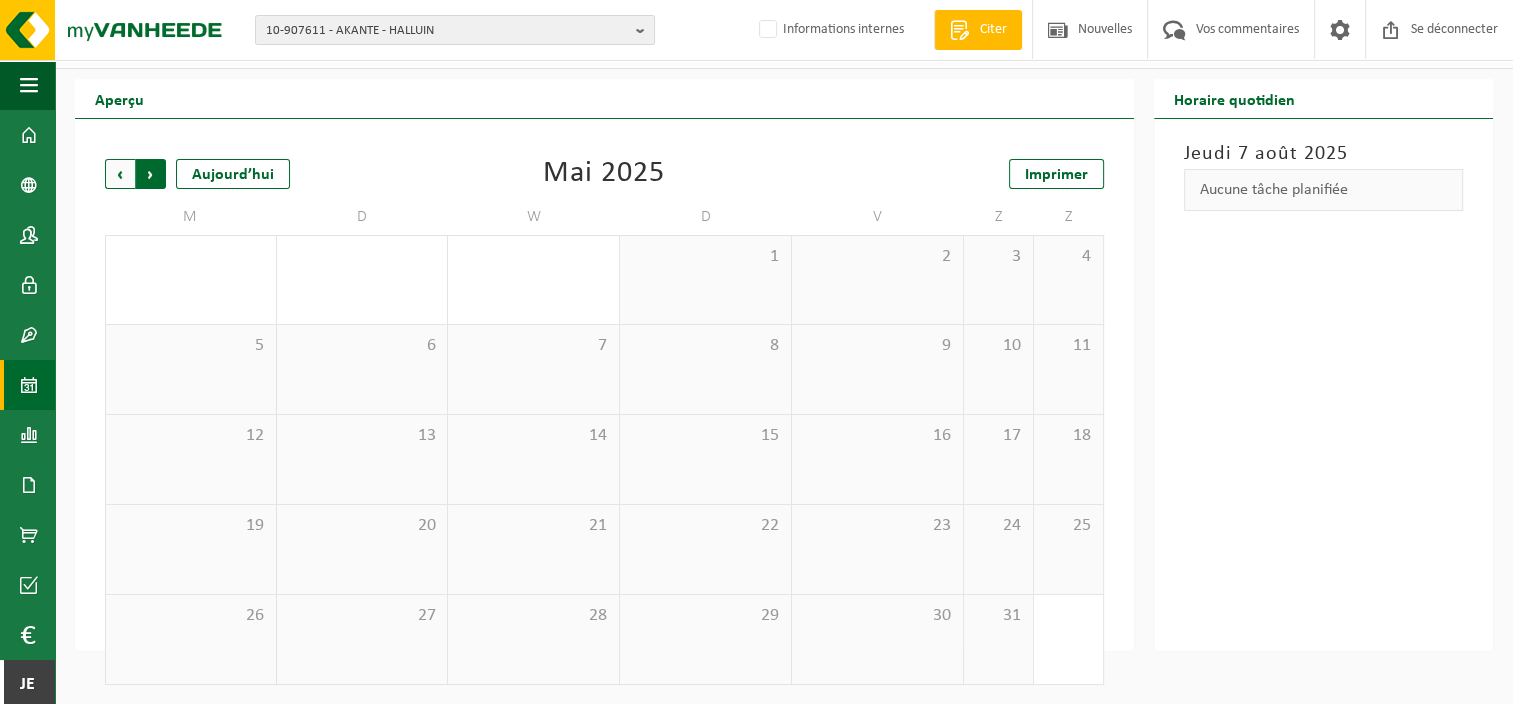 click on "Précédent" at bounding box center [120, 174] 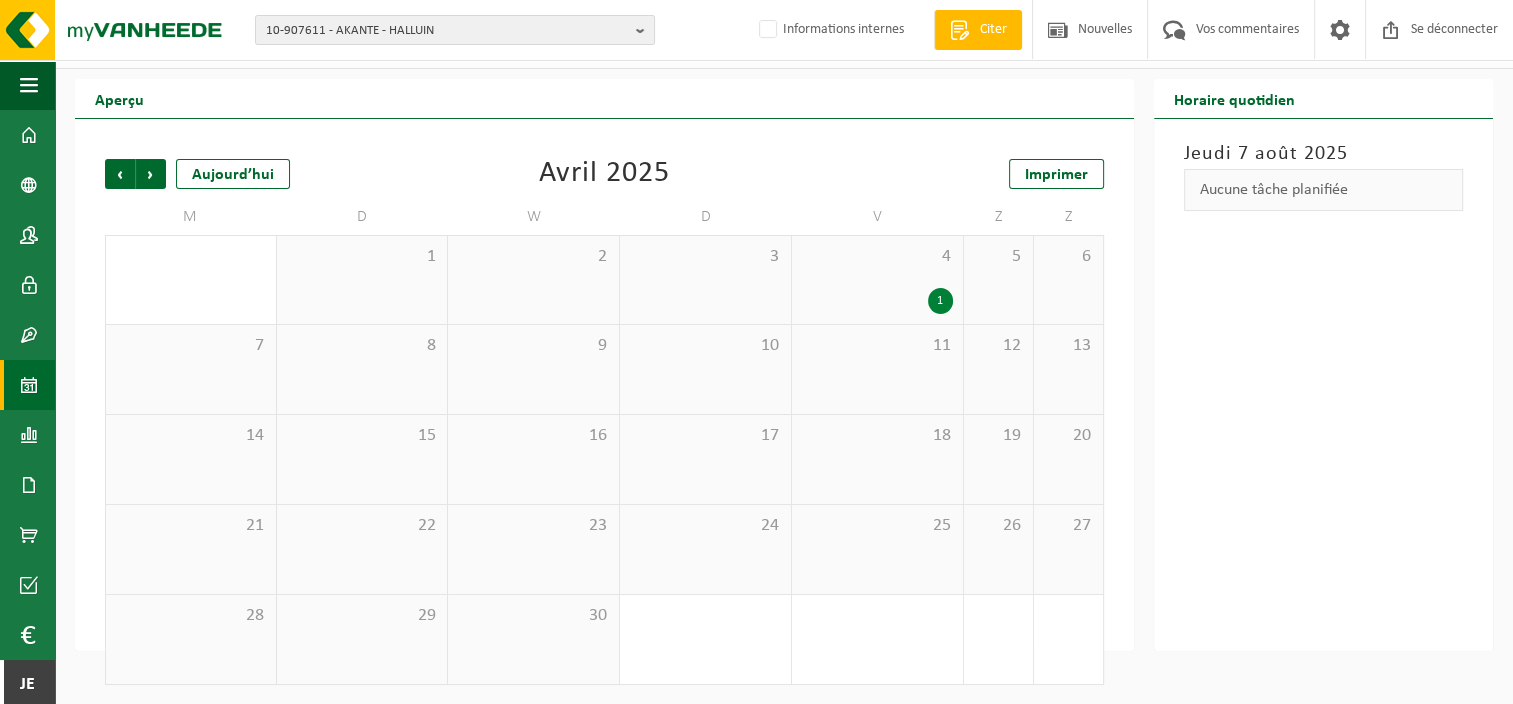 click on "Précédent" at bounding box center (120, 174) 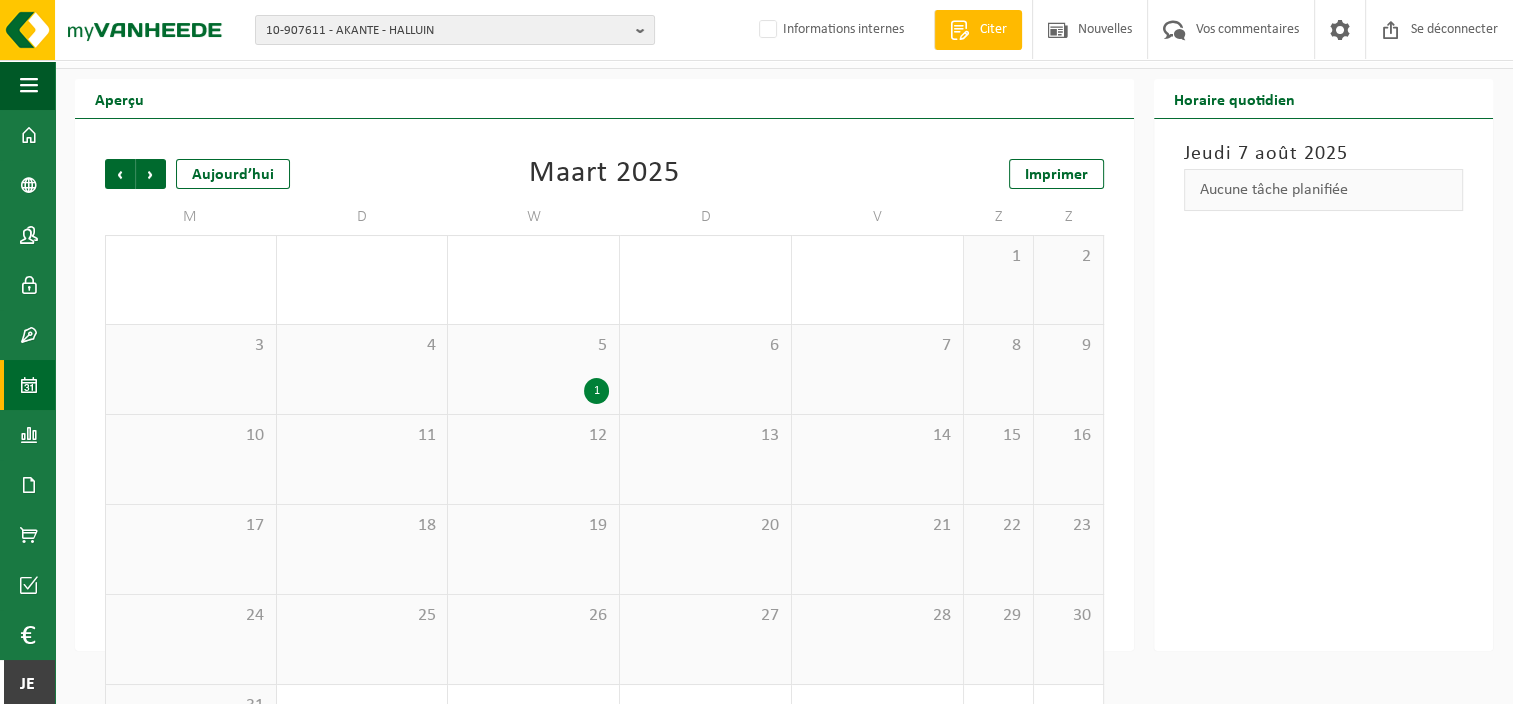scroll, scrollTop: 112, scrollLeft: 0, axis: vertical 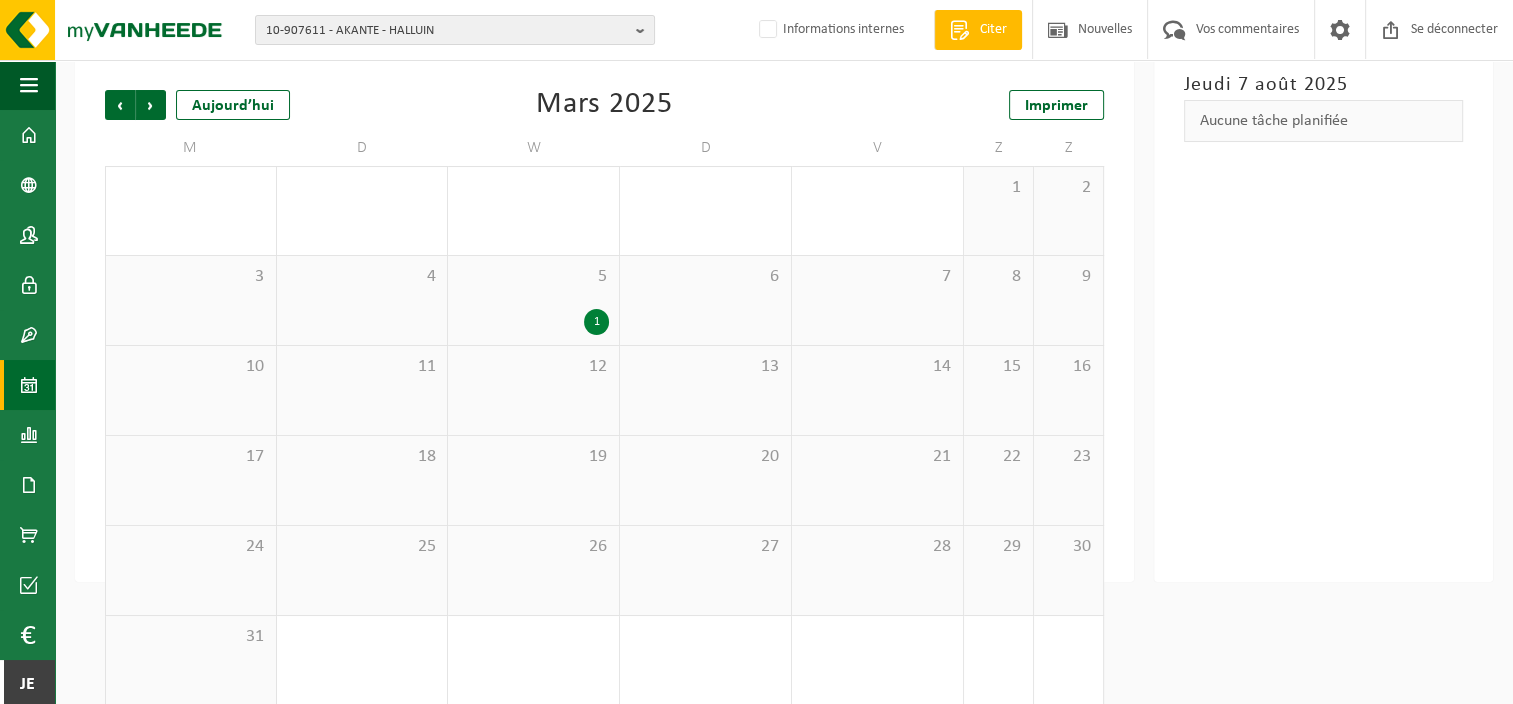 click on "M" at bounding box center (191, 148) 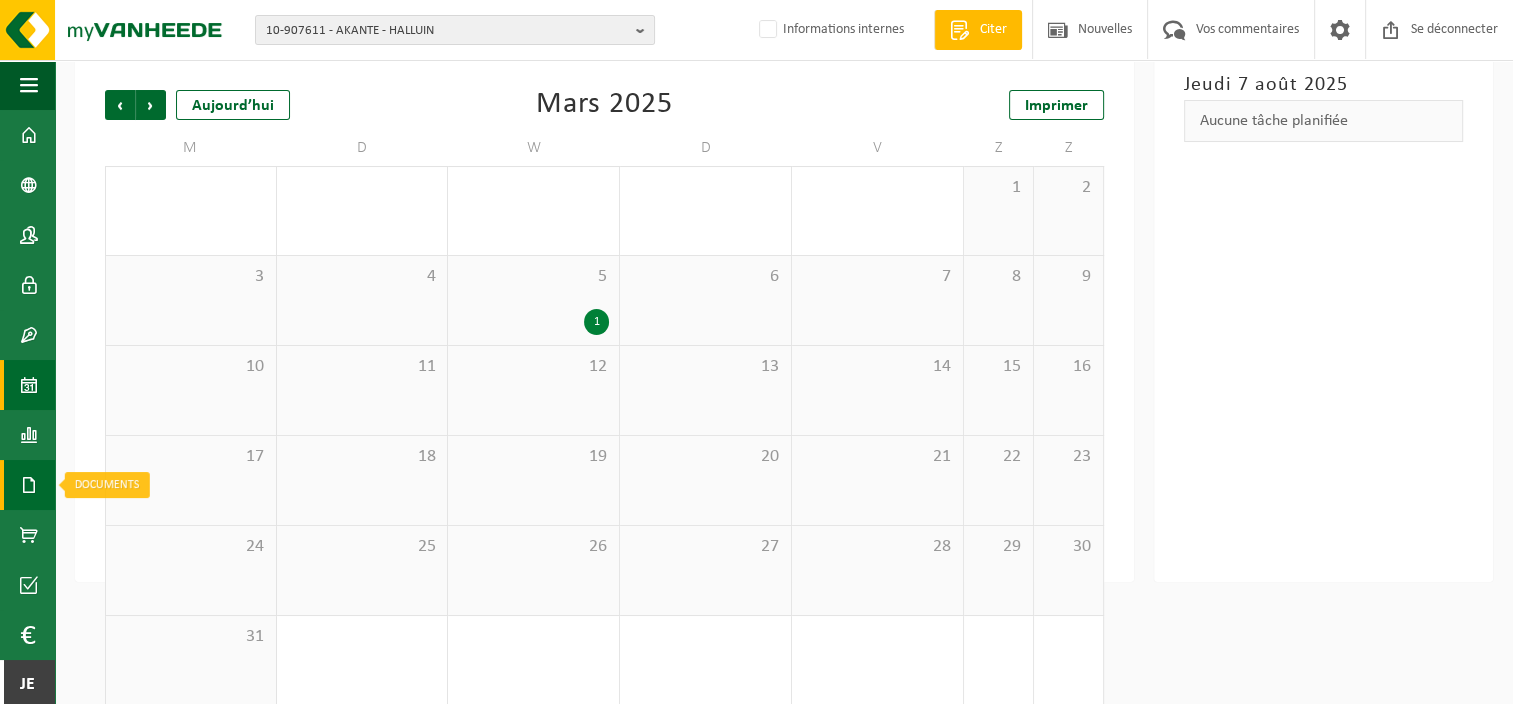 click at bounding box center (29, 485) 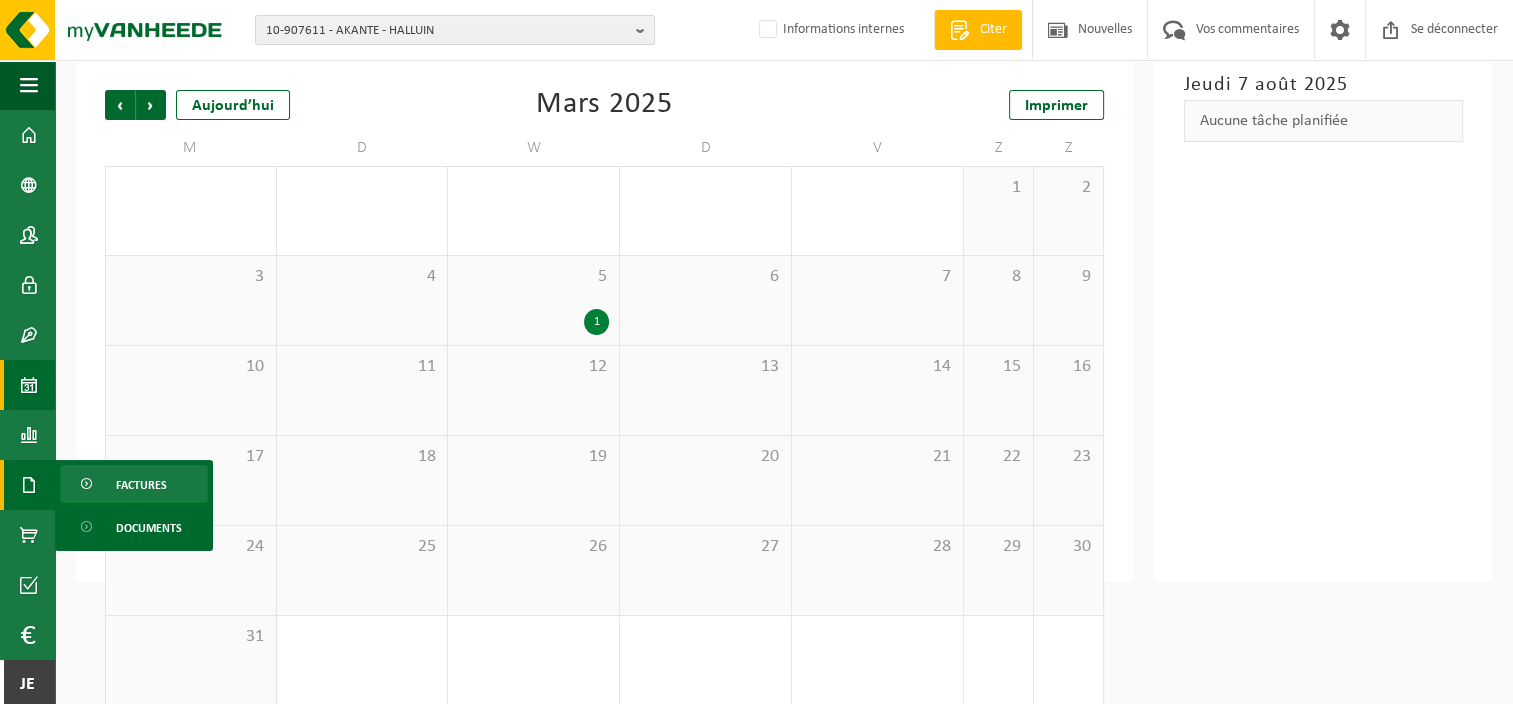 click on "Factures" at bounding box center [134, 484] 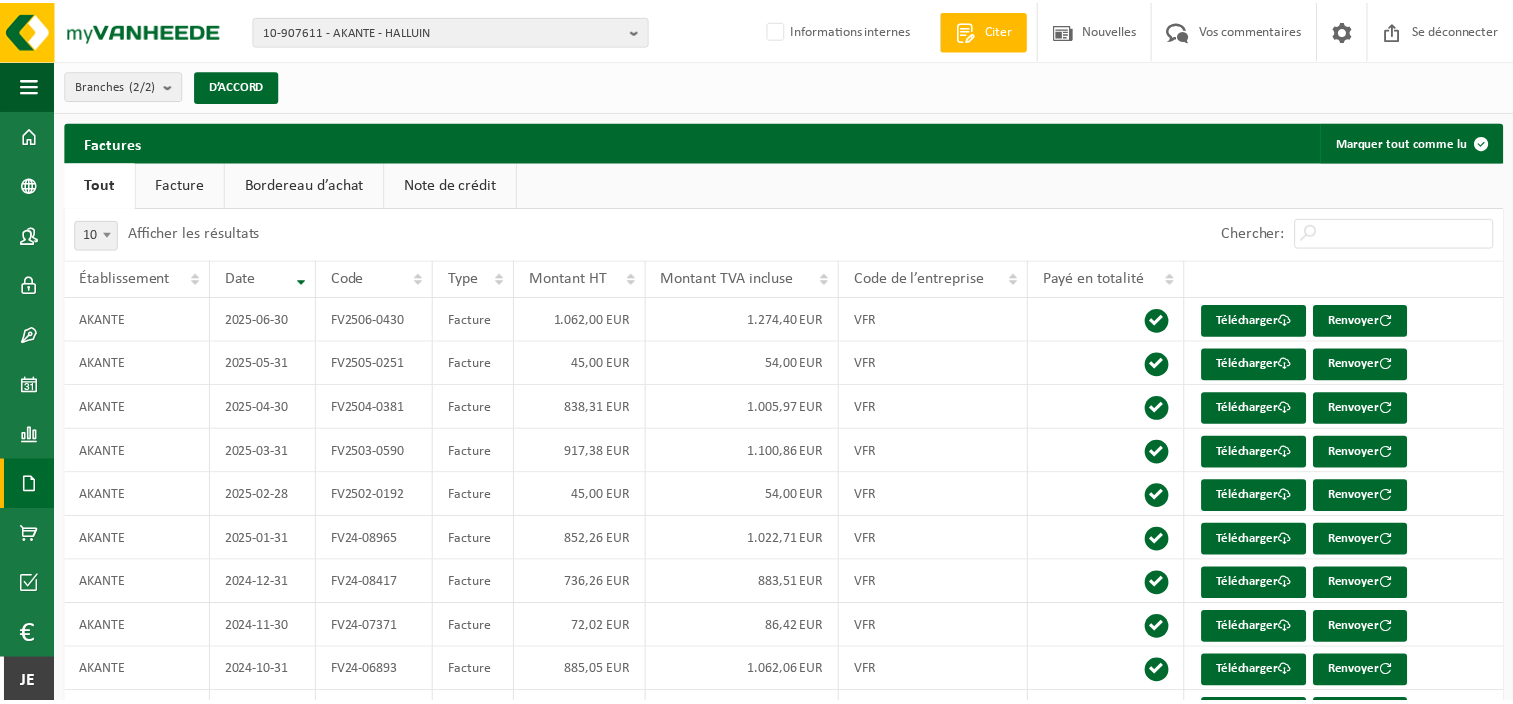 scroll, scrollTop: 0, scrollLeft: 0, axis: both 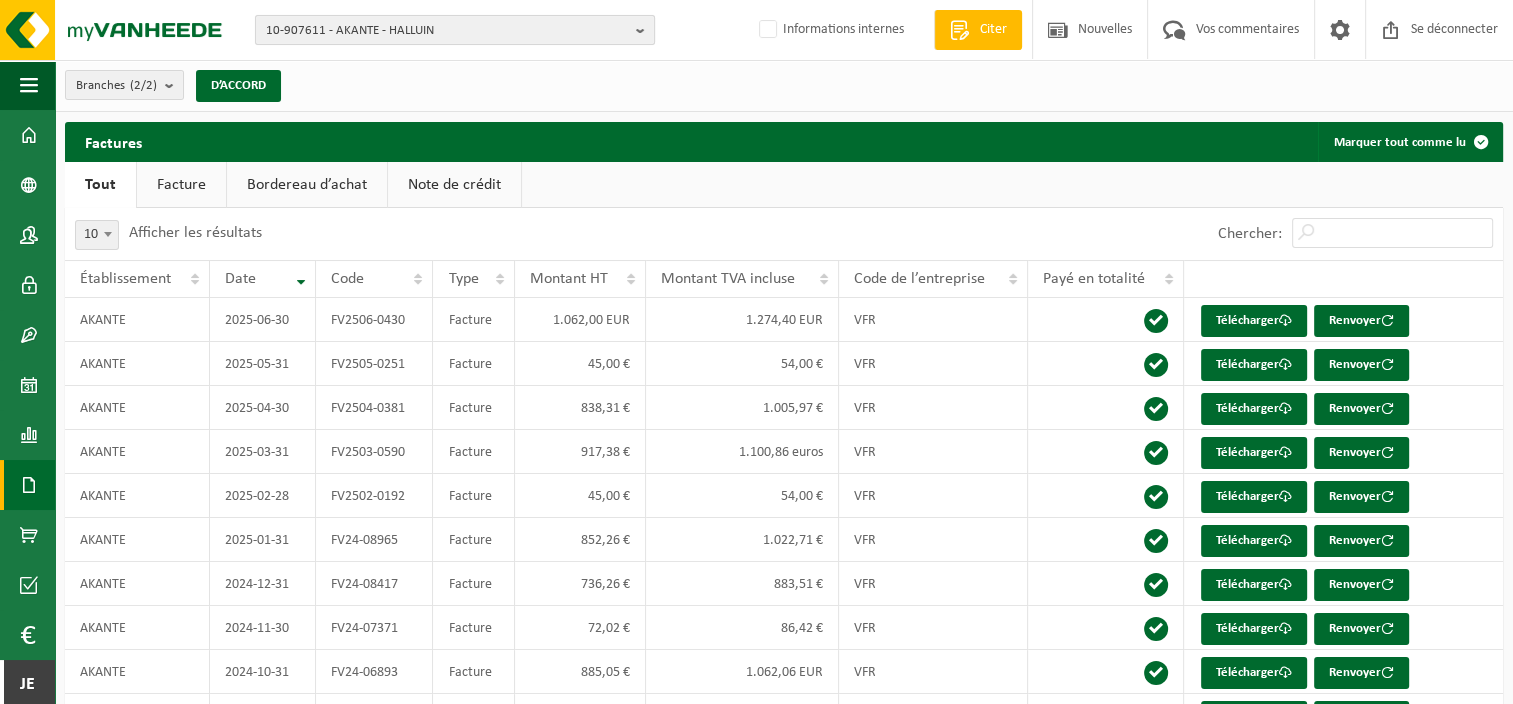 click on "10-907611 - AKANTE - HALLUIN" at bounding box center [447, 31] 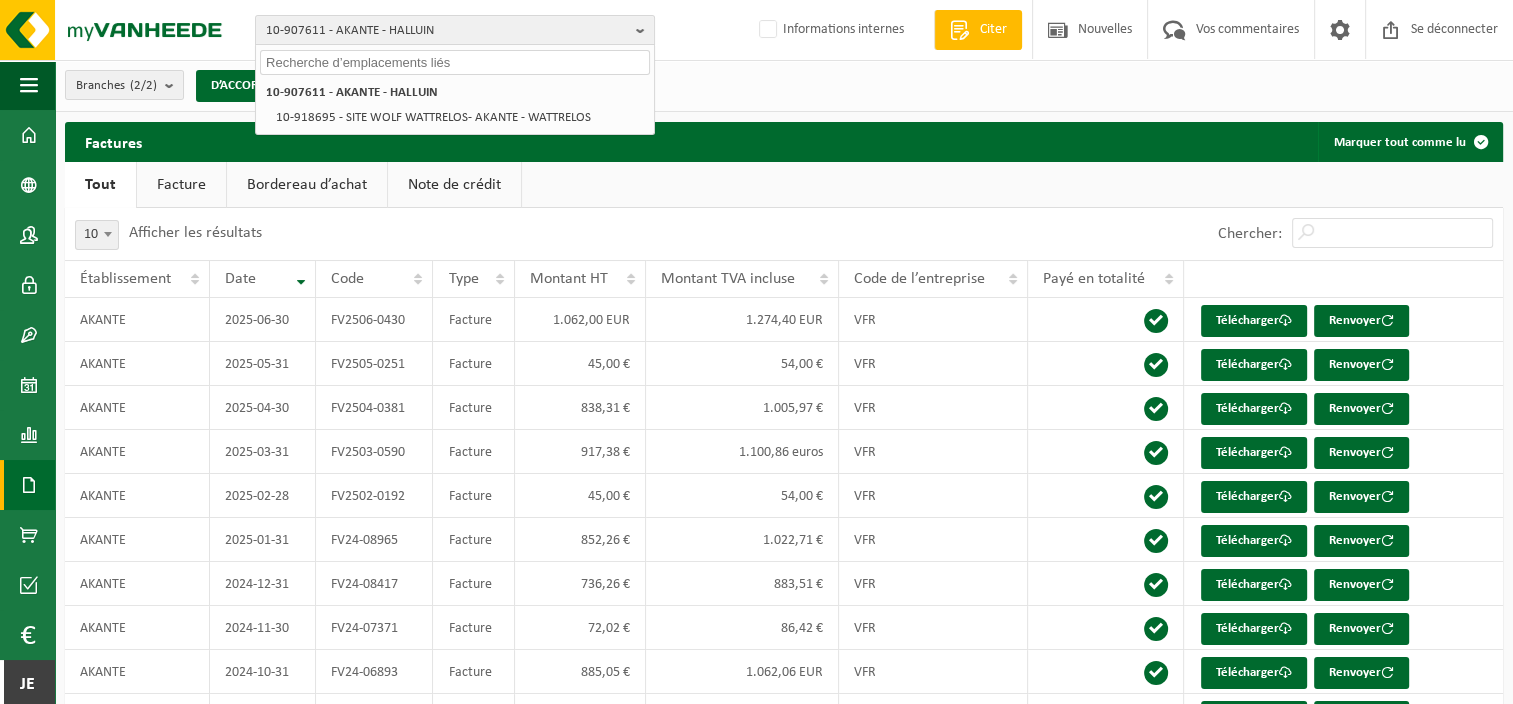 click at bounding box center (455, 62) 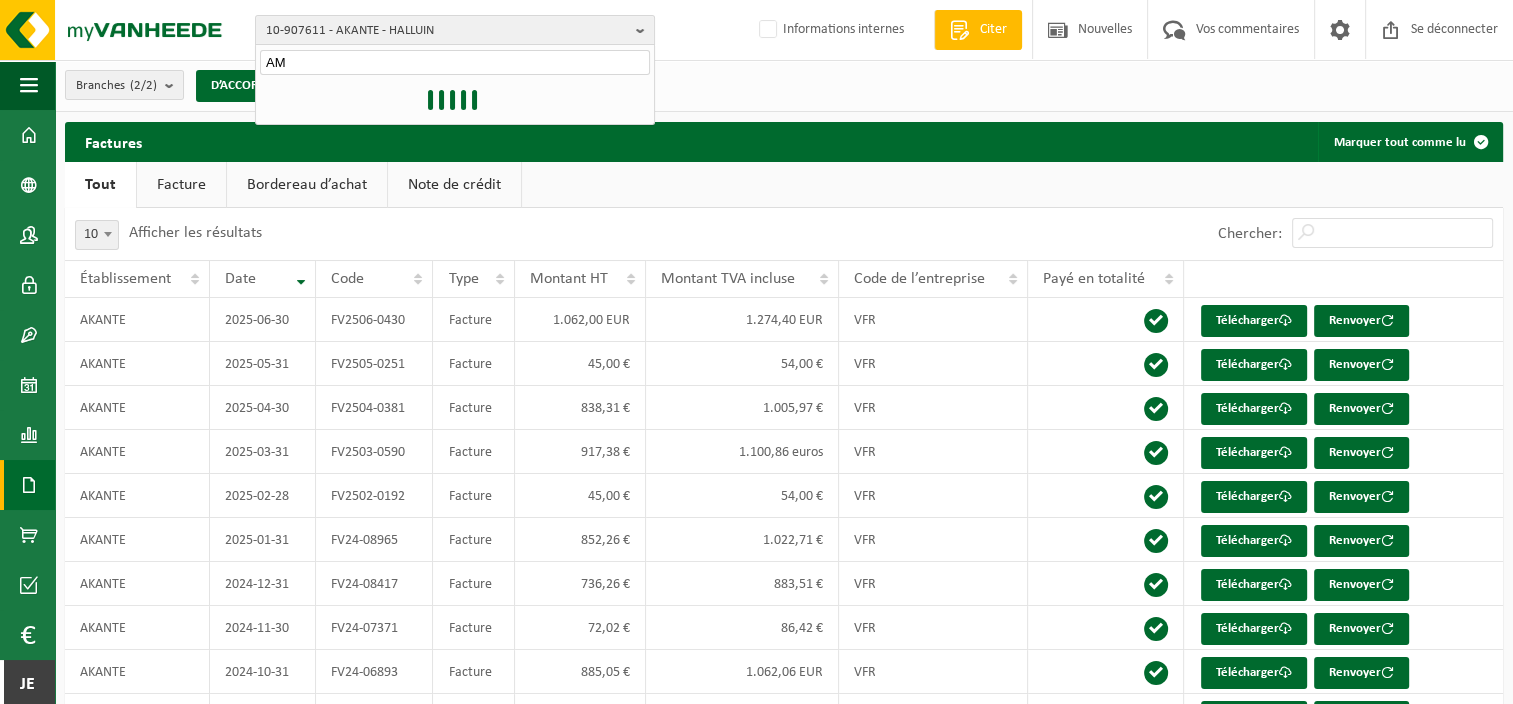 type on "A" 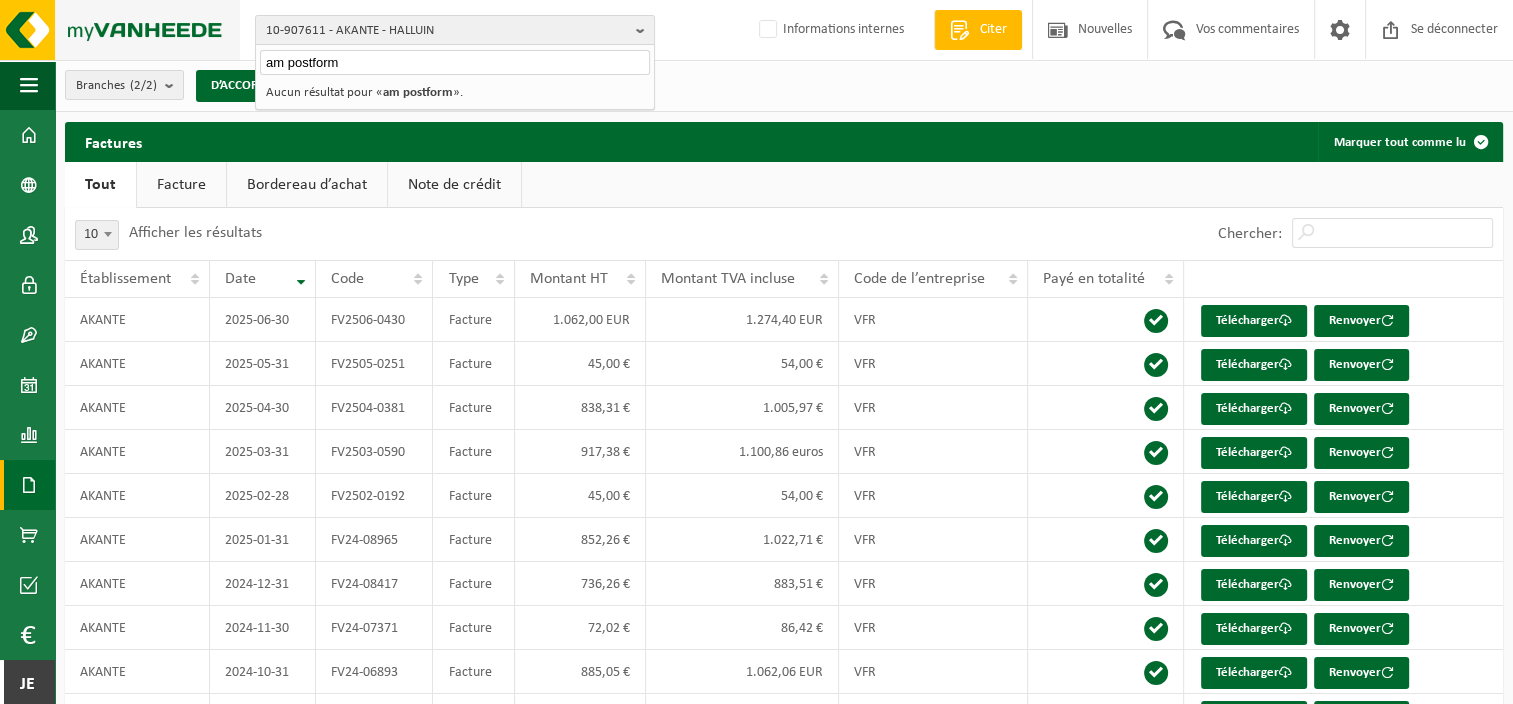 drag, startPoint x: 359, startPoint y: 61, endPoint x: 196, endPoint y: 58, distance: 163.0276 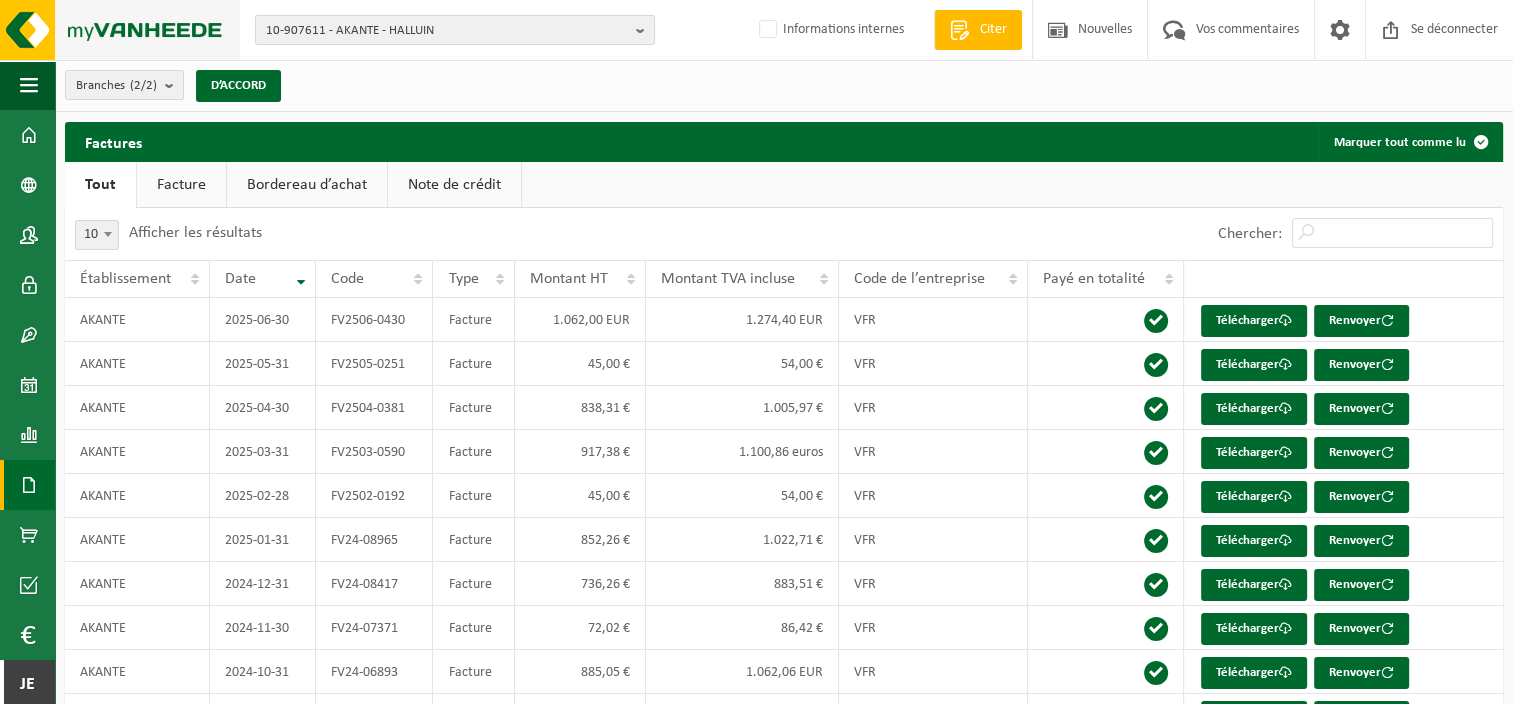 scroll, scrollTop: 107, scrollLeft: 0, axis: vertical 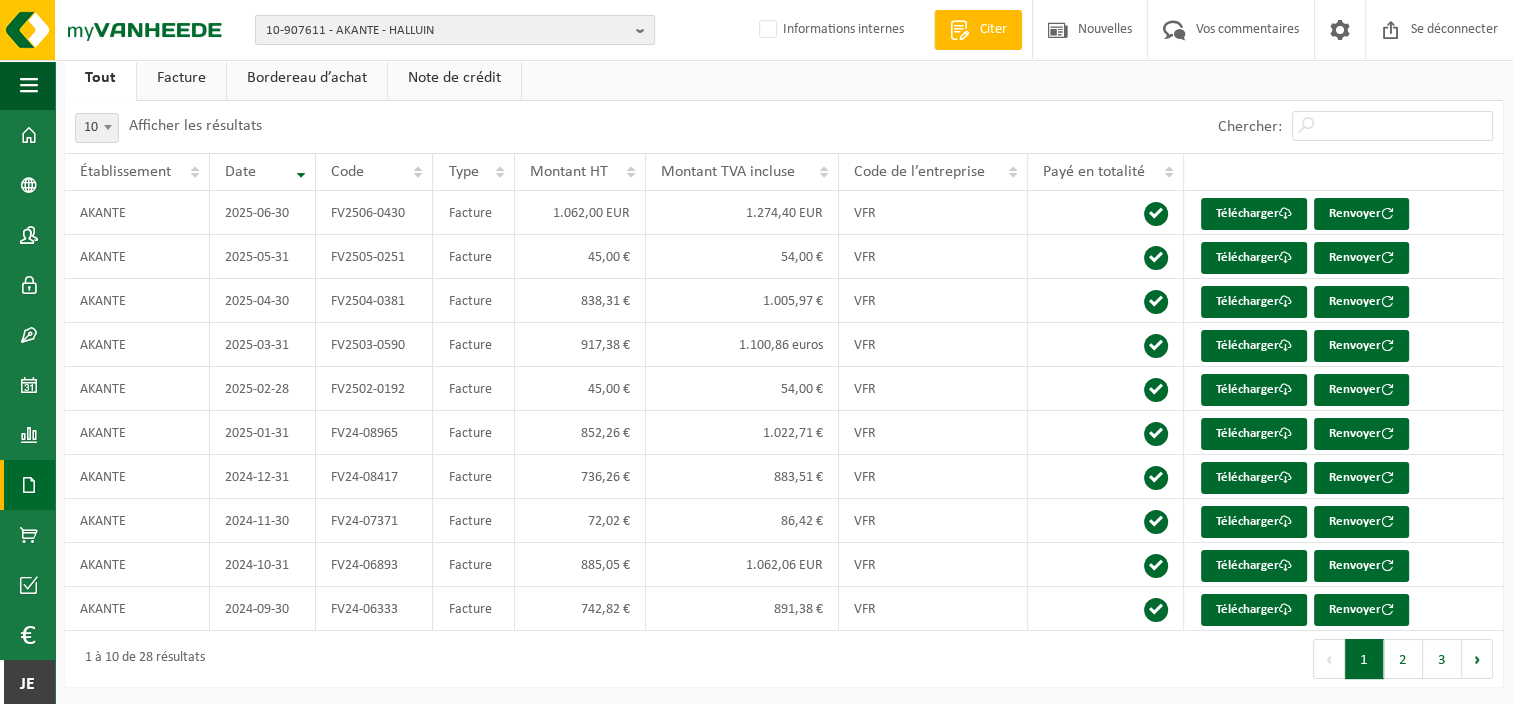 click on "10-907611 - AKANTE - HALLUIN" at bounding box center (447, 31) 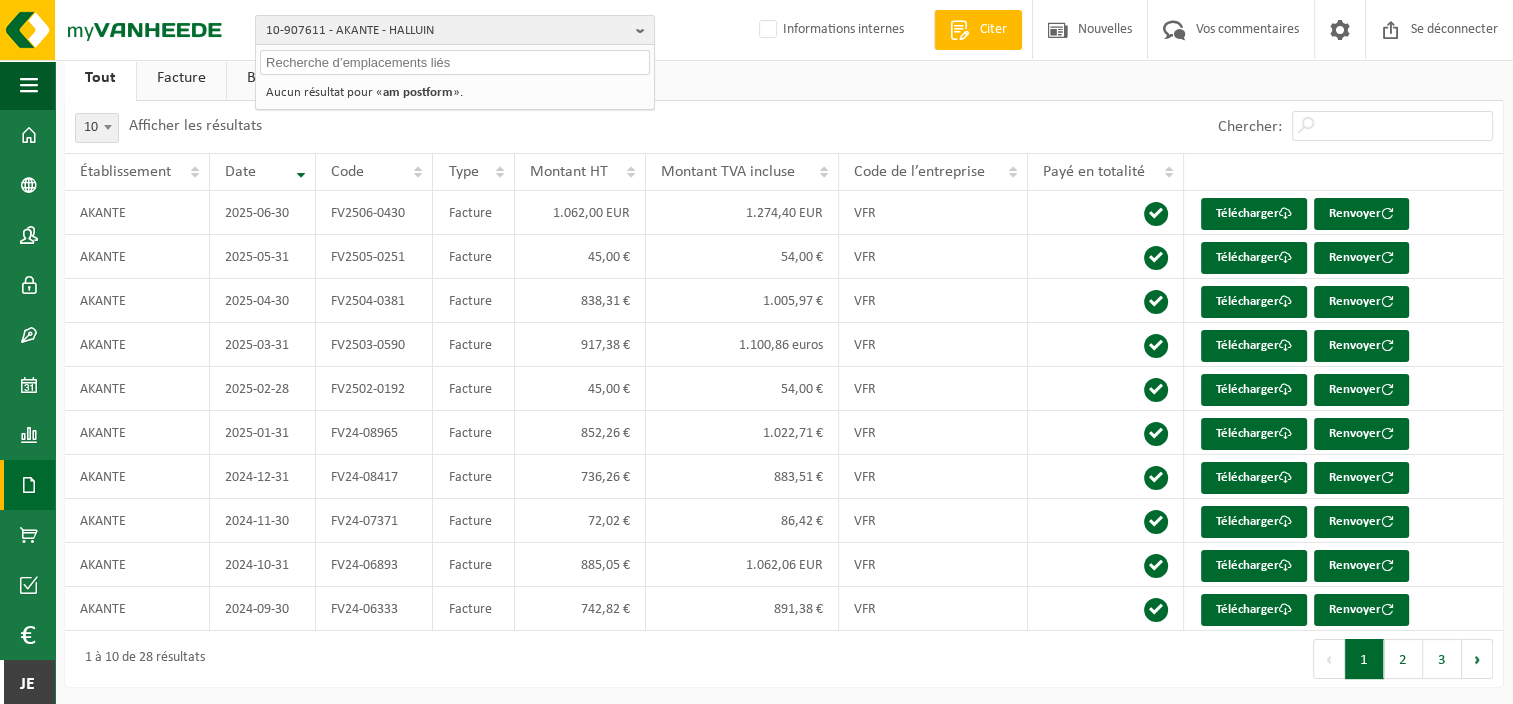 click at bounding box center [455, 62] 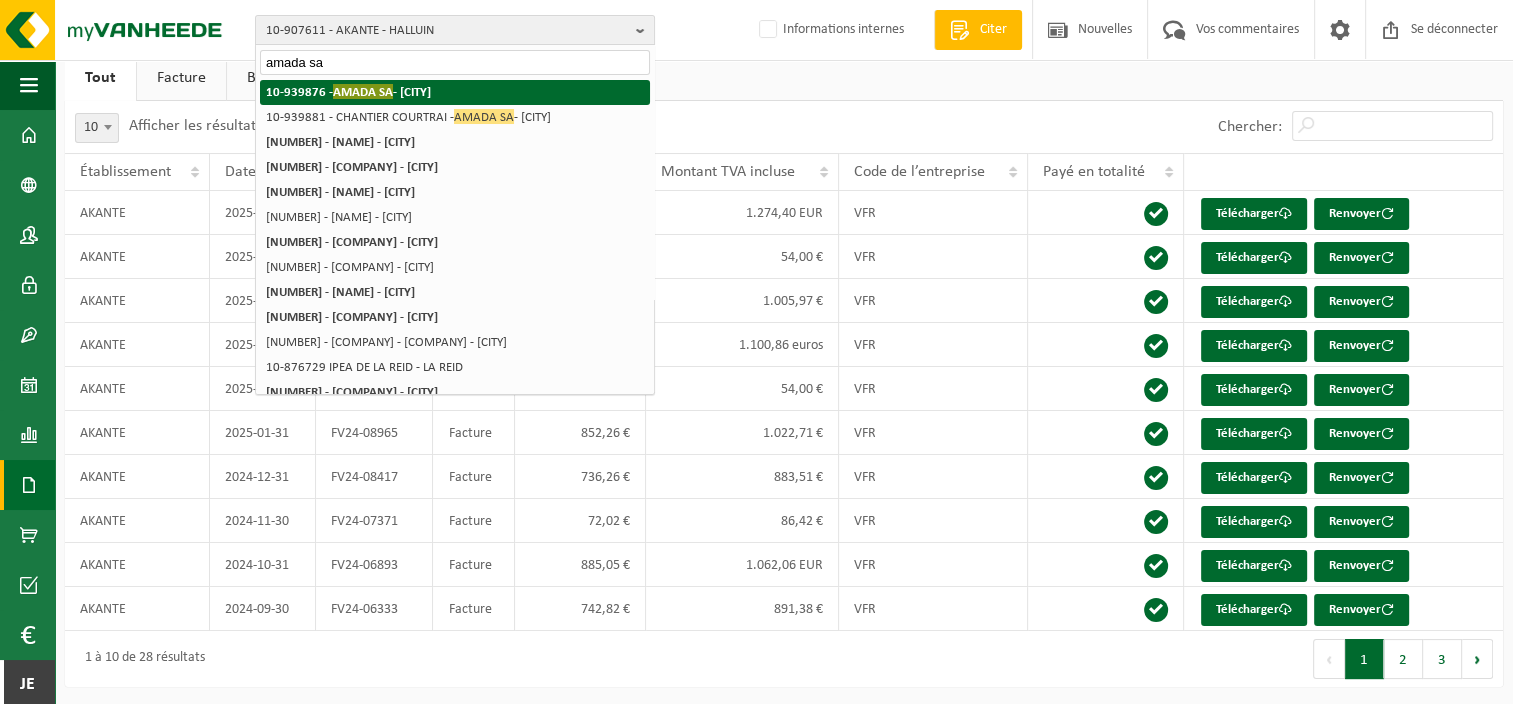 type on "amada sa" 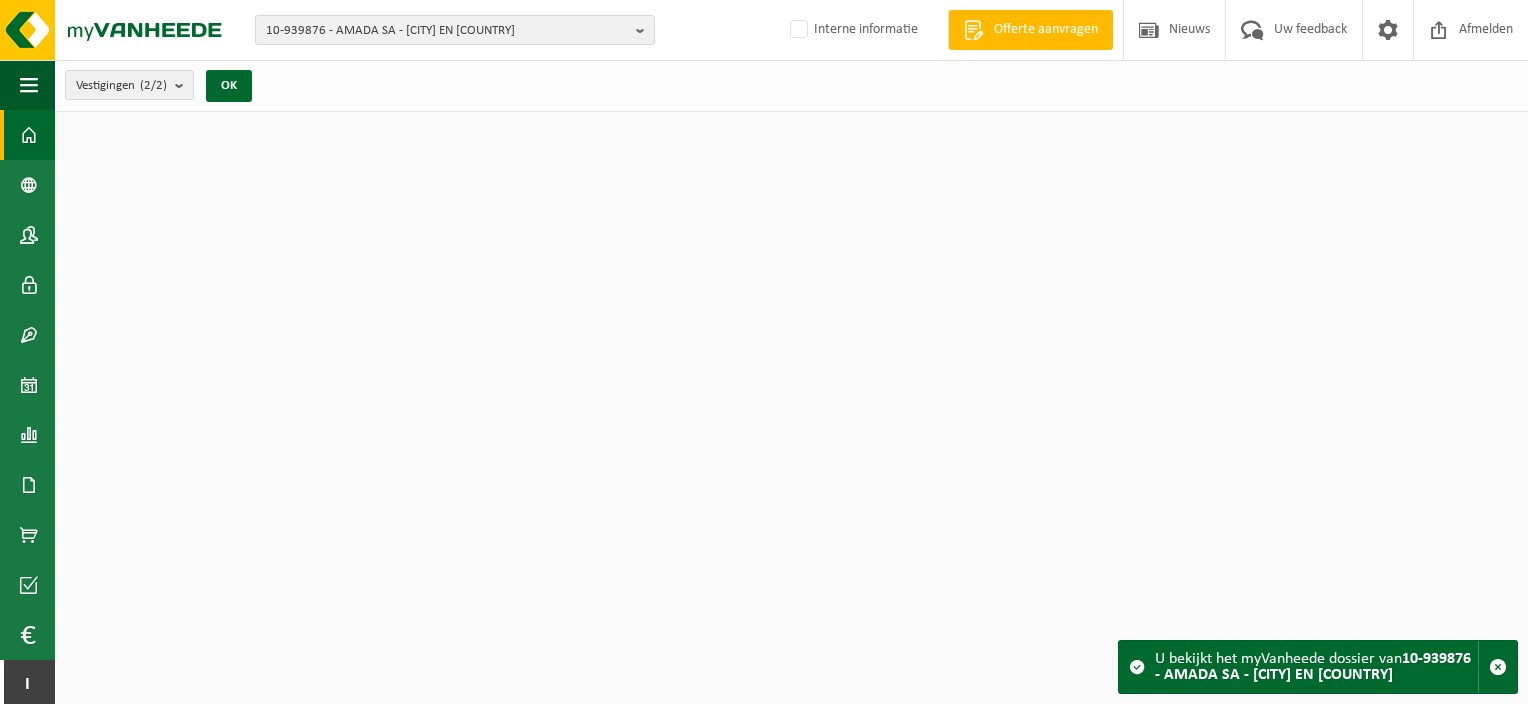 scroll, scrollTop: 0, scrollLeft: 0, axis: both 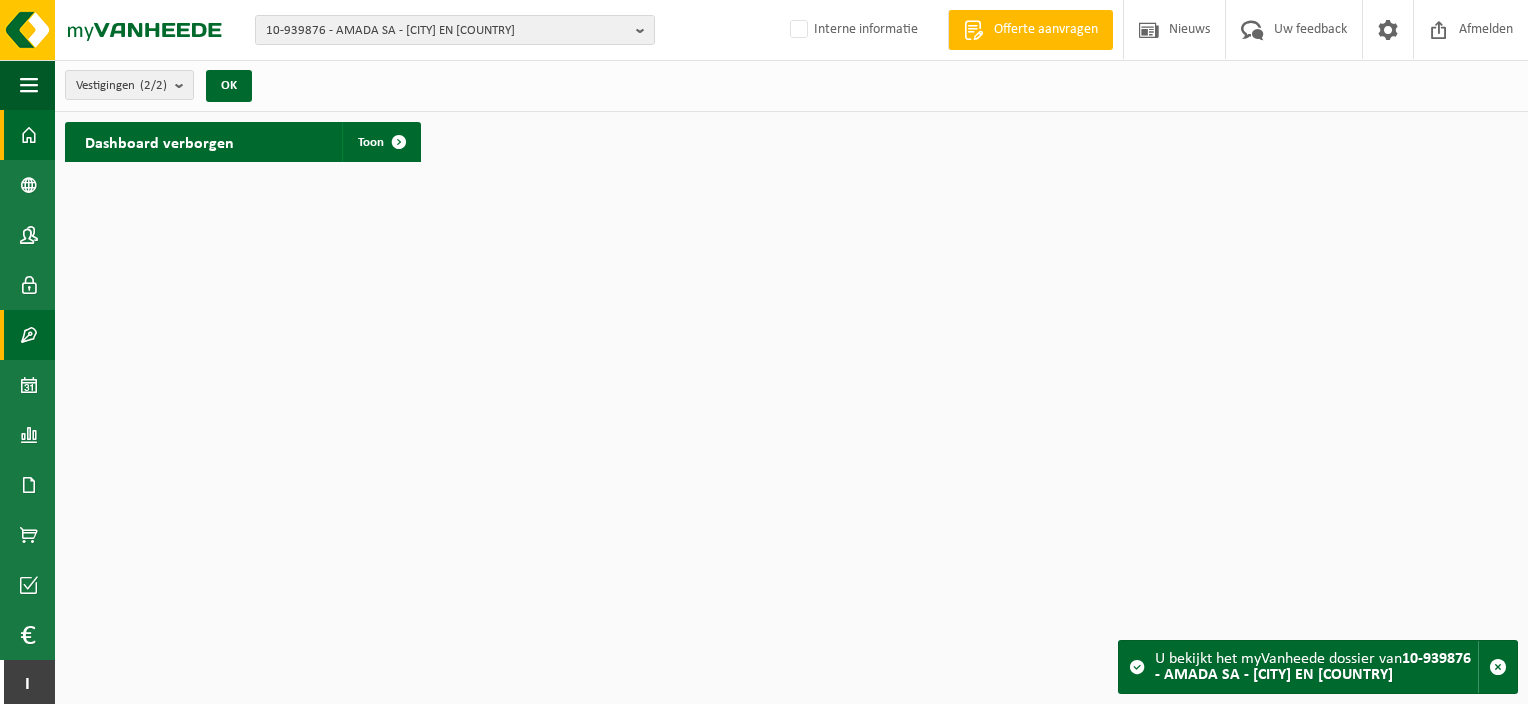 click at bounding box center [29, 335] 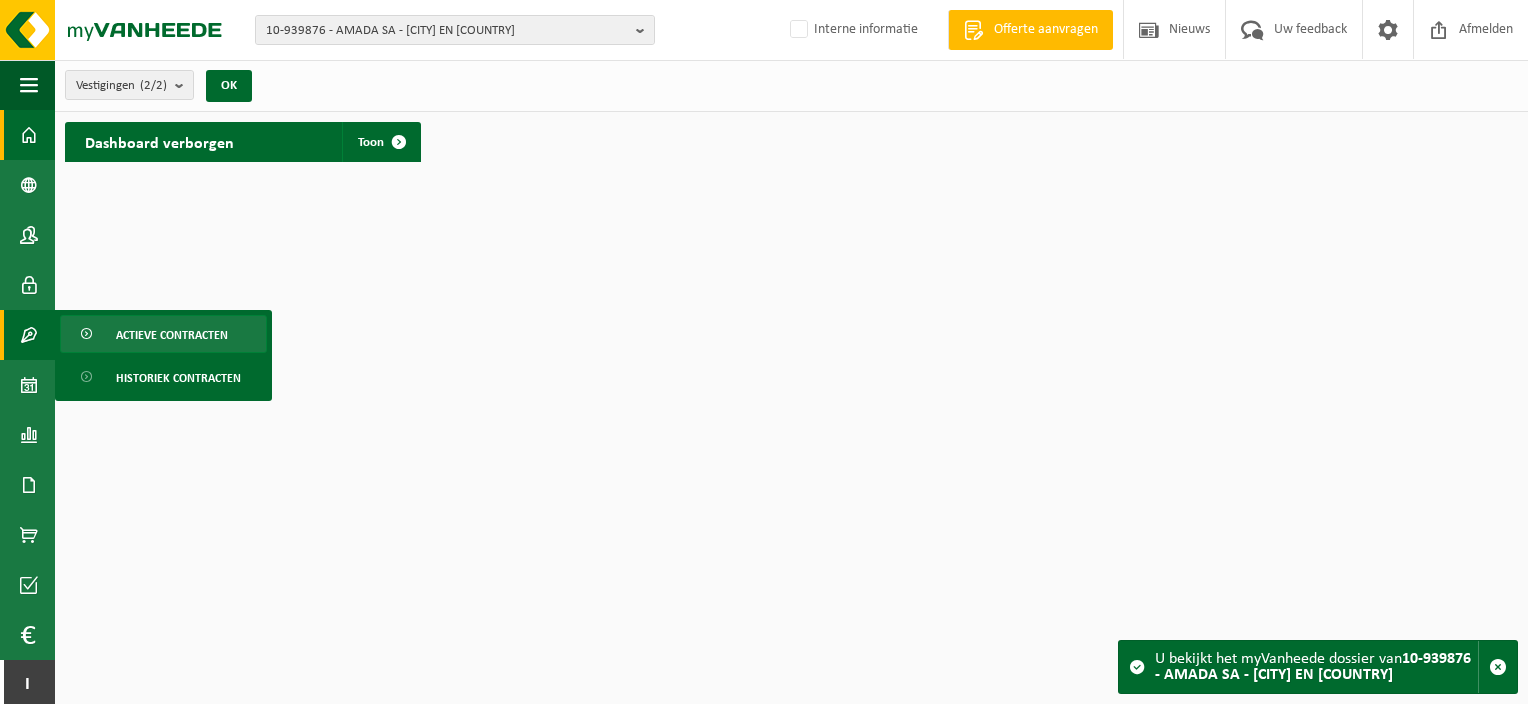 click on "Actieve contracten" at bounding box center [172, 335] 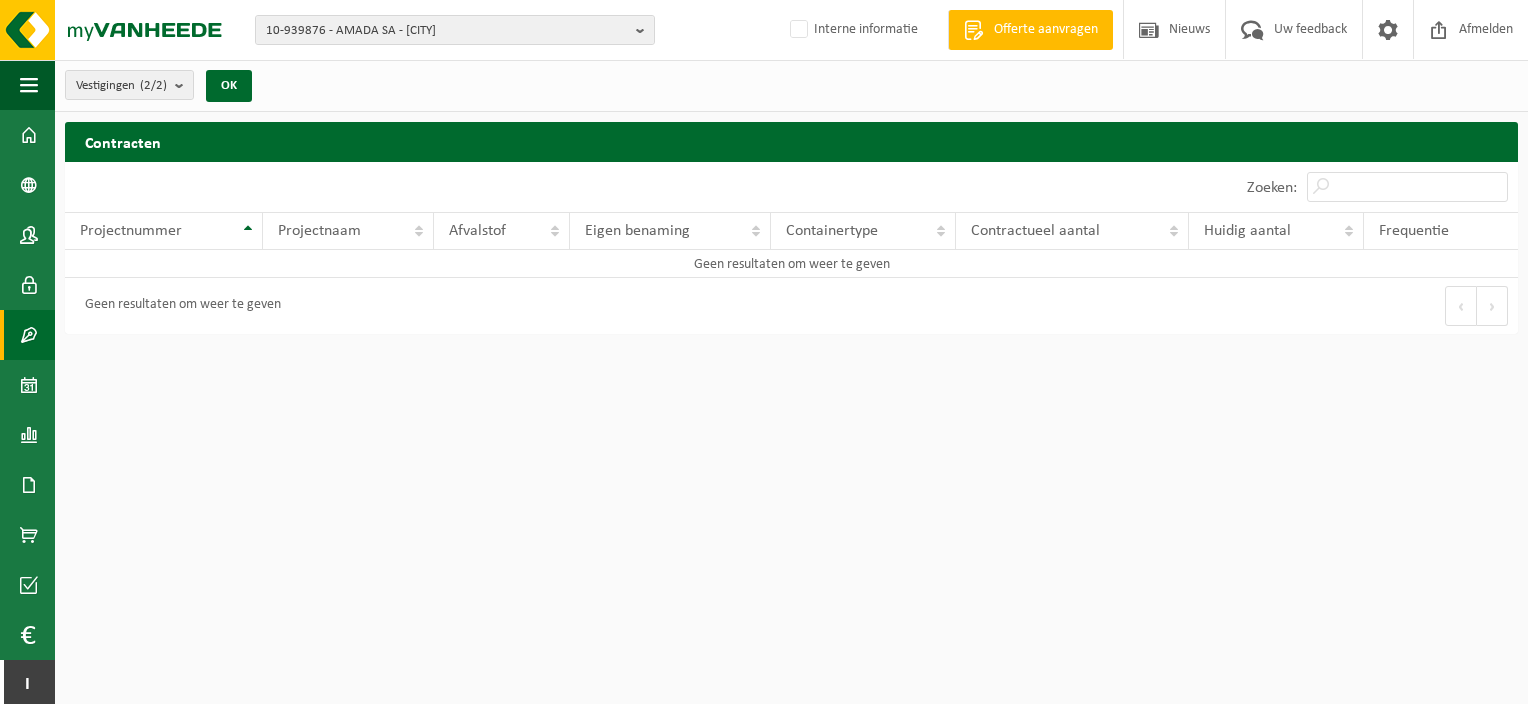 scroll, scrollTop: 0, scrollLeft: 0, axis: both 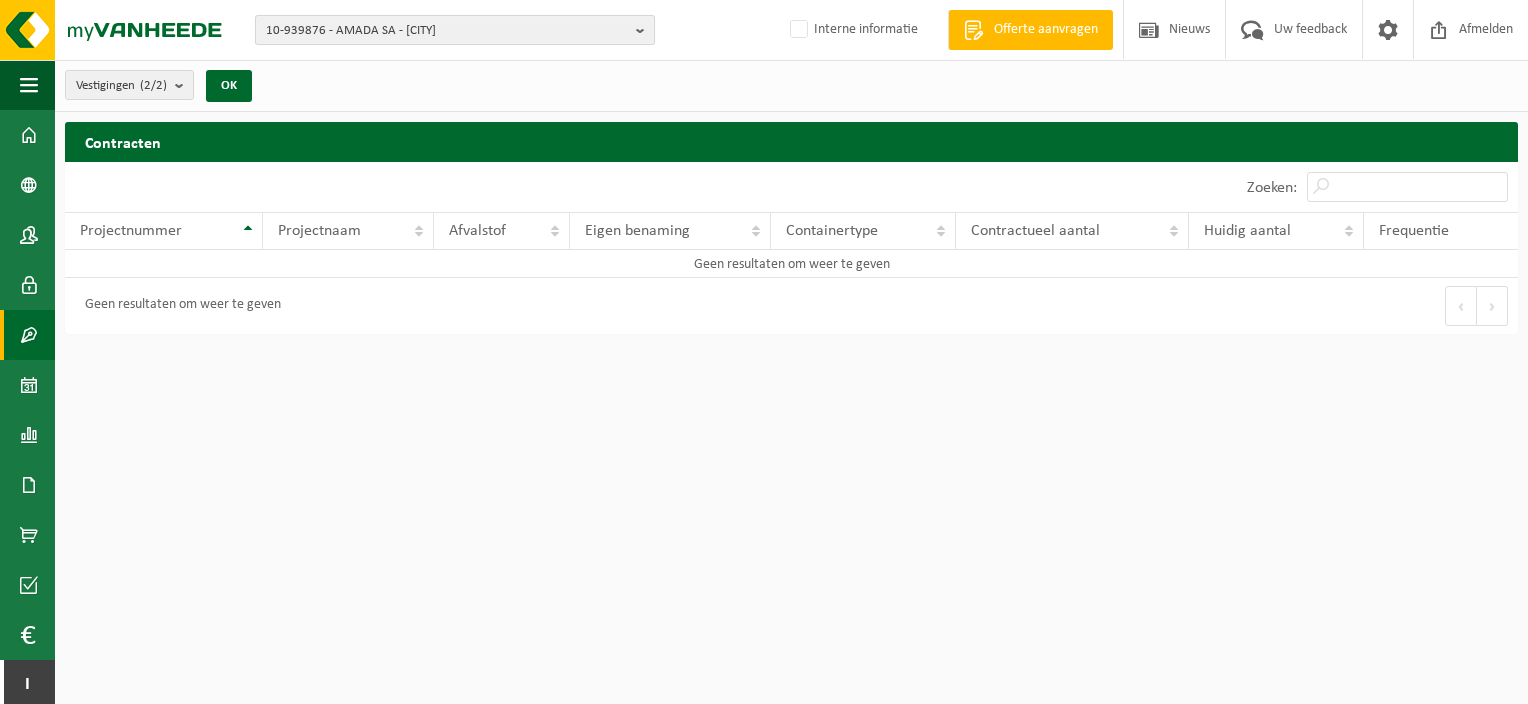 click on "10-939876 - AMADA SA - TREMBLAY EN FRANCE" at bounding box center [447, 31] 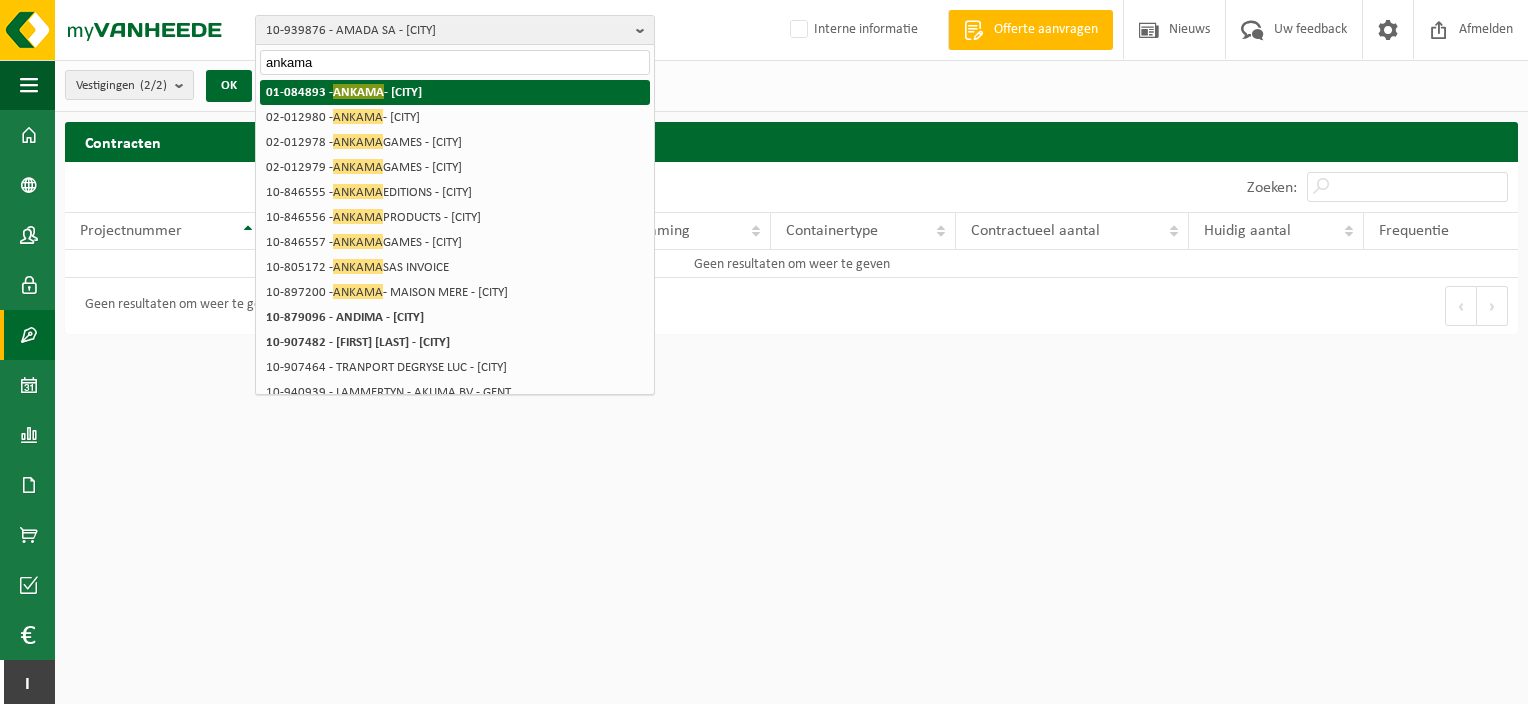 type on "ankama" 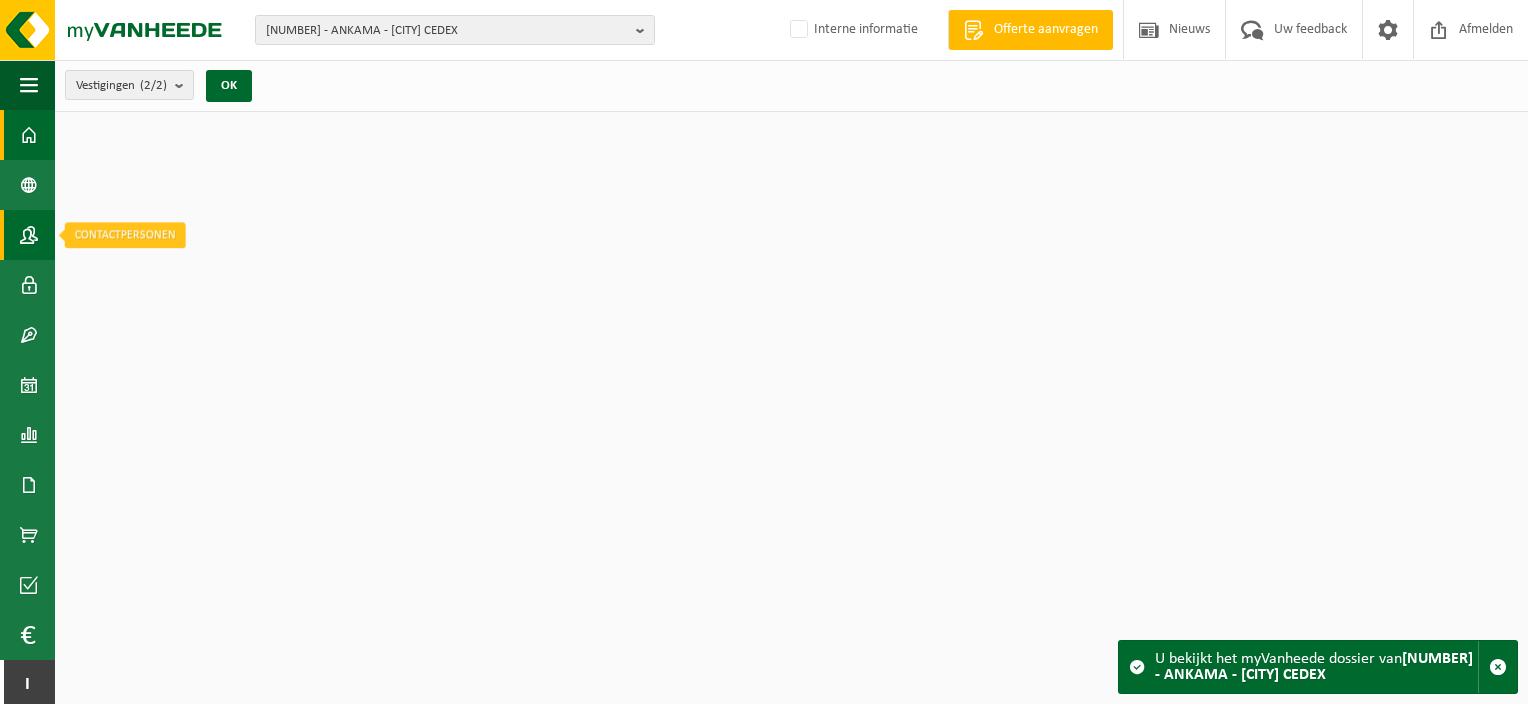 scroll, scrollTop: 0, scrollLeft: 0, axis: both 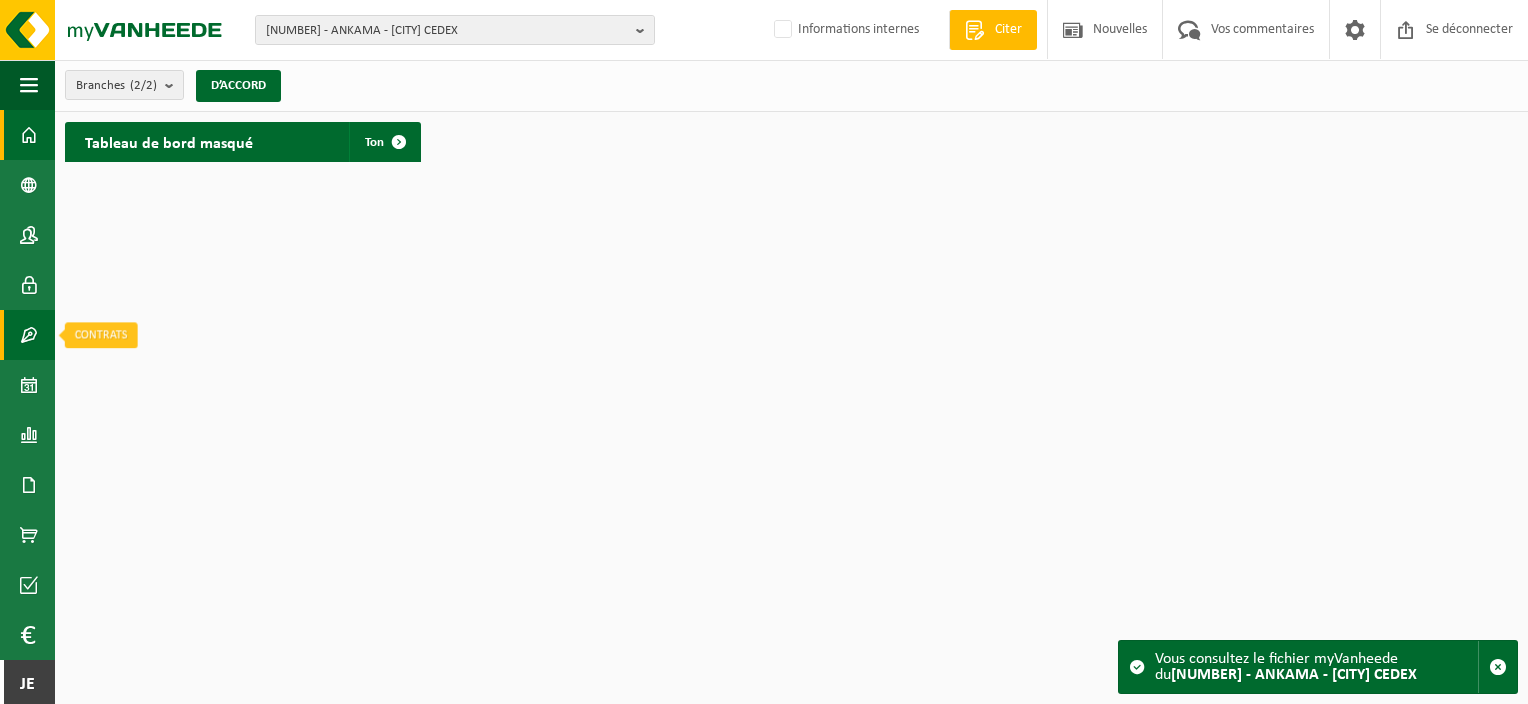 click on "Contracten" at bounding box center [27, 335] 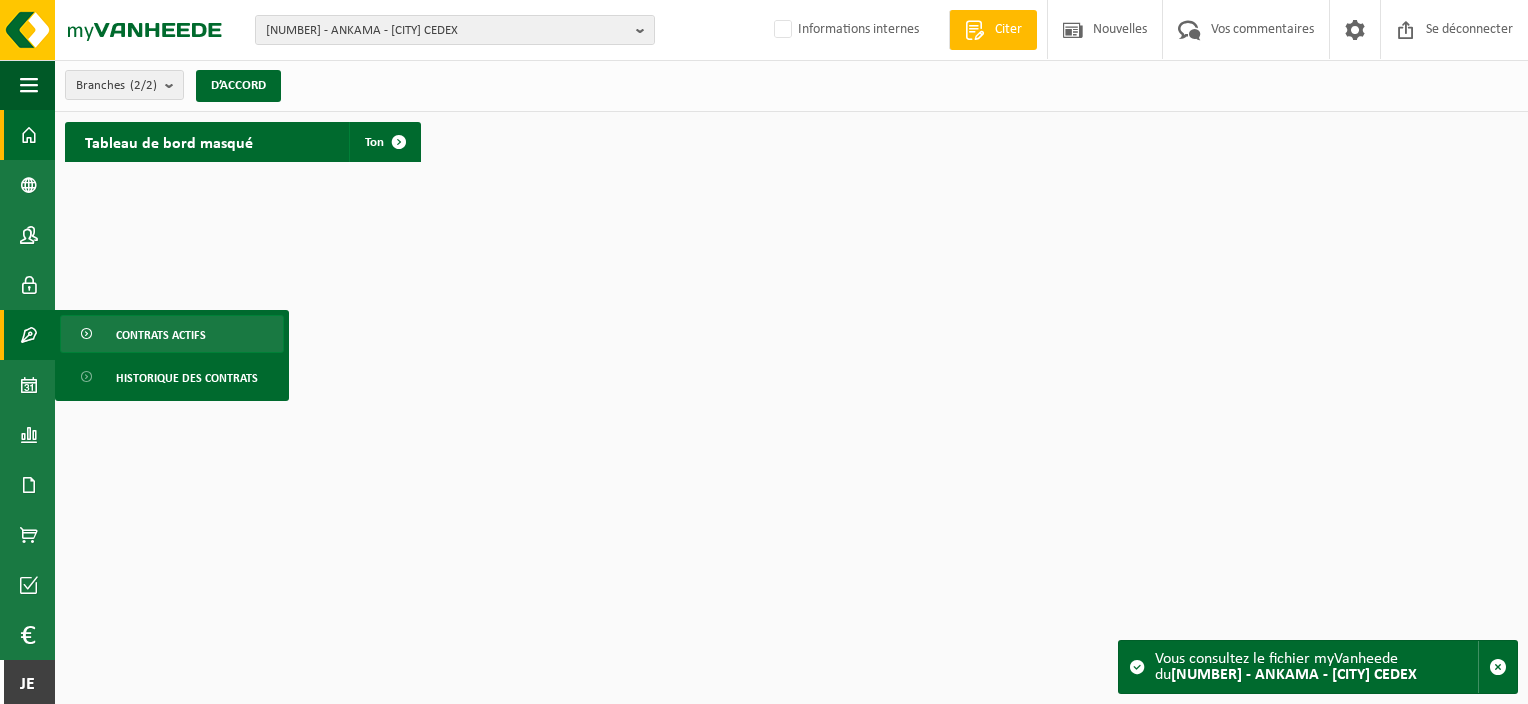 click on "Contrats actifs" at bounding box center (172, 334) 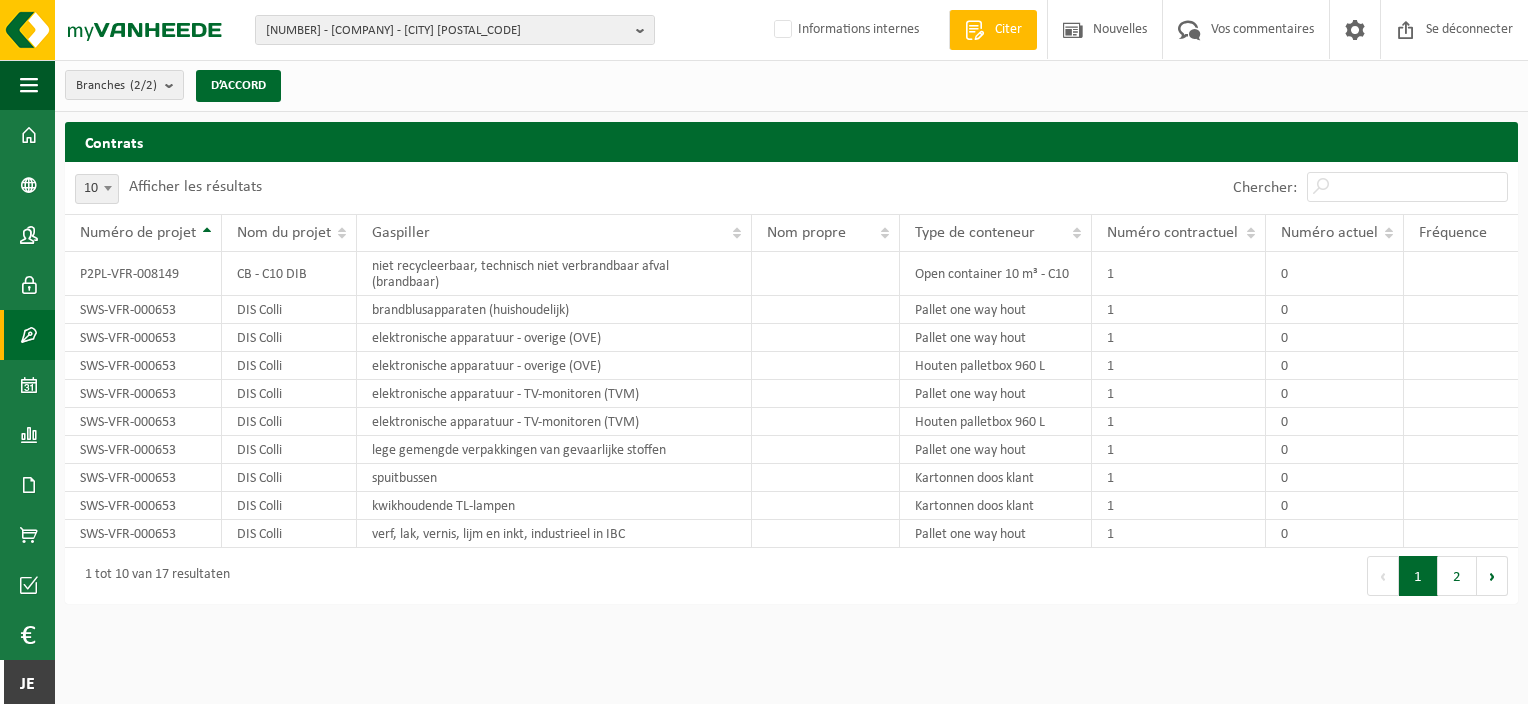 scroll, scrollTop: 0, scrollLeft: 0, axis: both 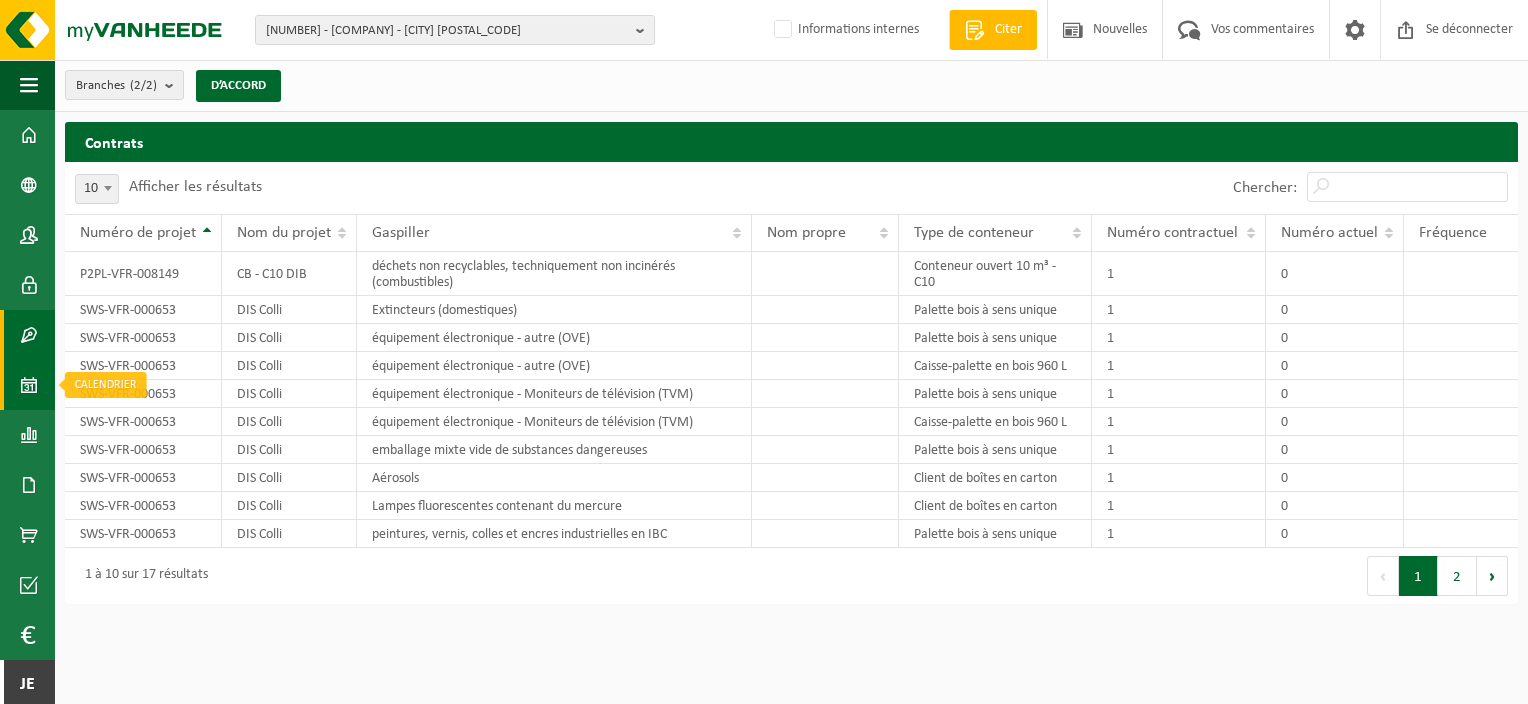 click on "Kalender" at bounding box center [27, 385] 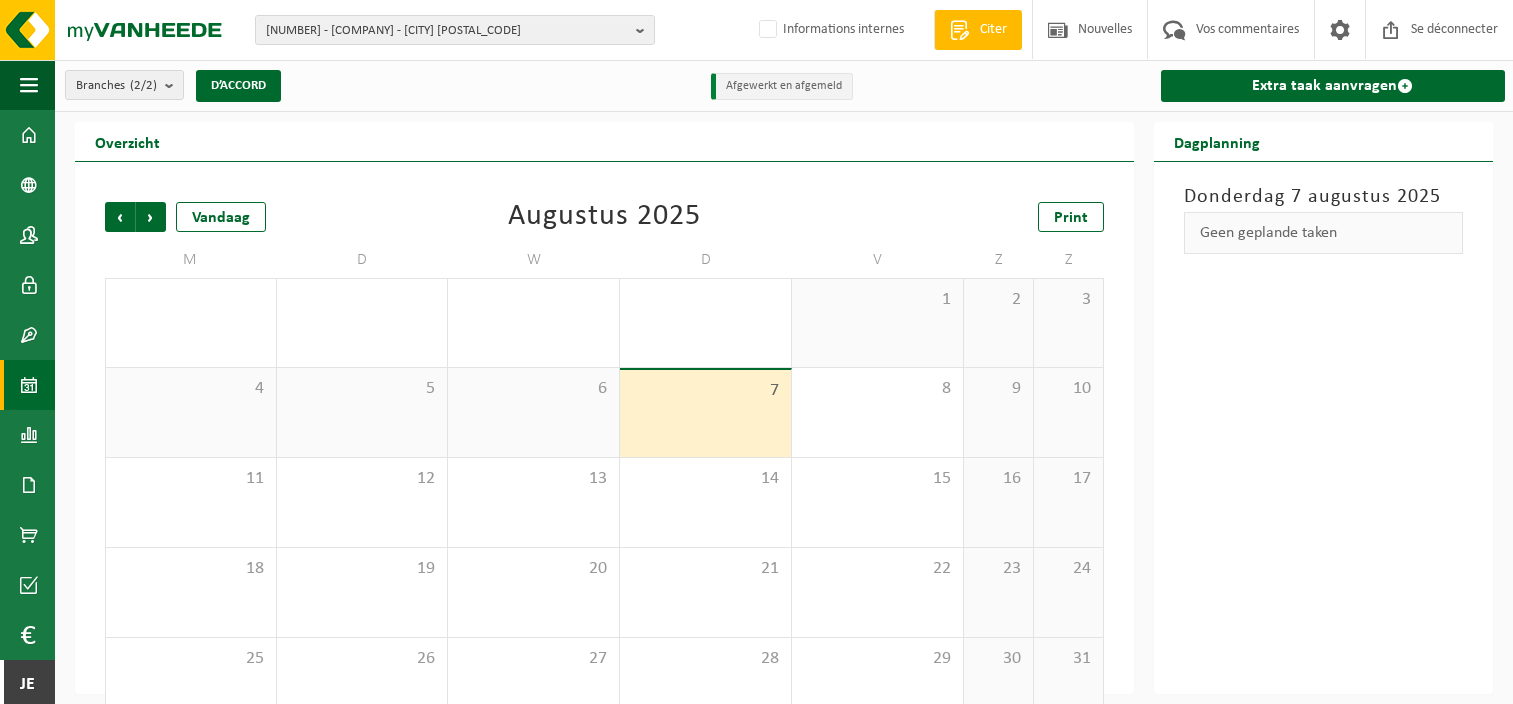 scroll, scrollTop: 0, scrollLeft: 0, axis: both 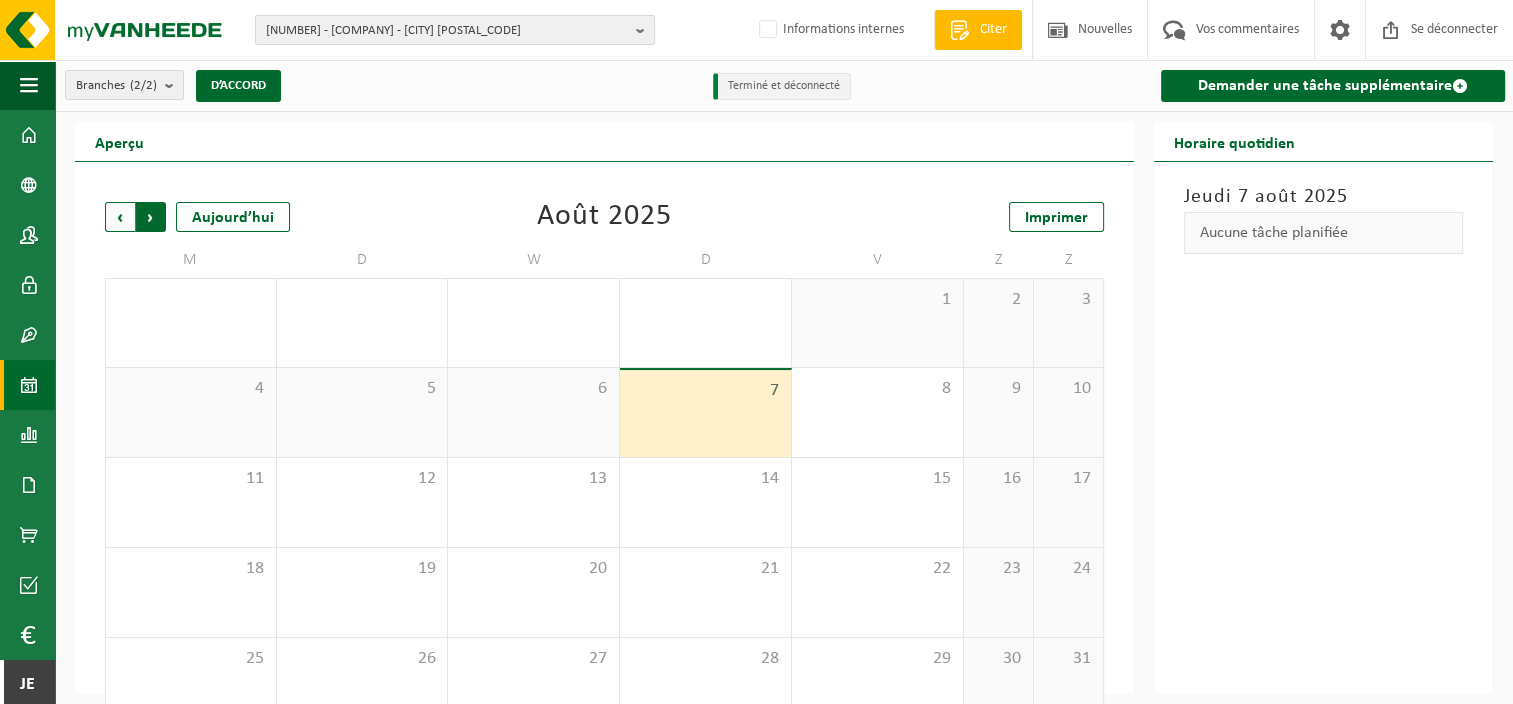 click on "Précédent" at bounding box center [120, 217] 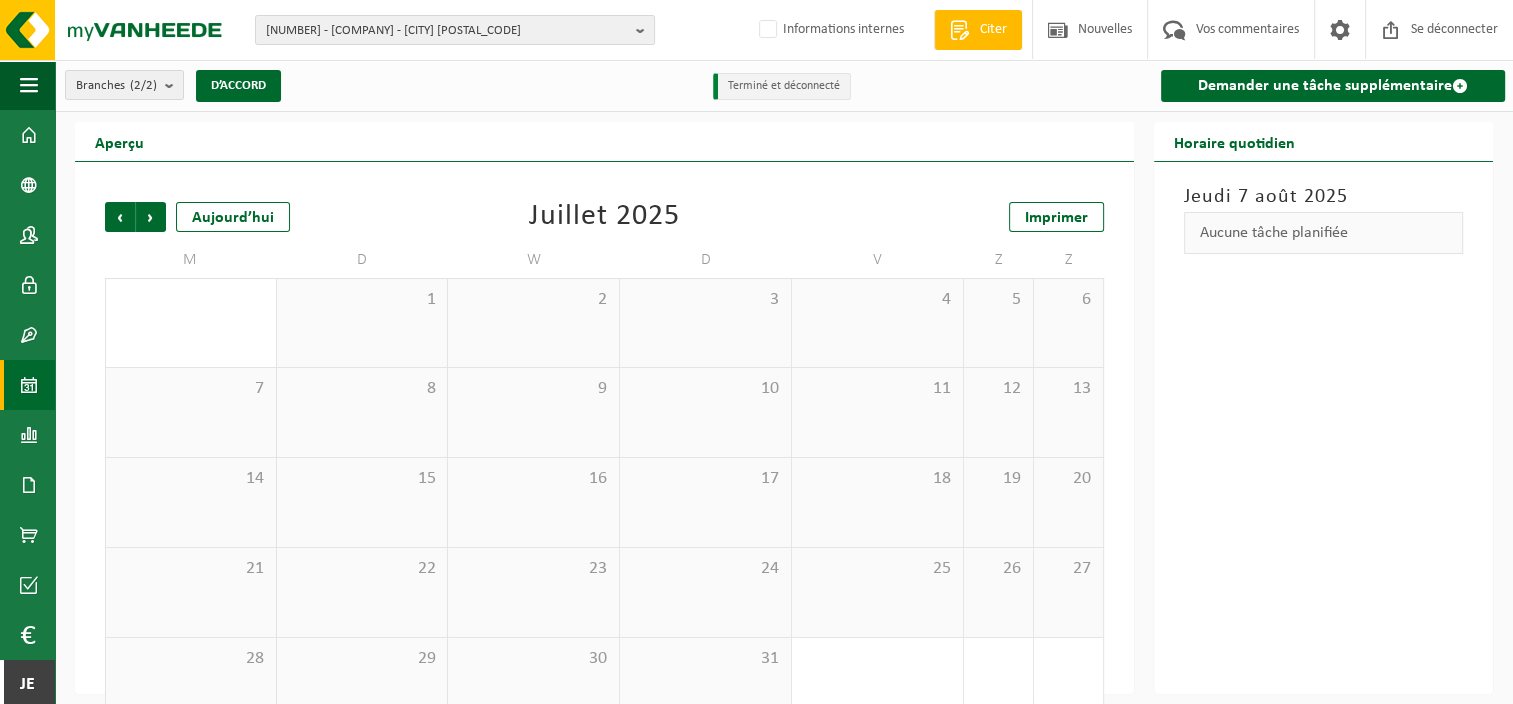 click on "Précédent" at bounding box center [120, 217] 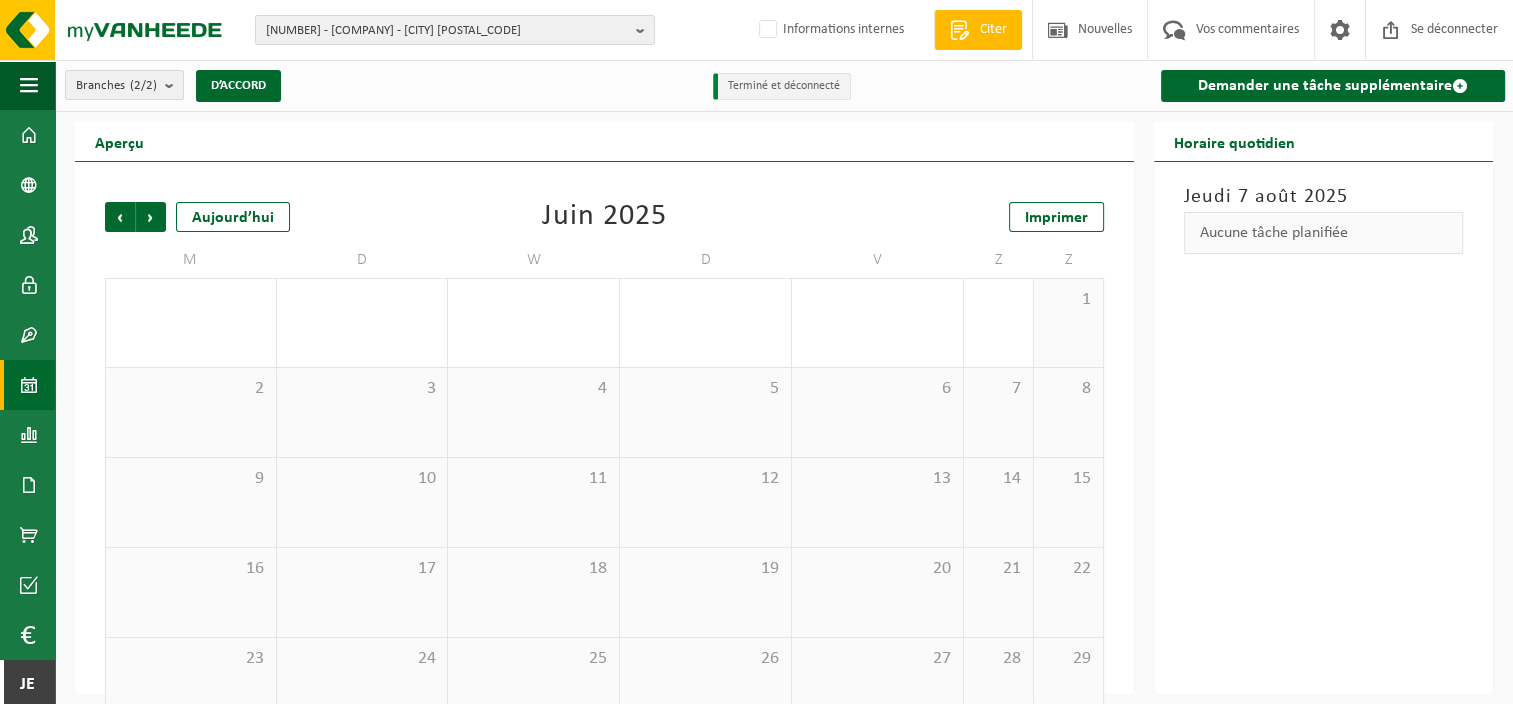 click on "Précédent" at bounding box center [120, 217] 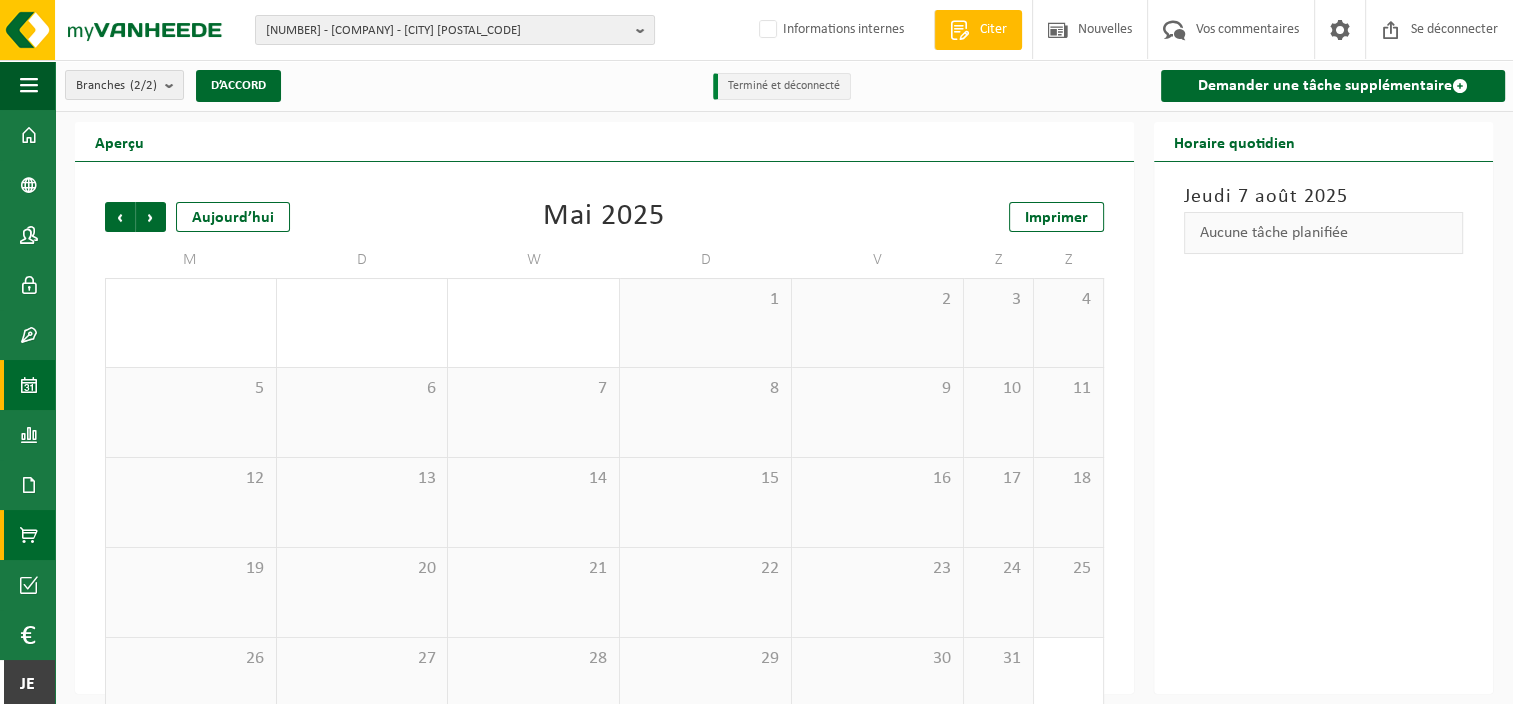 click at bounding box center [29, 535] 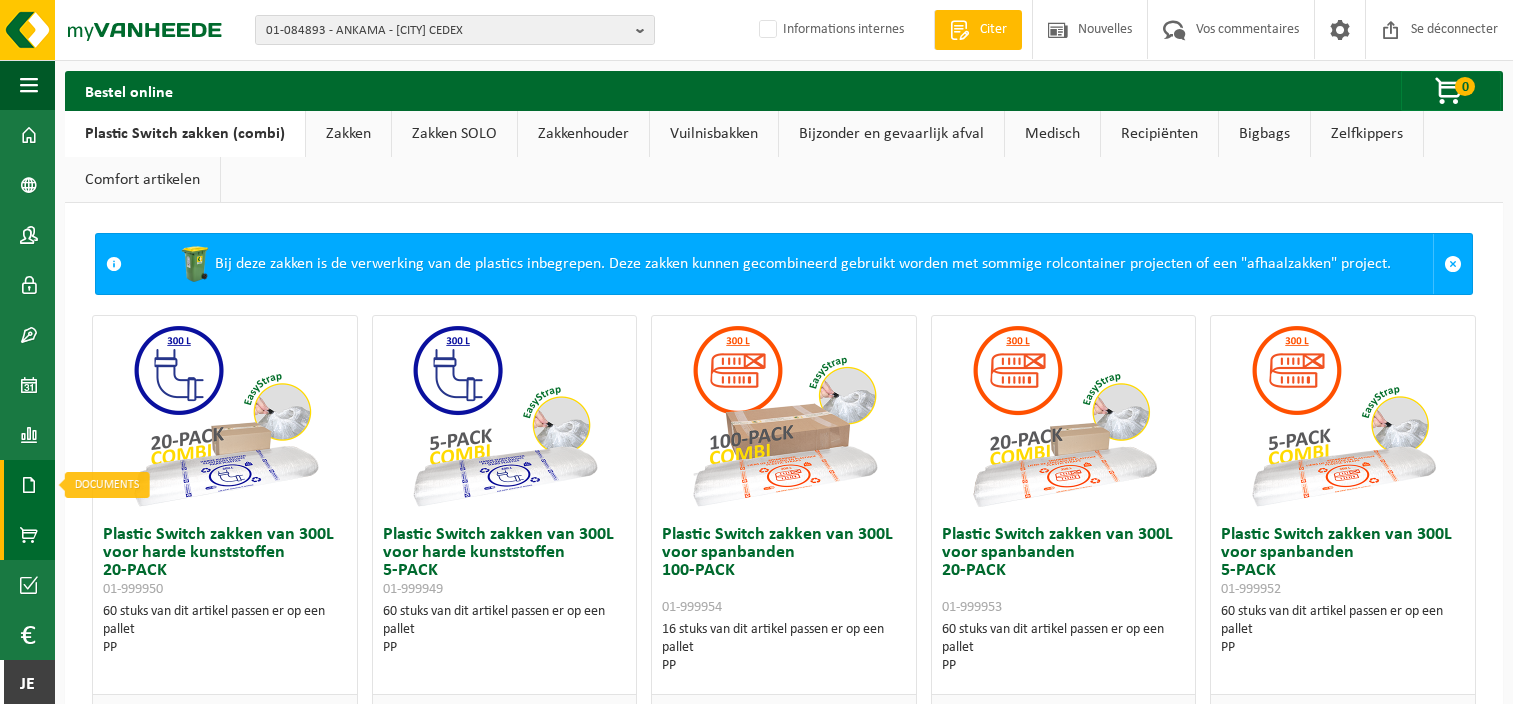 scroll, scrollTop: 0, scrollLeft: 0, axis: both 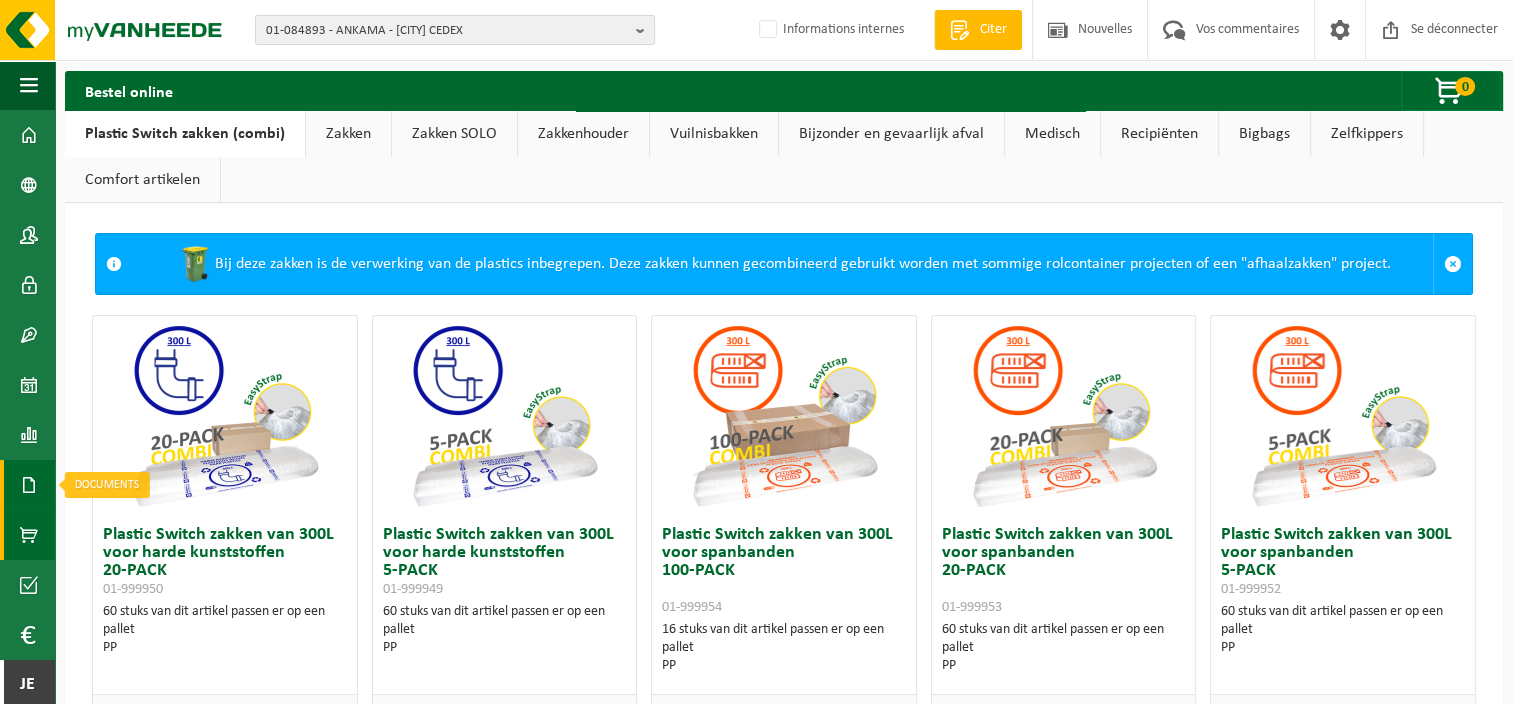 click at bounding box center (29, 485) 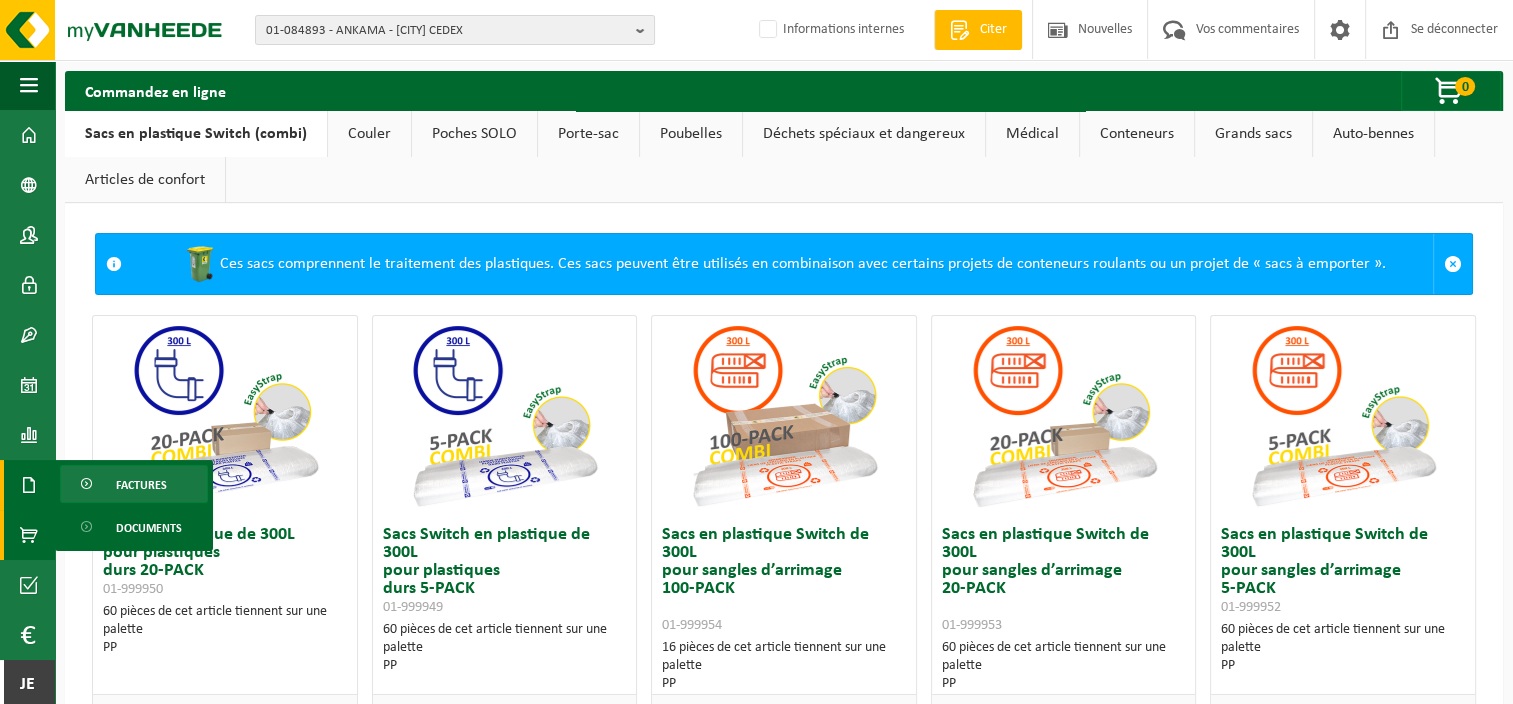 click on "Factures" at bounding box center [141, 485] 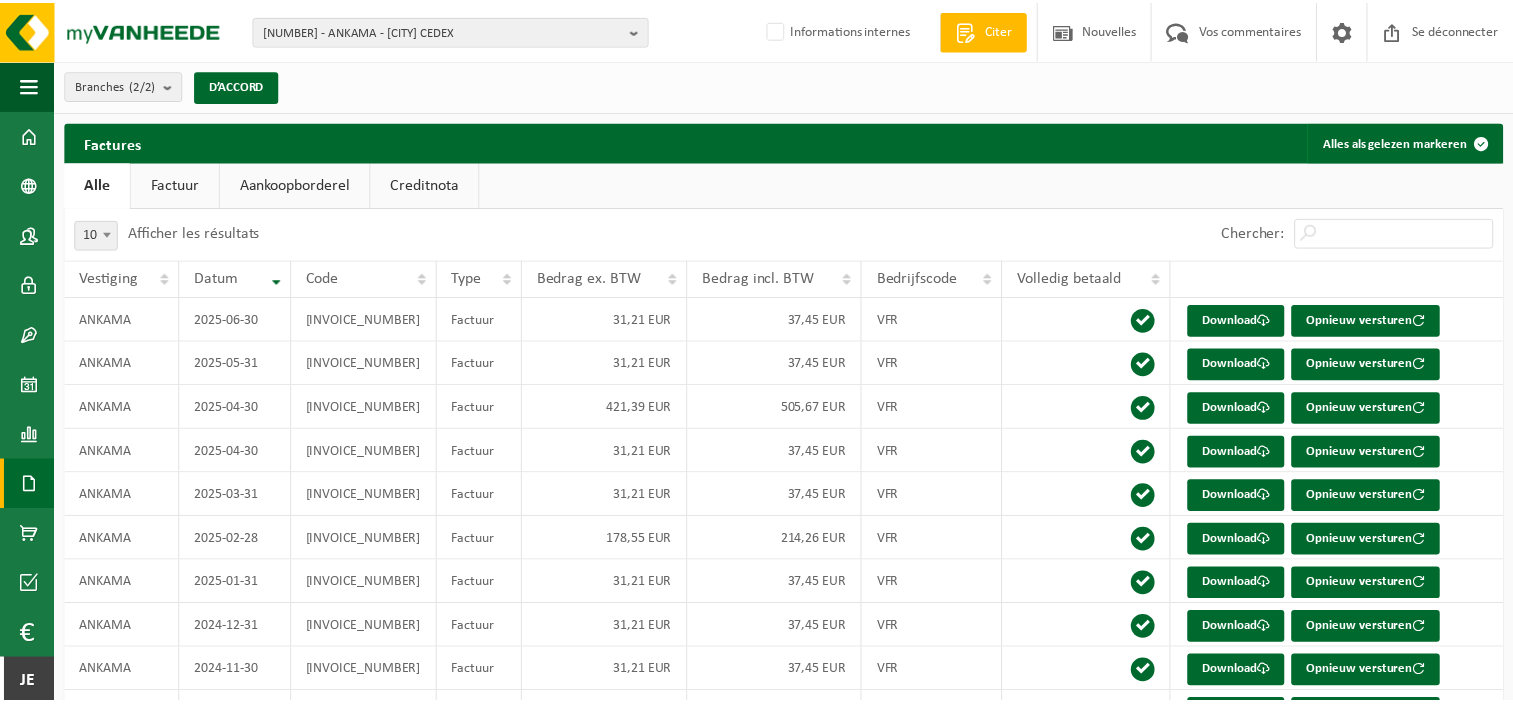 scroll, scrollTop: 0, scrollLeft: 0, axis: both 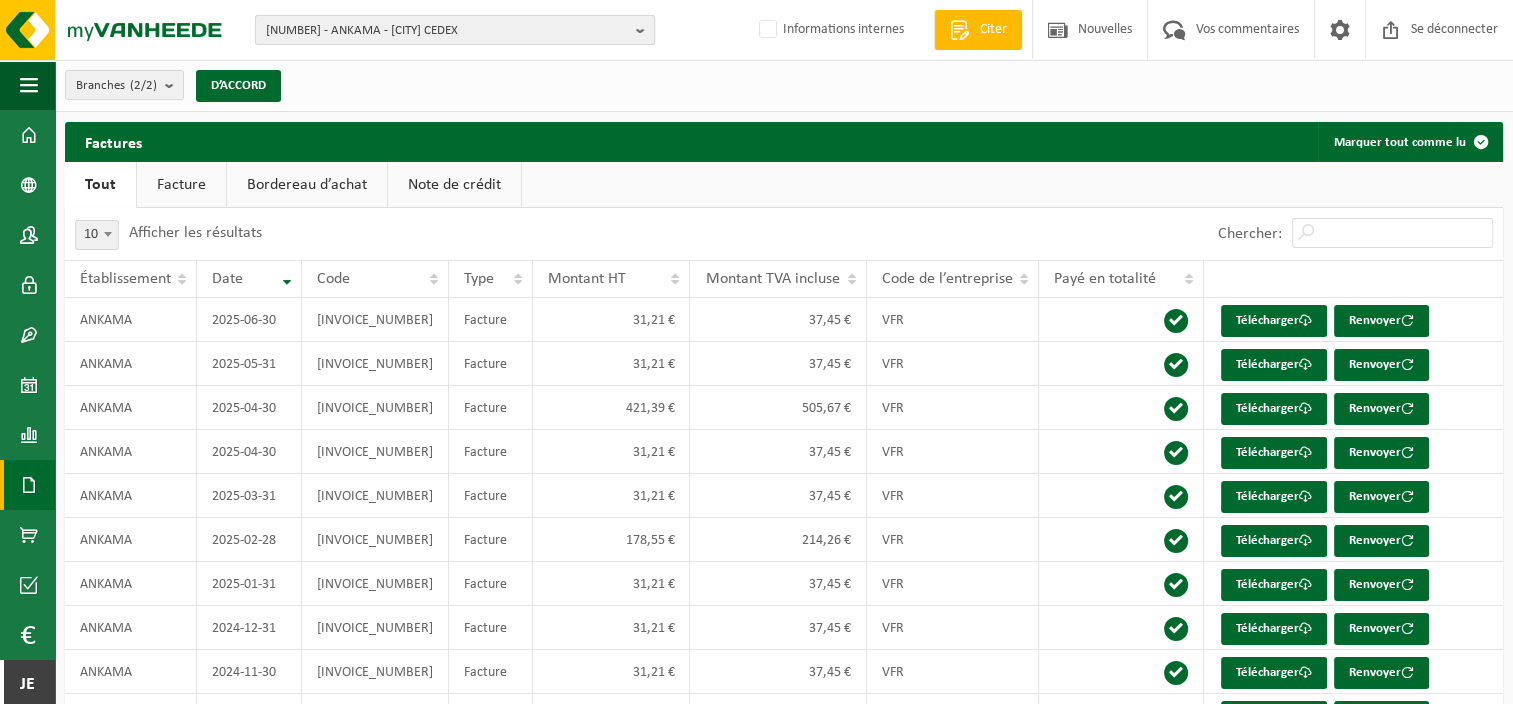 click on "01-084893 - ANKAMA - ROUBAIX CEDEX" at bounding box center (447, 31) 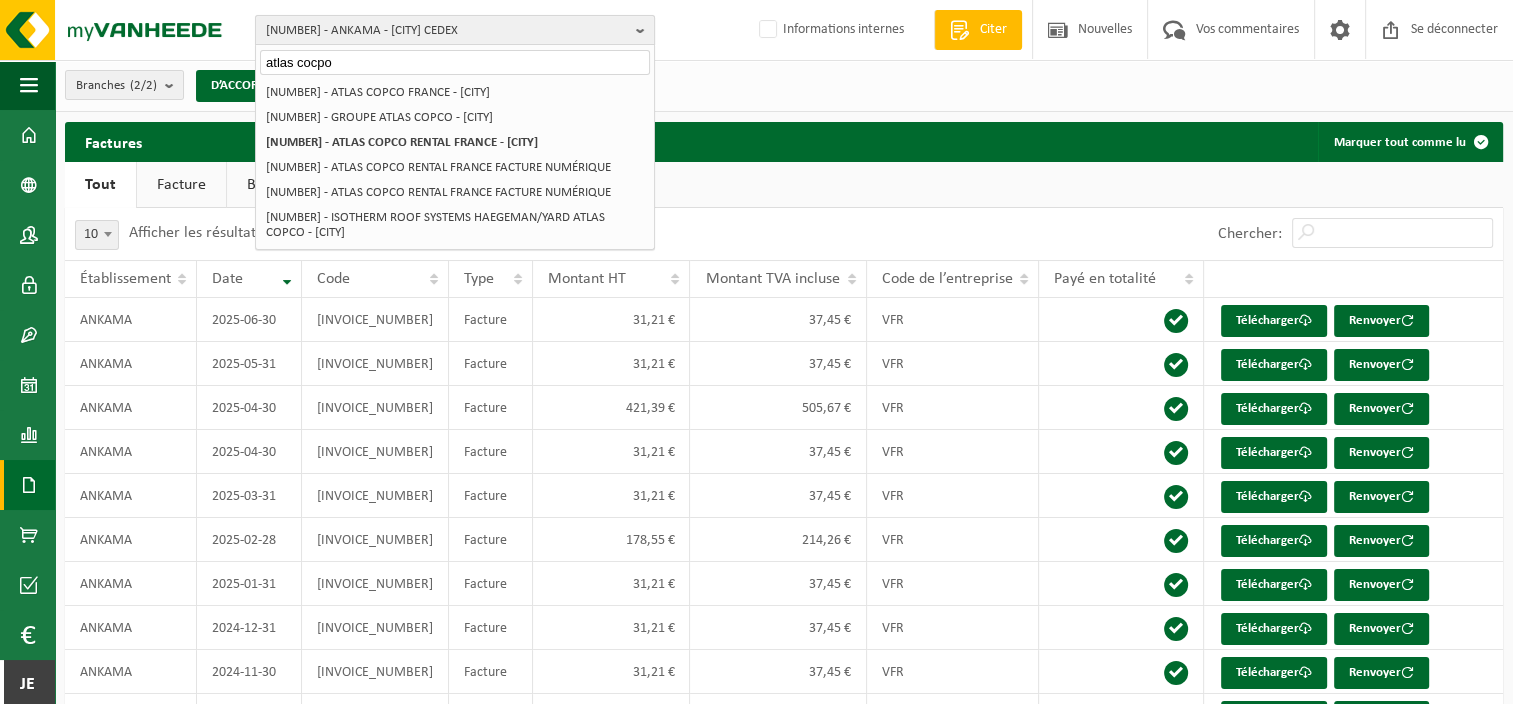 type on "atlas cocpo" 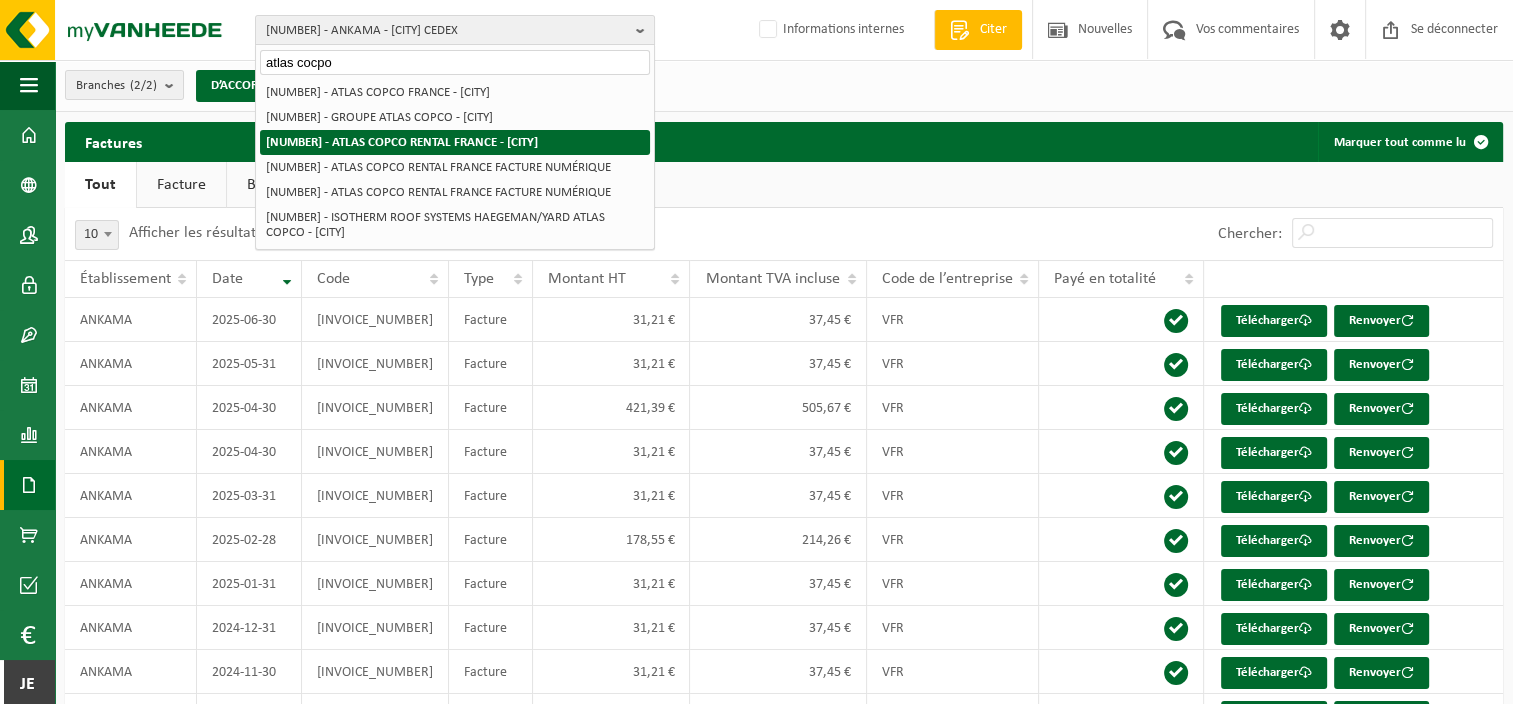 click on "10-878952 - ATLAS COPCO RENTAL FRANCE - [CITY]" at bounding box center (402, 142) 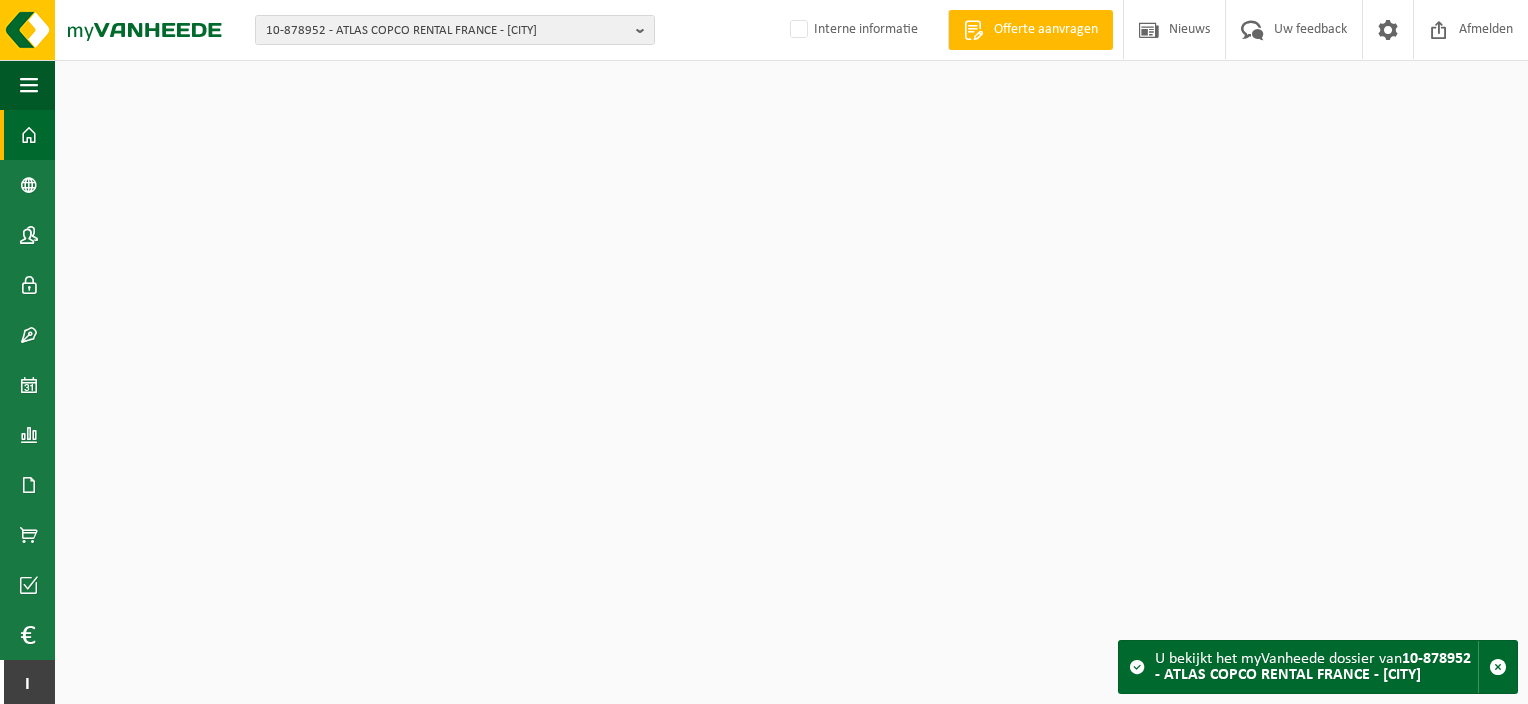 scroll, scrollTop: 0, scrollLeft: 0, axis: both 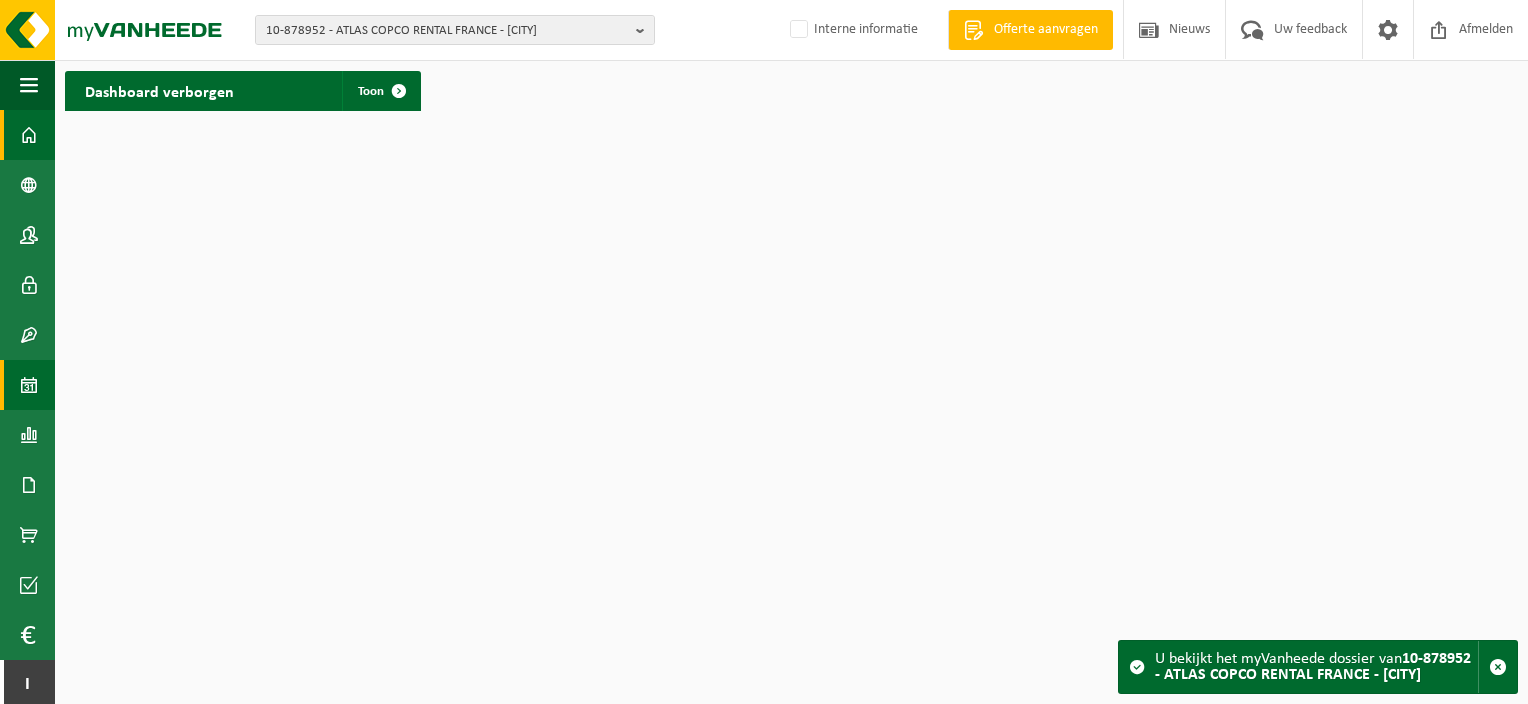 click at bounding box center (29, 385) 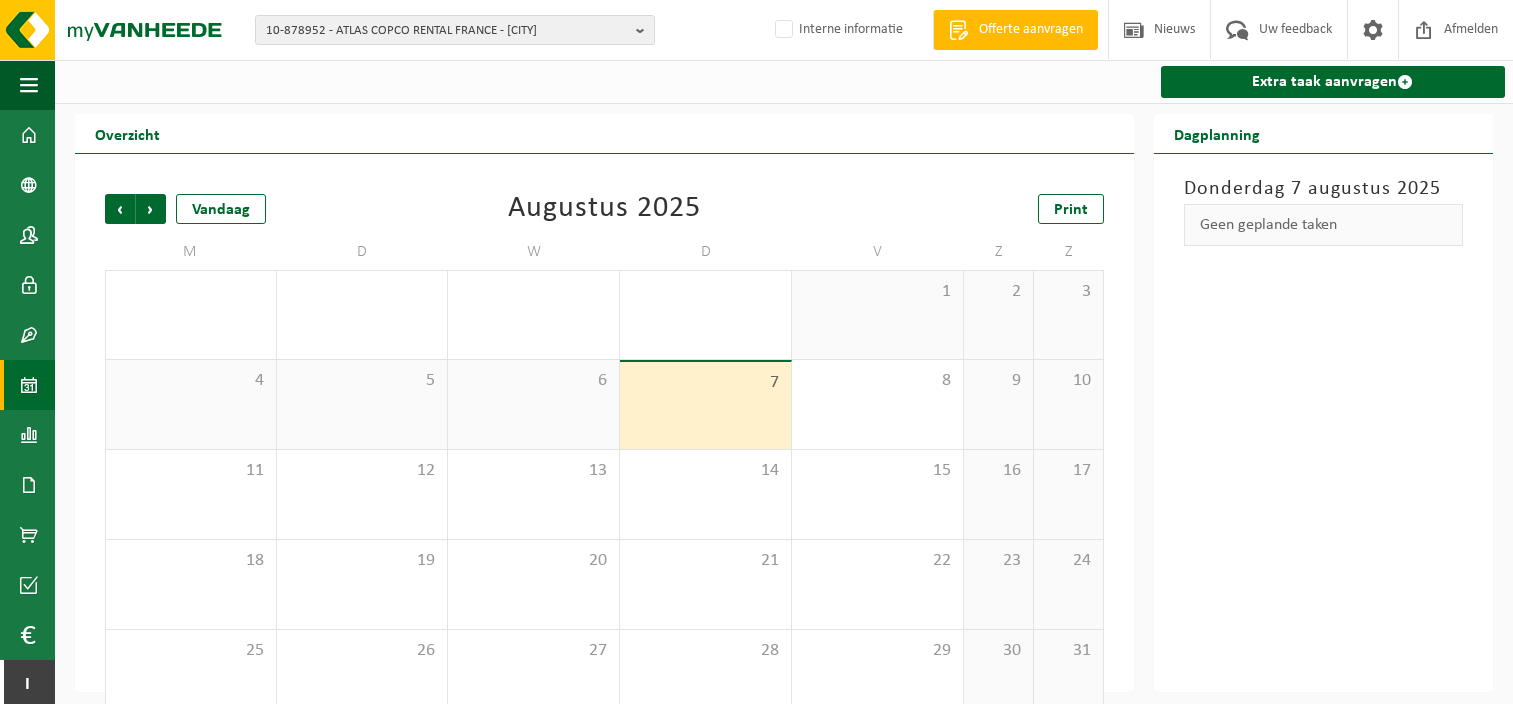 scroll, scrollTop: 0, scrollLeft: 0, axis: both 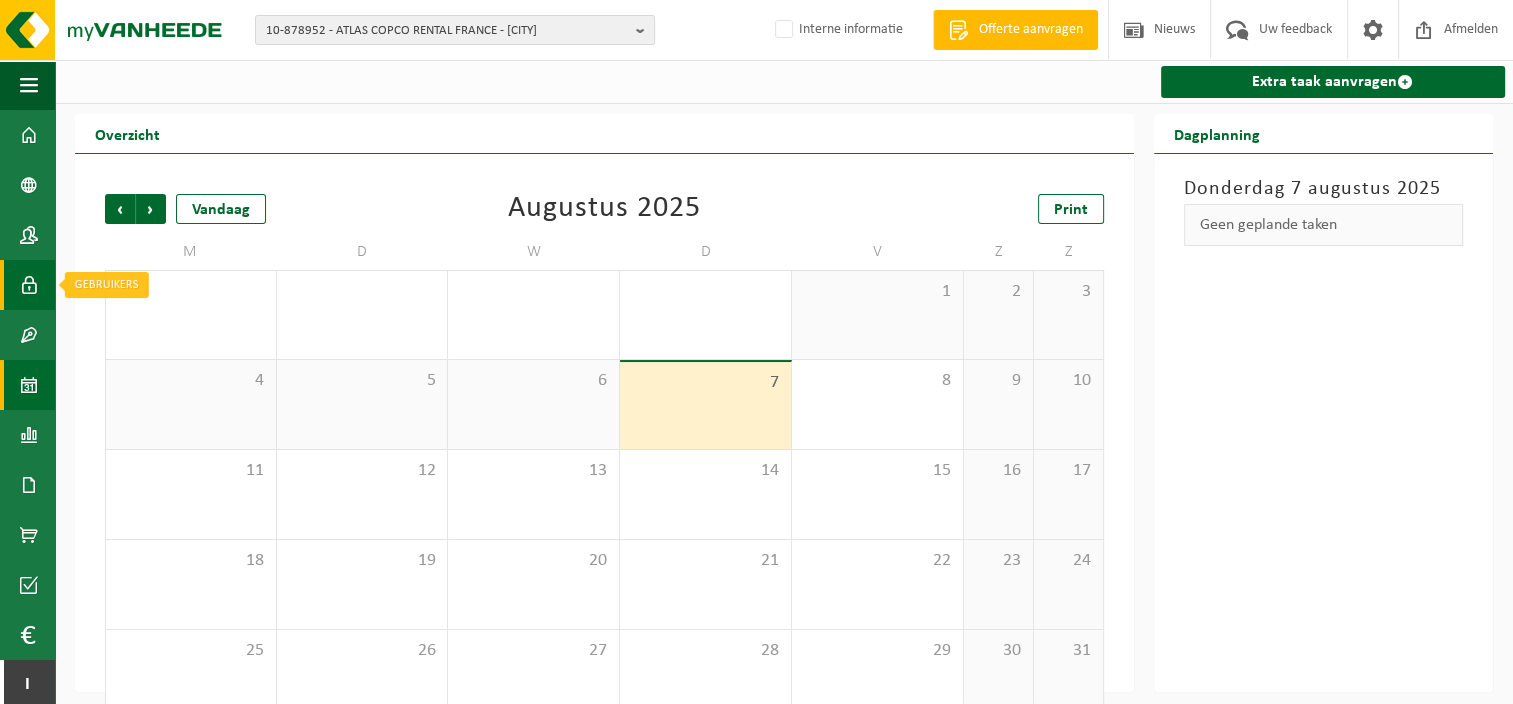 click at bounding box center (29, 285) 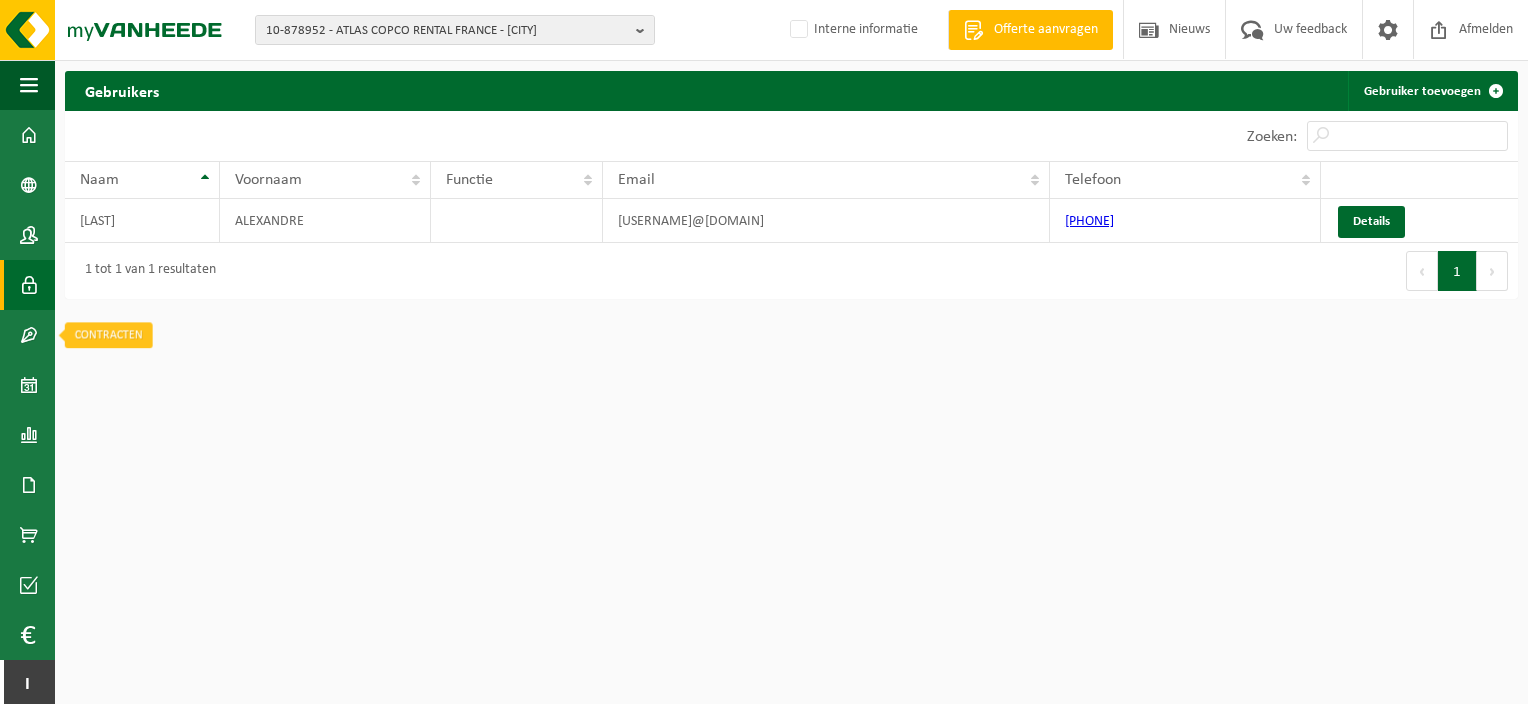 scroll, scrollTop: 0, scrollLeft: 0, axis: both 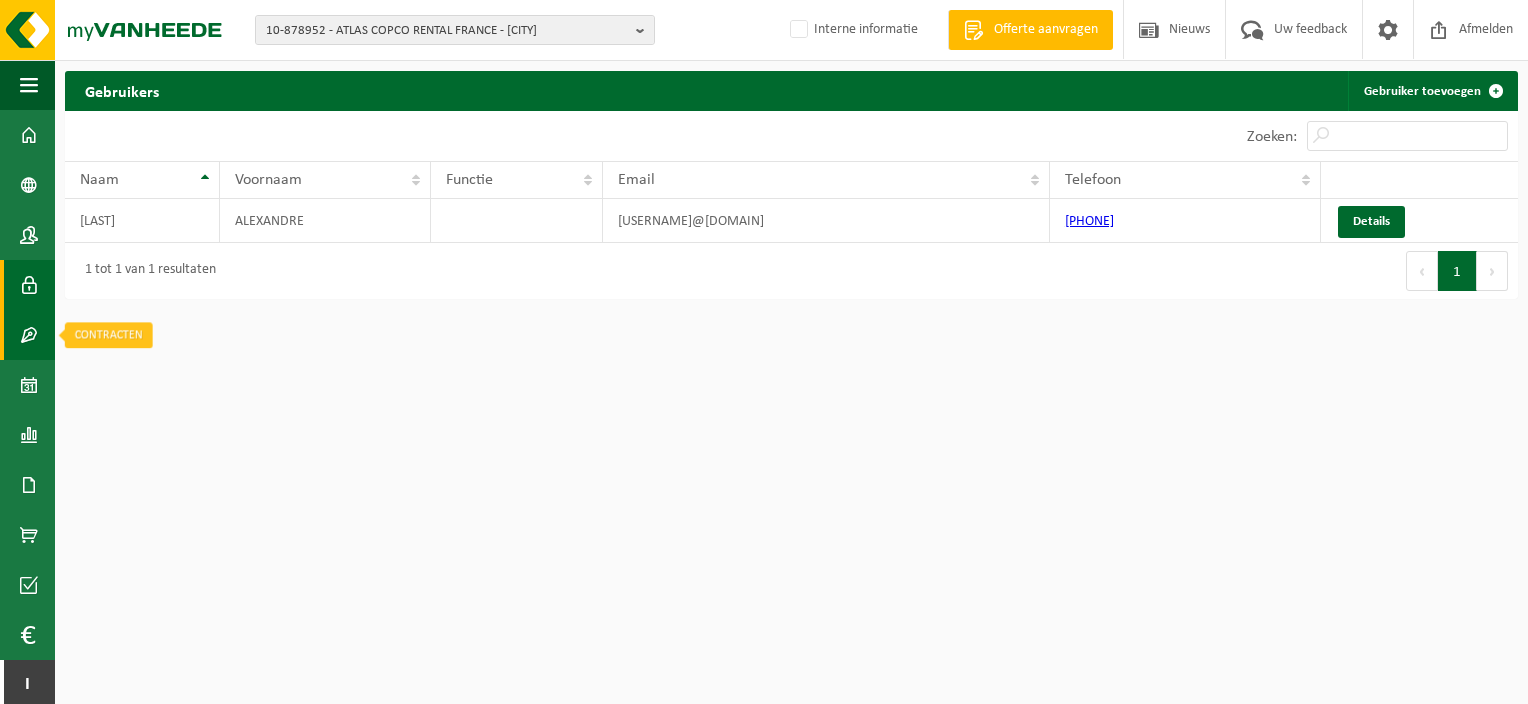 click at bounding box center [29, 335] 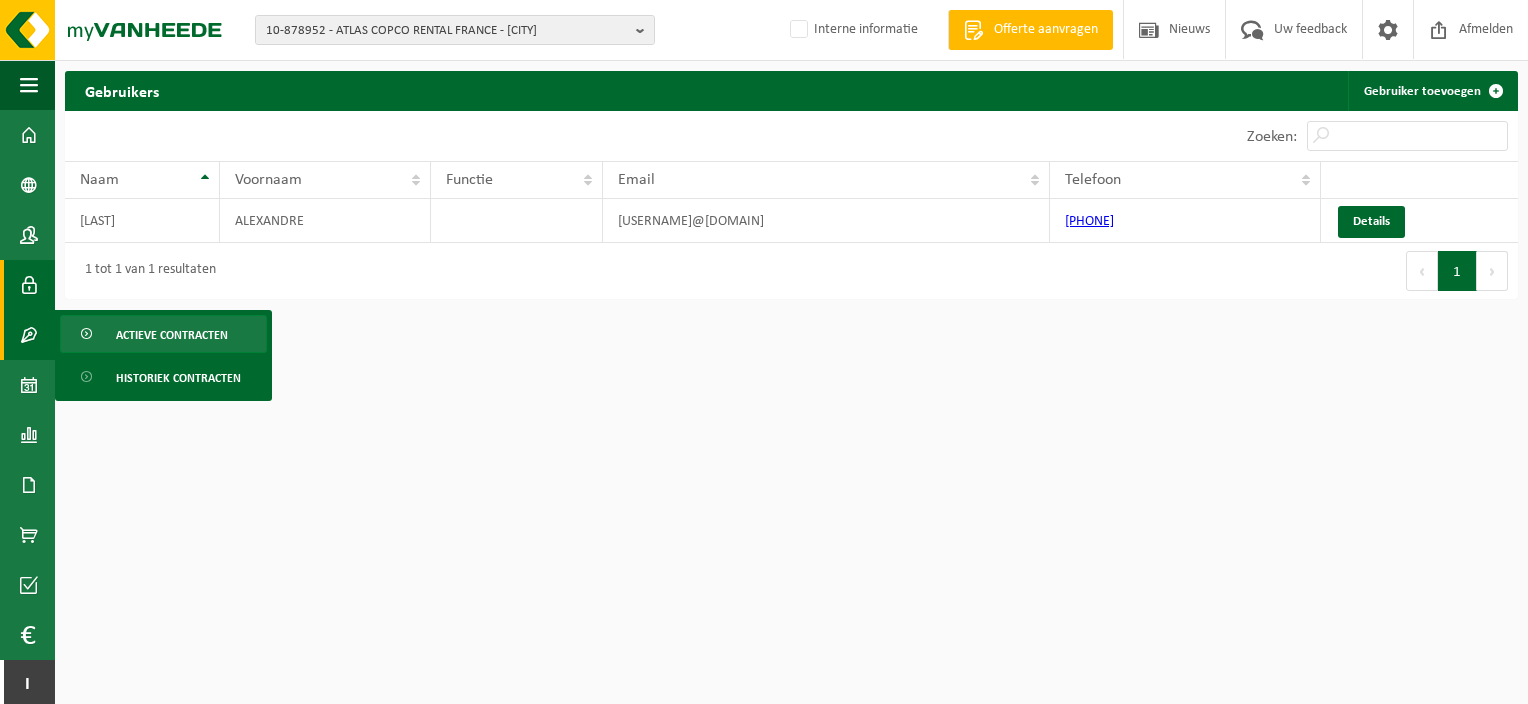 click at bounding box center (88, 335) 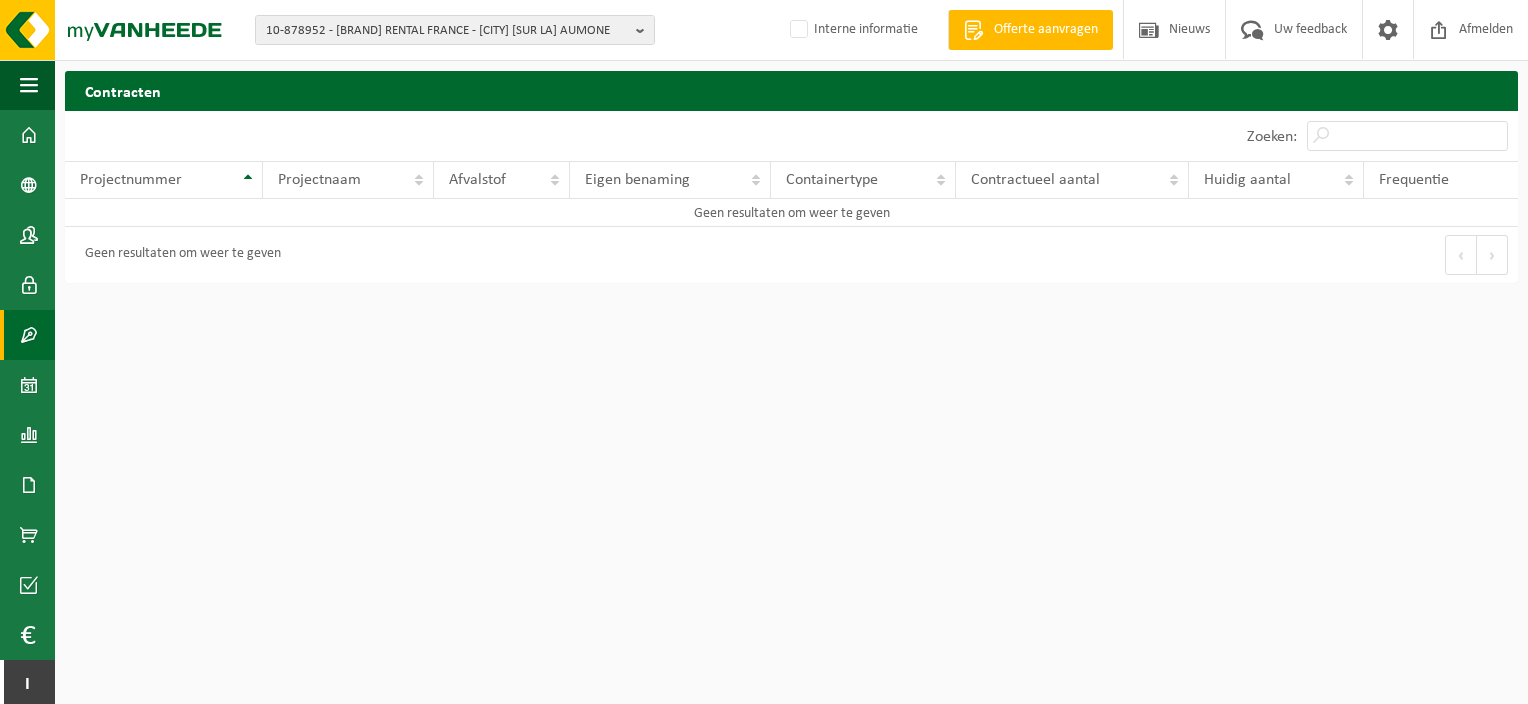 scroll, scrollTop: 0, scrollLeft: 0, axis: both 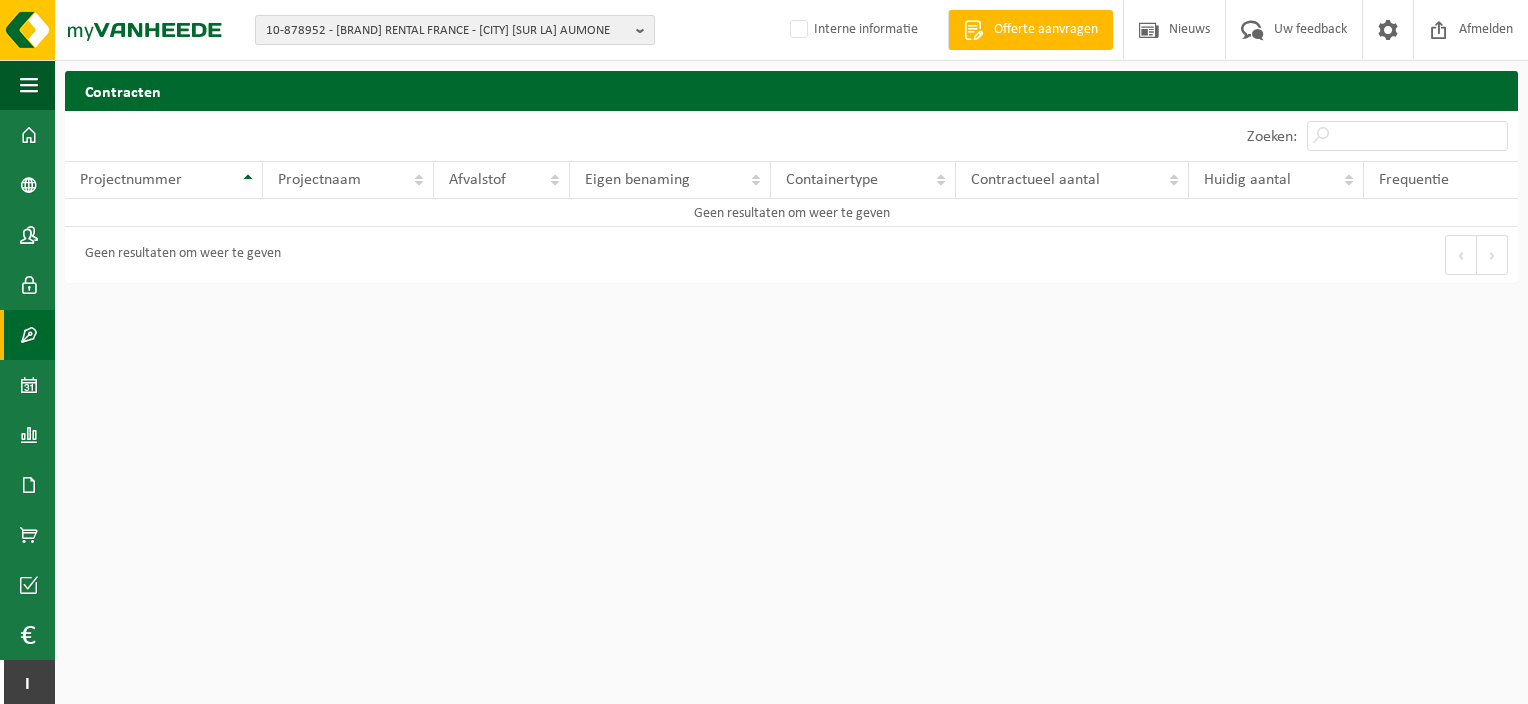 click on "10-878952 - ATLAS COPCO RENTAL FRANCE - ST OUEN L AUMONE" at bounding box center [447, 31] 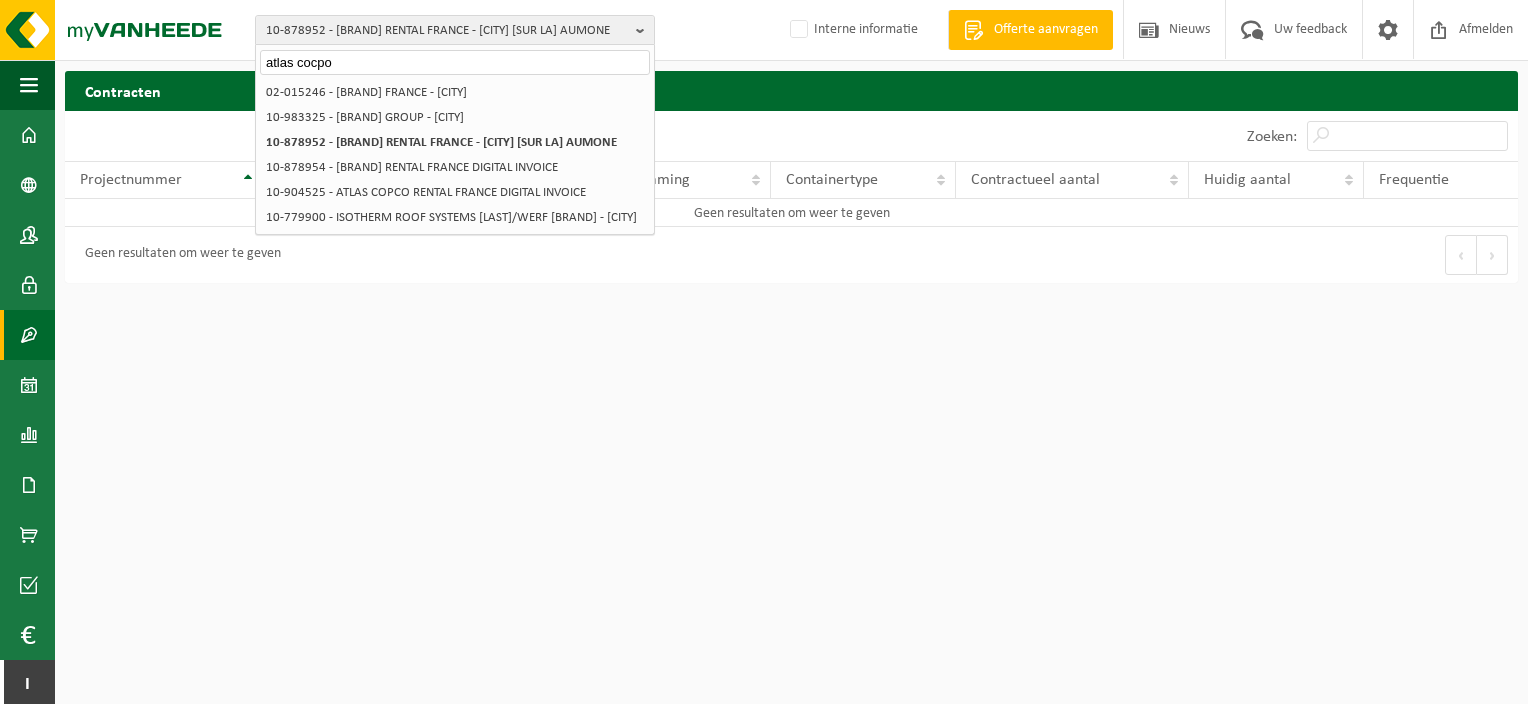 type on "atlas cocpo" 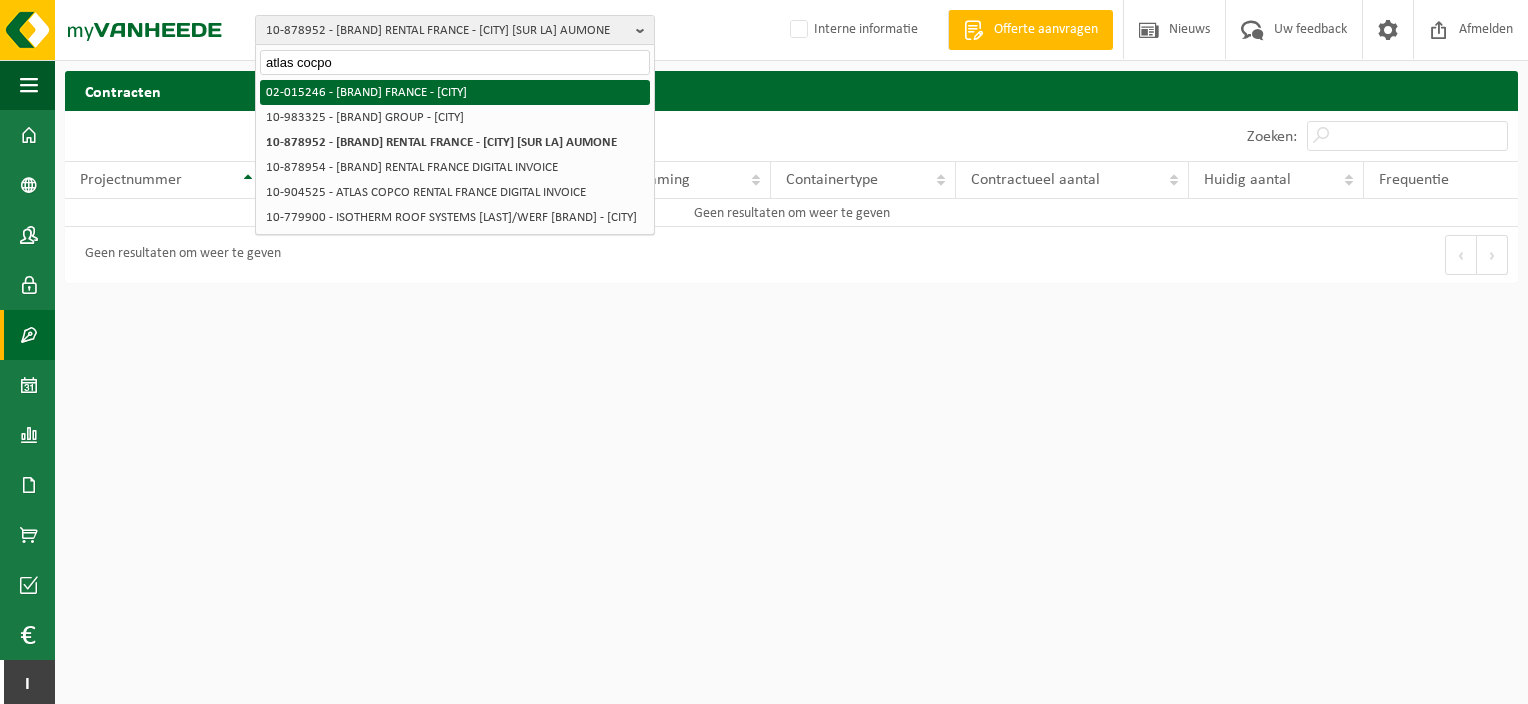 click on "02-015246 - ATLAS COPCO FRANCE - CARVIN" at bounding box center [455, 92] 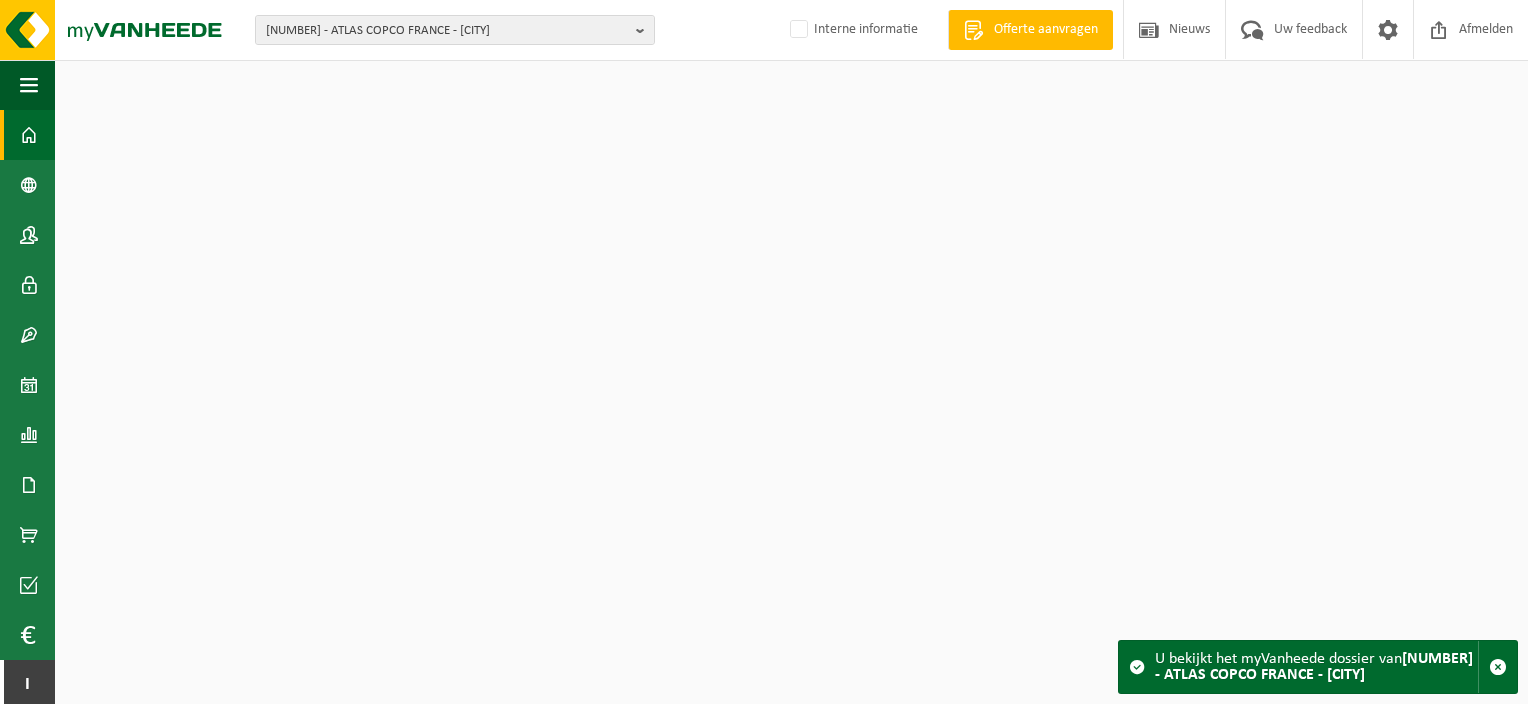 scroll, scrollTop: 0, scrollLeft: 0, axis: both 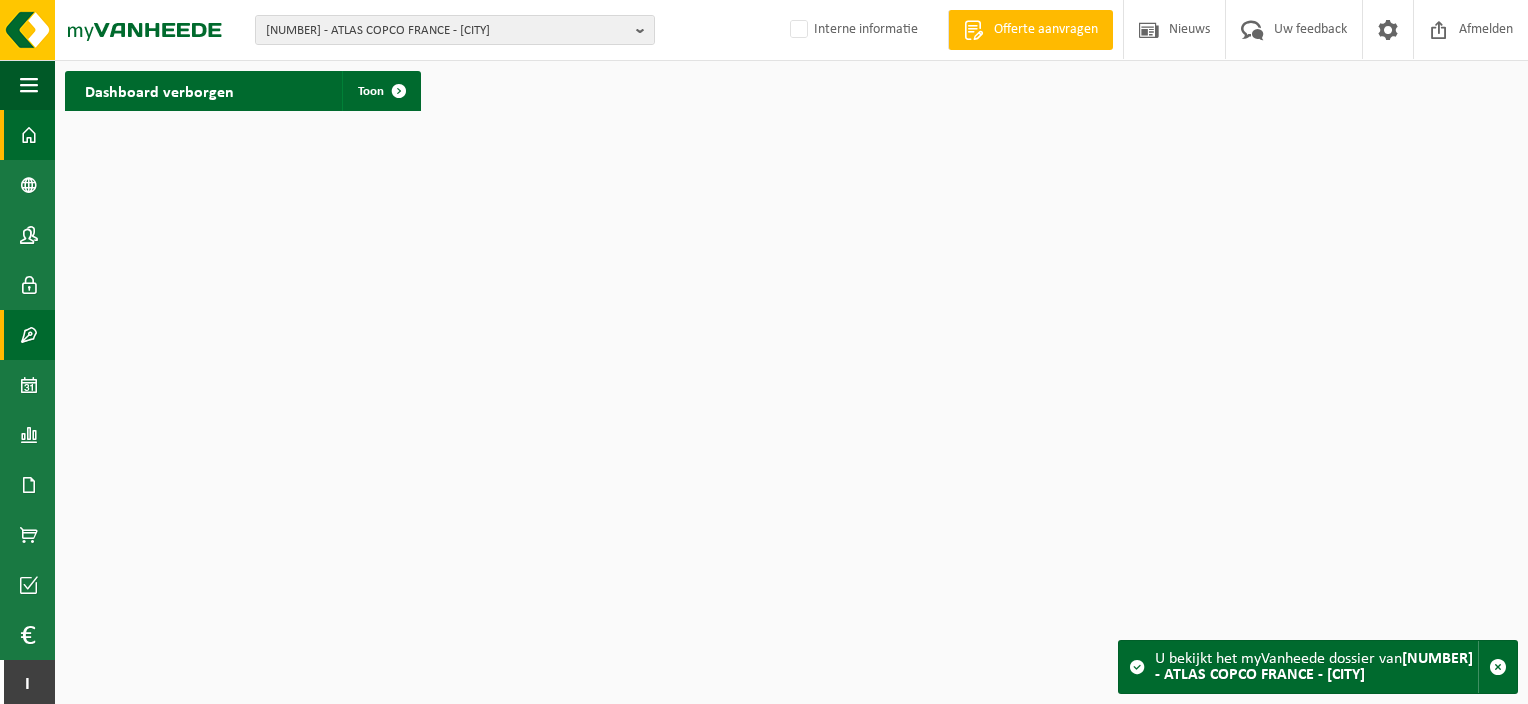 click at bounding box center (29, 335) 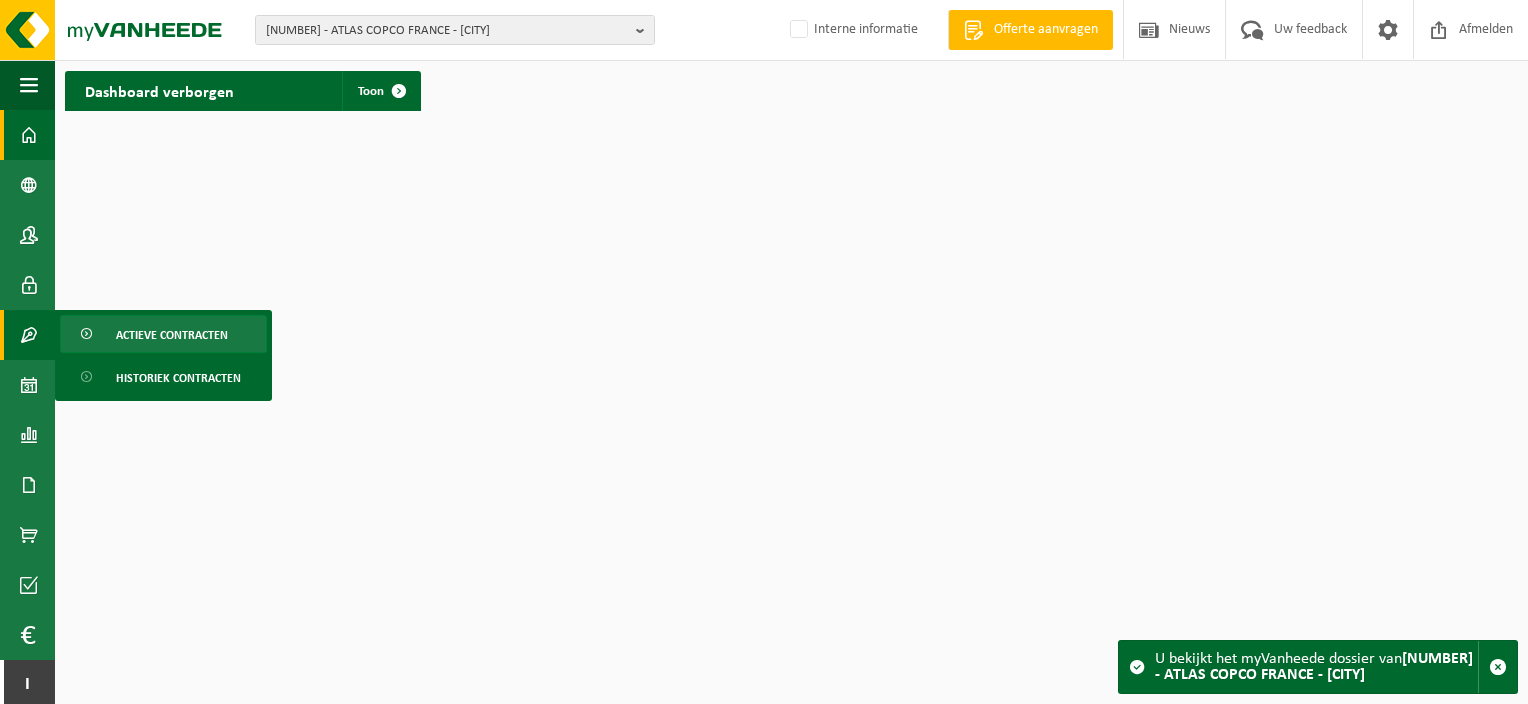 click on "Actieve contracten" at bounding box center [172, 335] 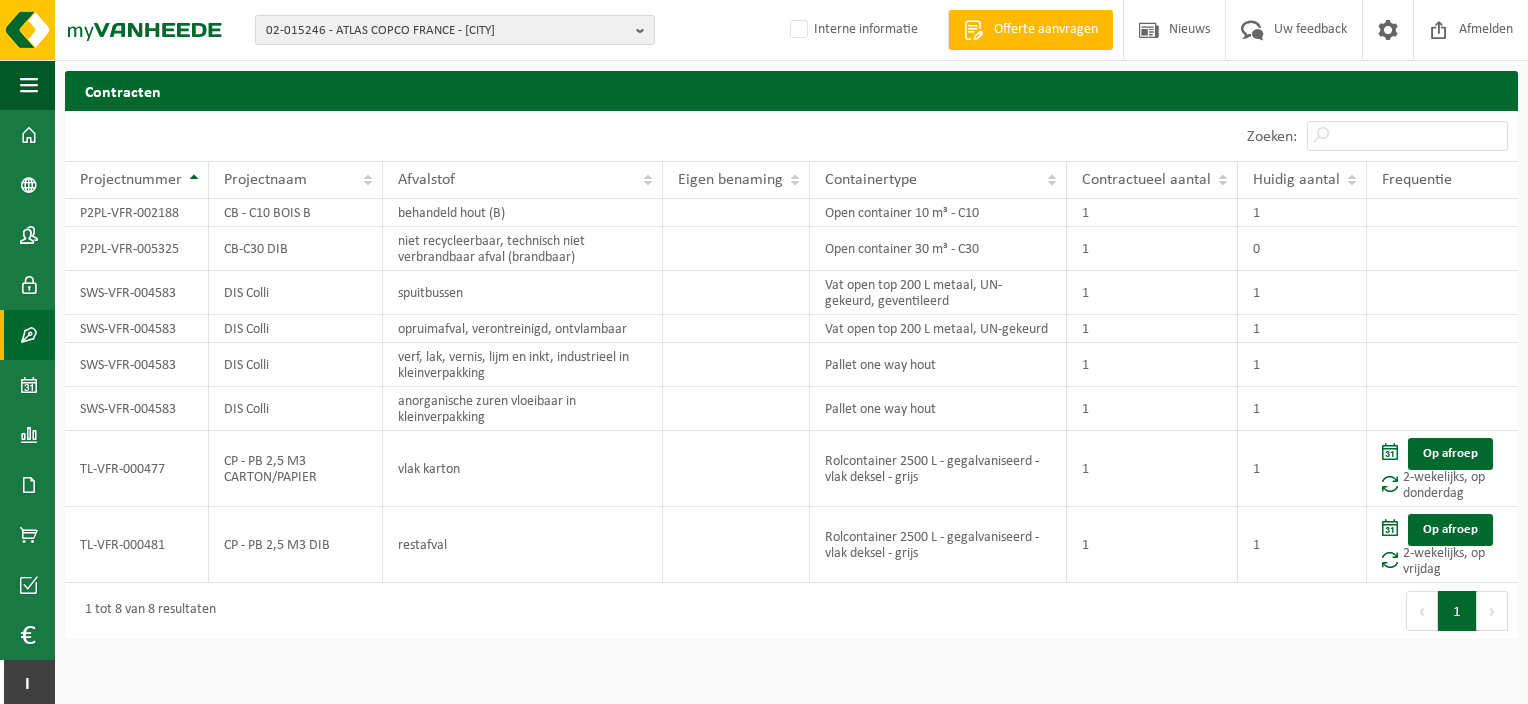 scroll, scrollTop: 0, scrollLeft: 0, axis: both 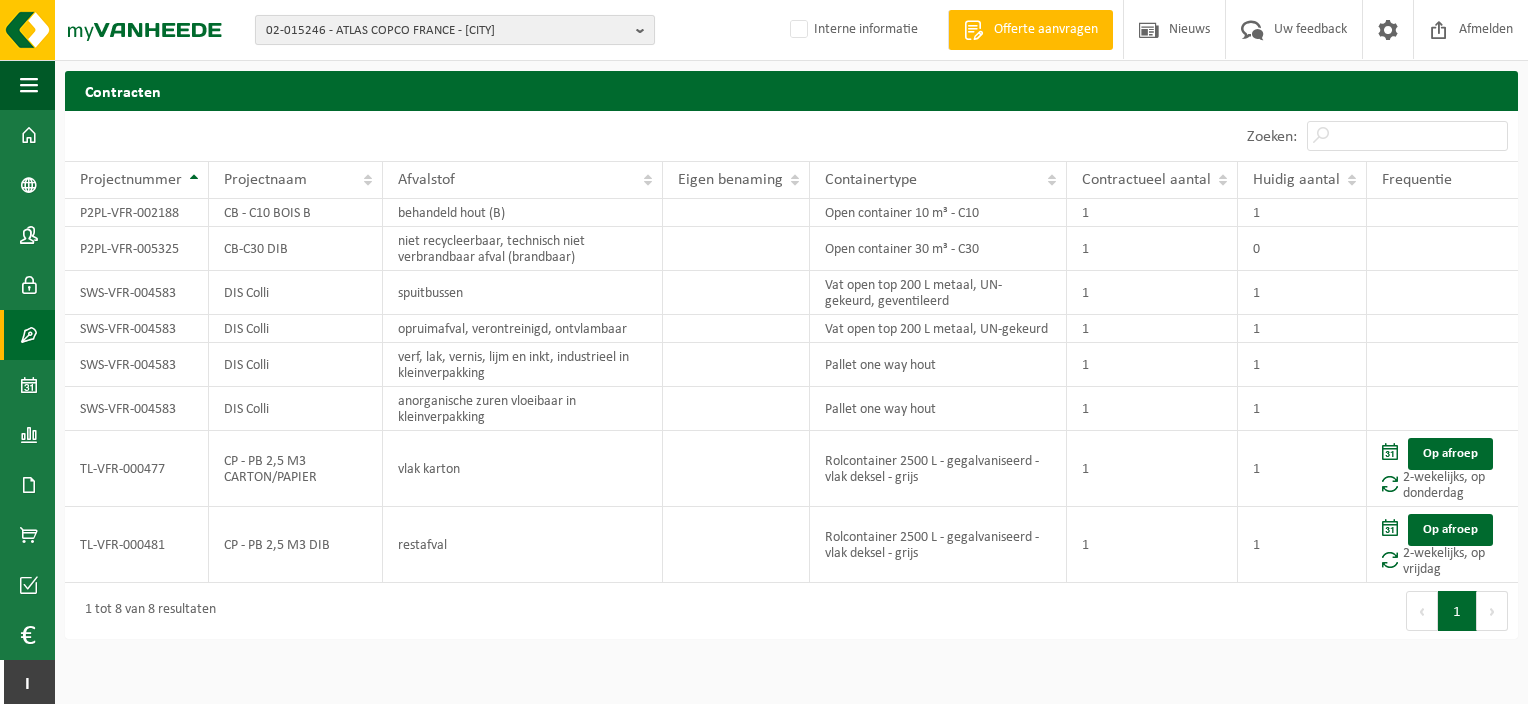 click on "02-015246 - ATLAS COPCO FRANCE - CARVIN" at bounding box center [447, 31] 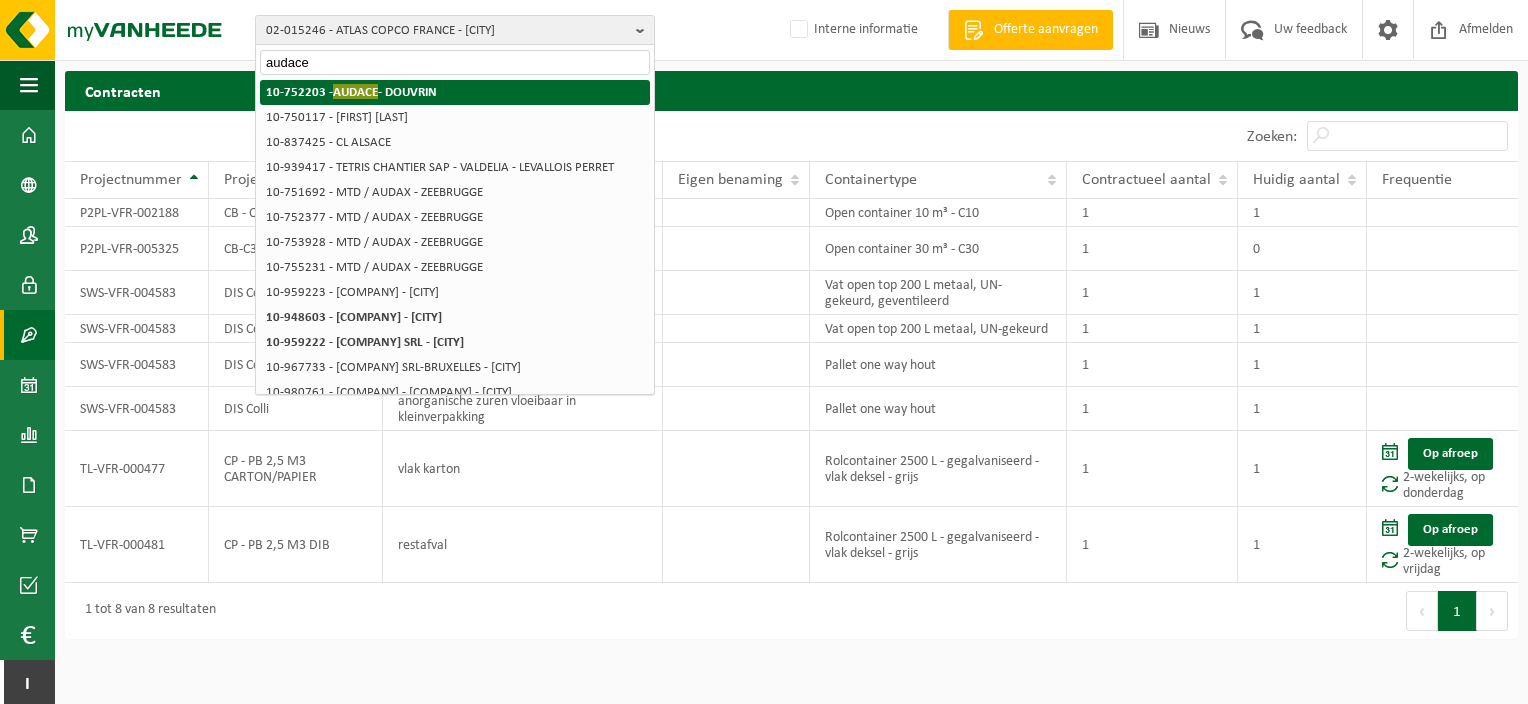 type on "audace" 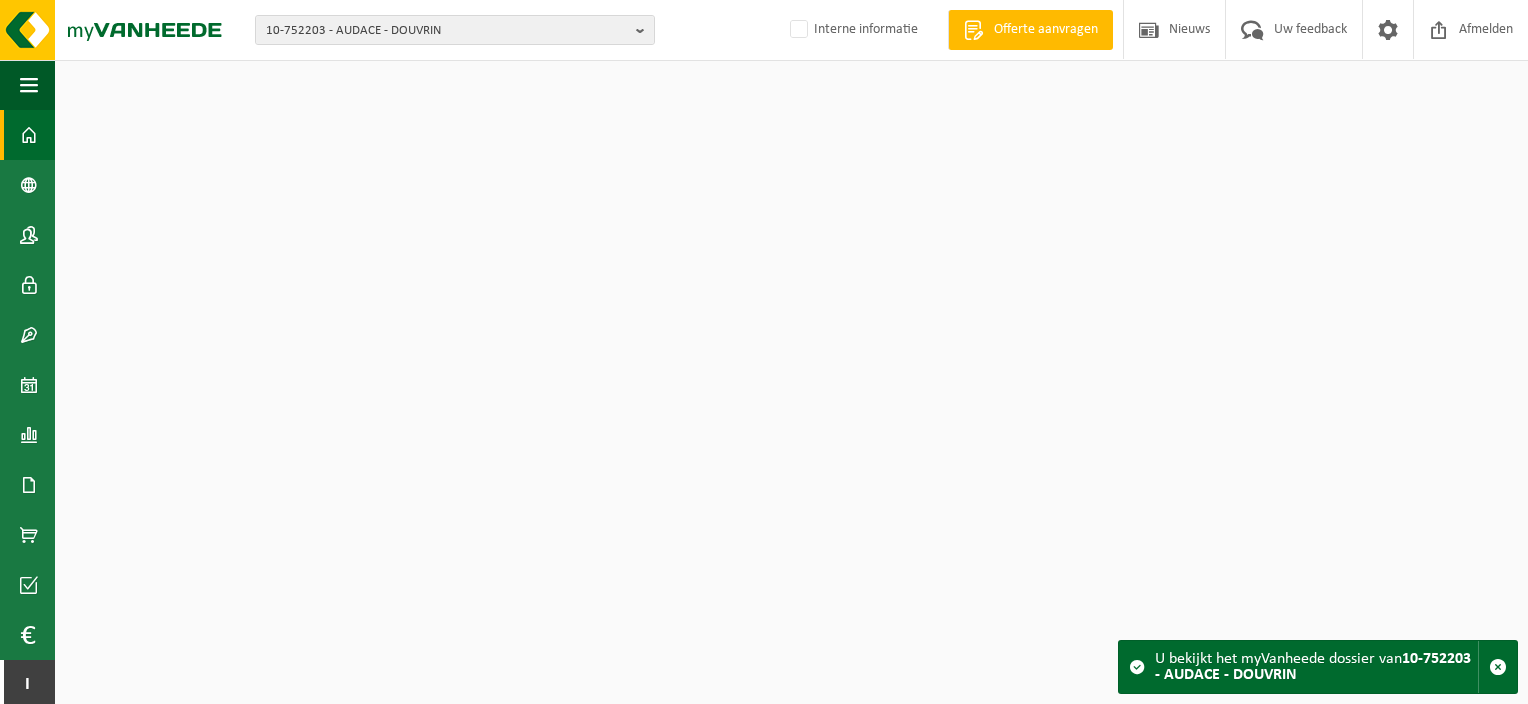 scroll, scrollTop: 0, scrollLeft: 0, axis: both 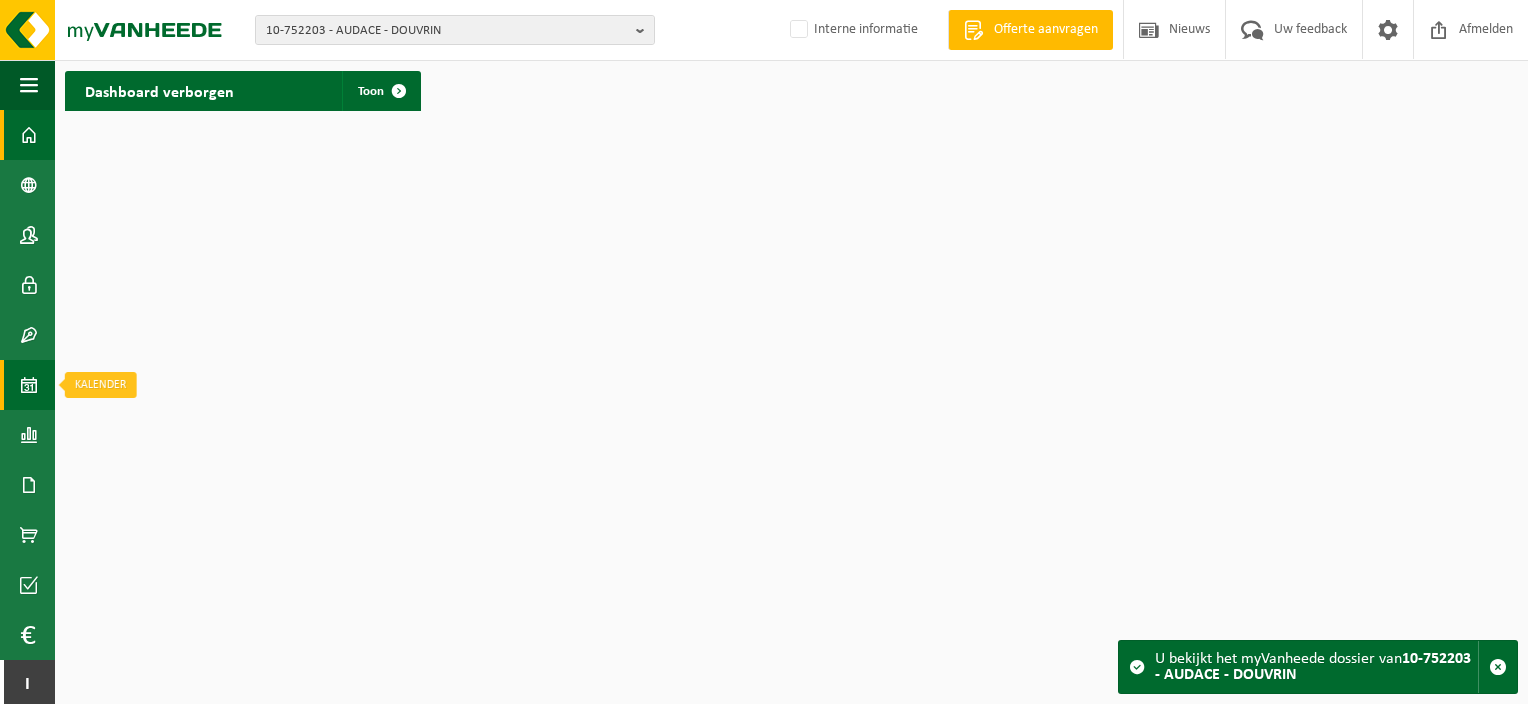 click at bounding box center [29, 385] 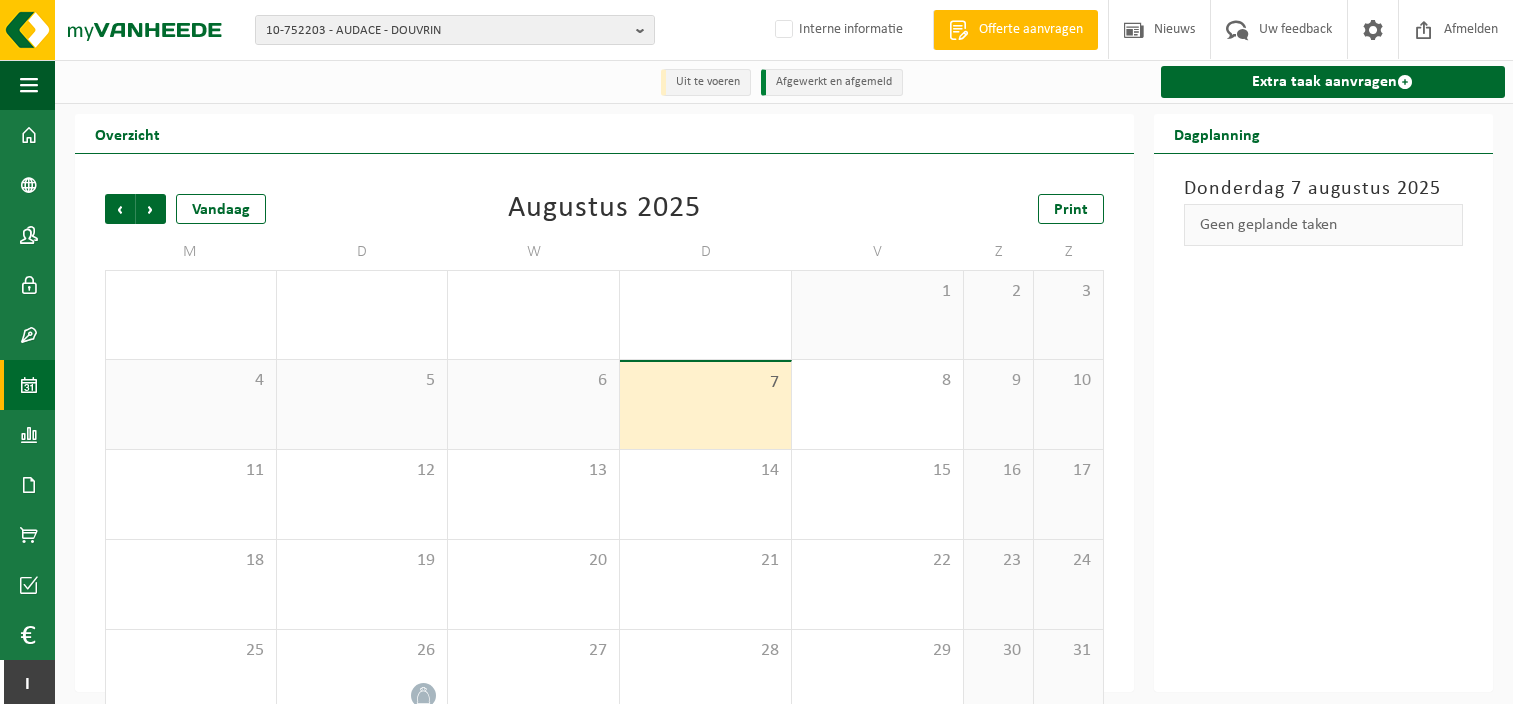 scroll, scrollTop: 0, scrollLeft: 0, axis: both 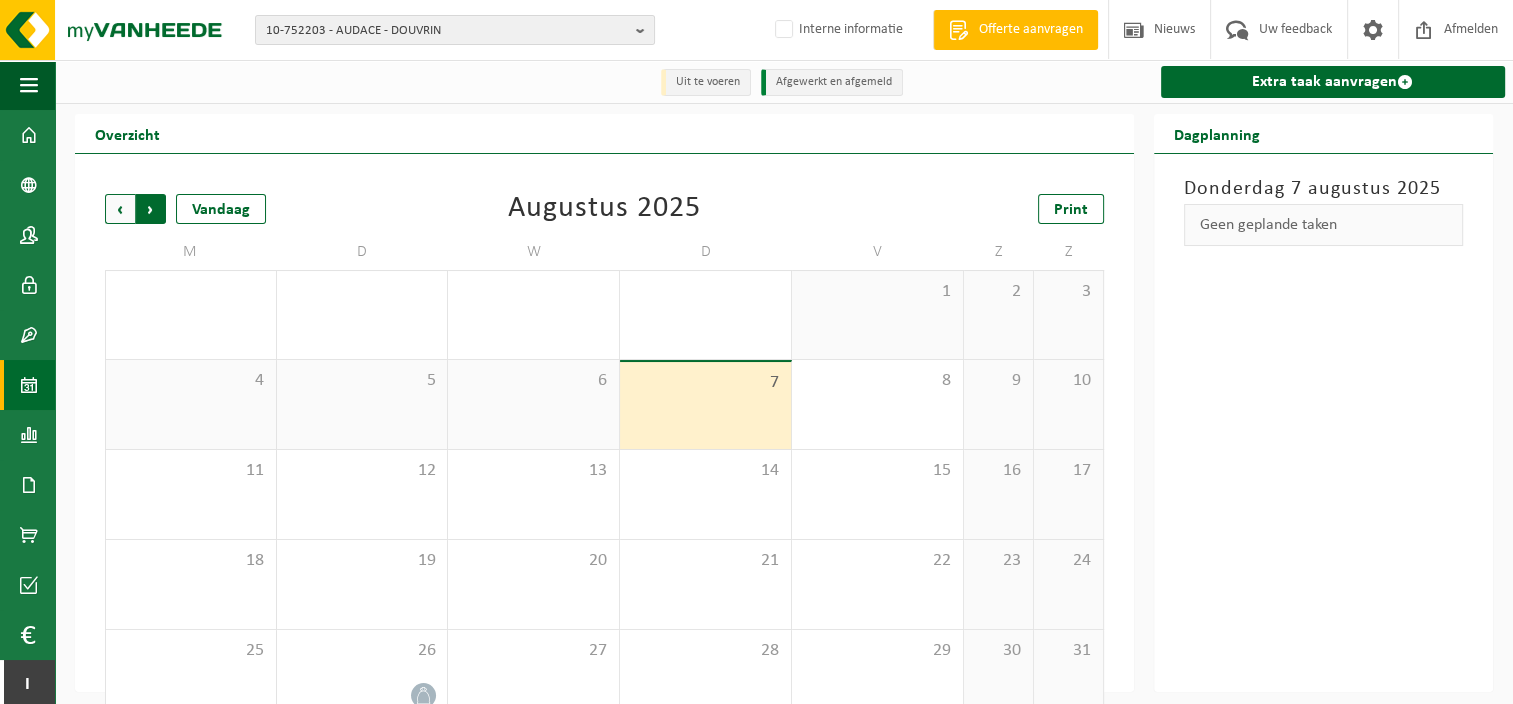 click on "Vorige" at bounding box center [120, 209] 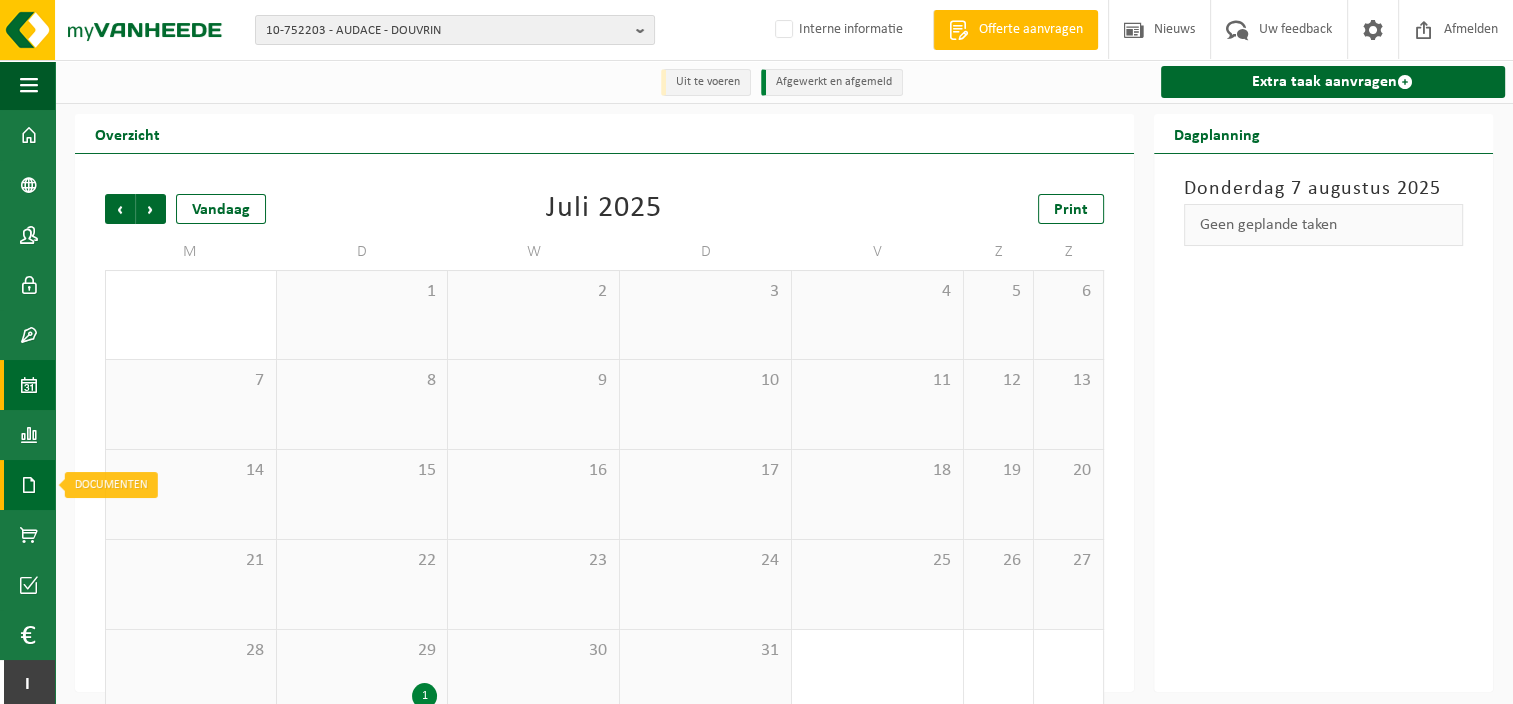 click at bounding box center (29, 485) 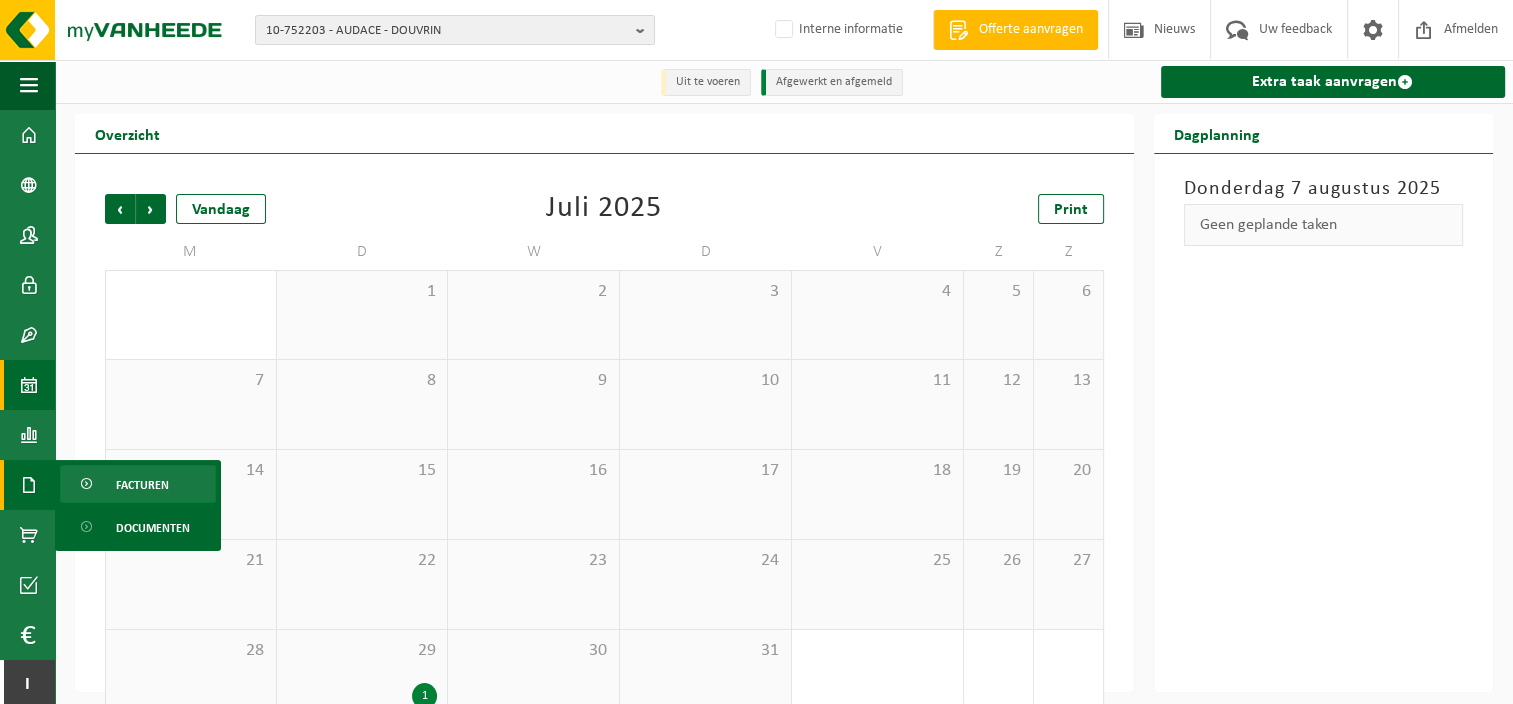 click on "Facturen" at bounding box center [138, 484] 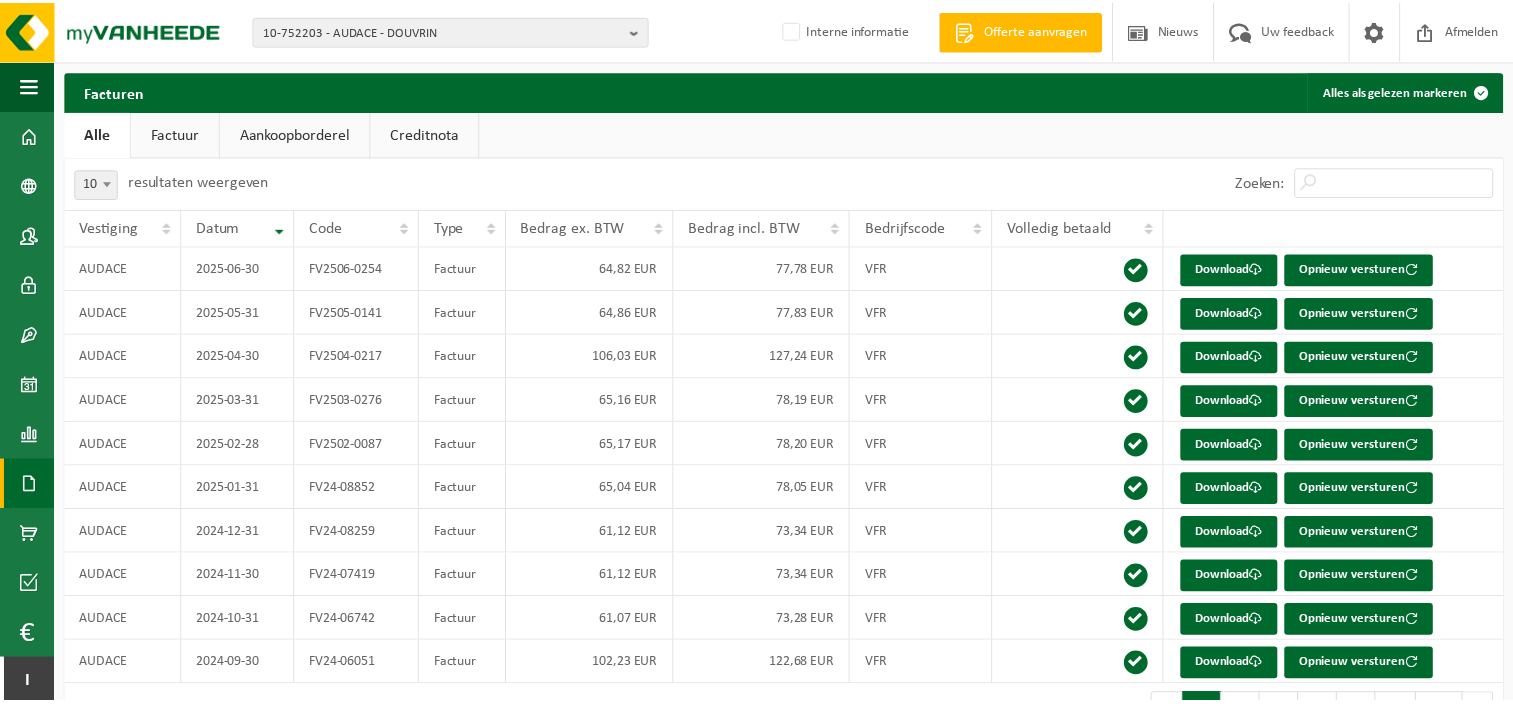 scroll, scrollTop: 0, scrollLeft: 0, axis: both 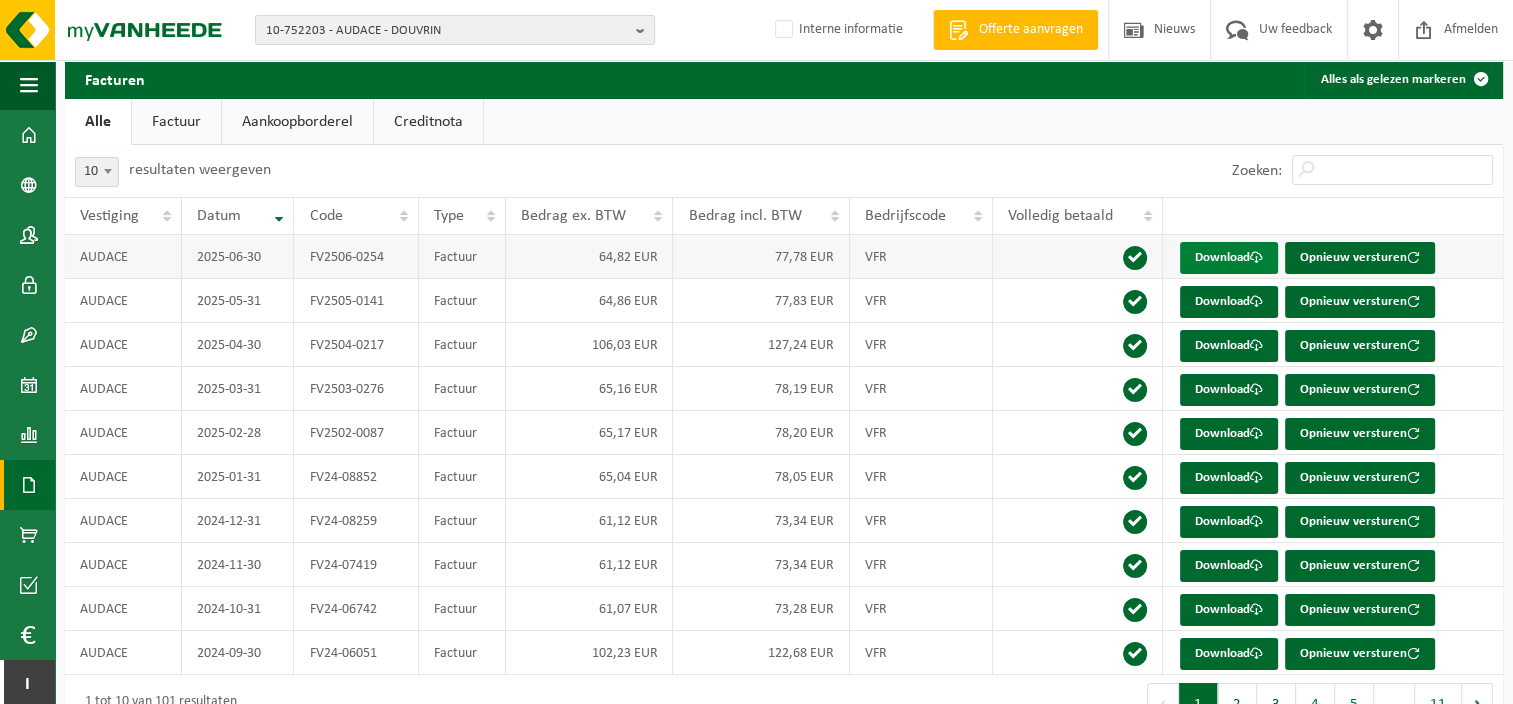 click on "Download" at bounding box center (1229, 258) 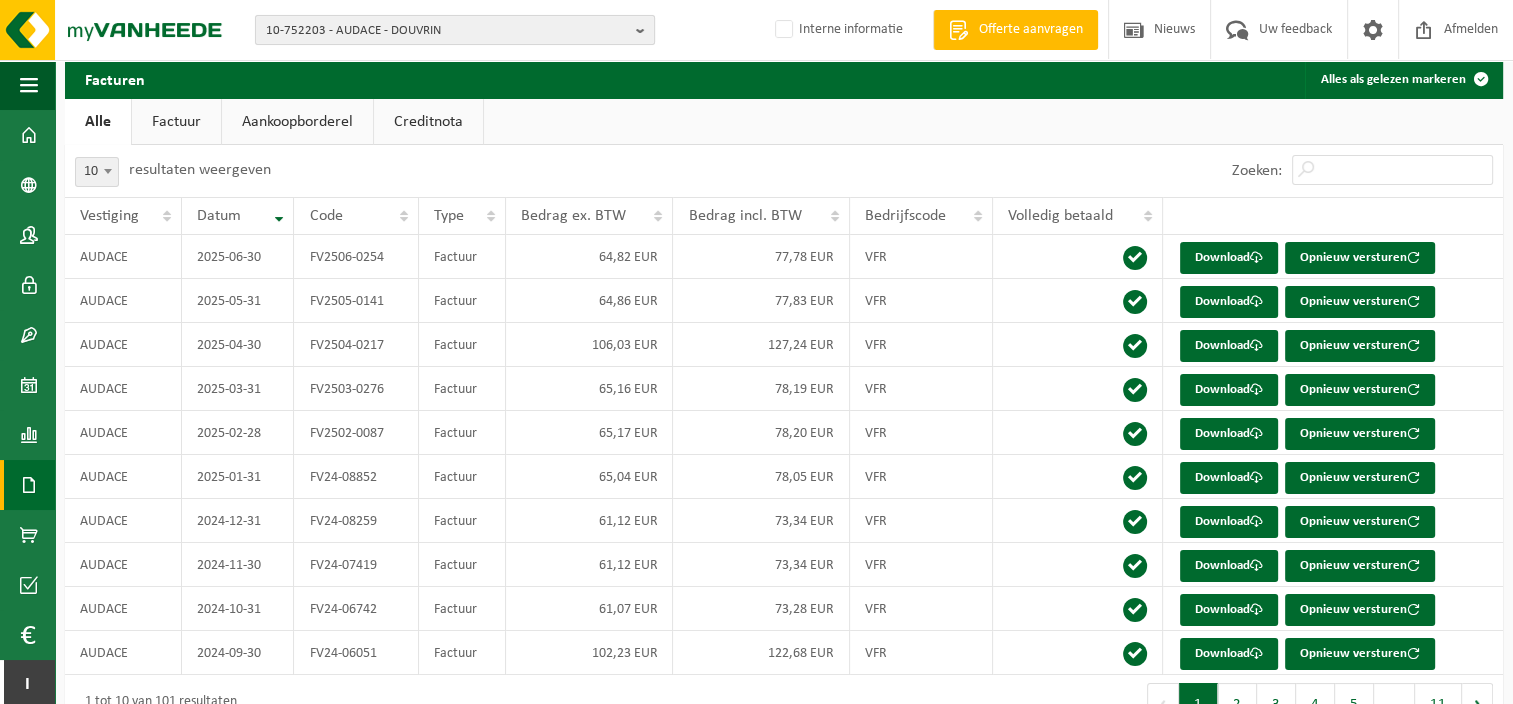click on "10-752203 - AUDACE - DOUVRIN" at bounding box center (447, 31) 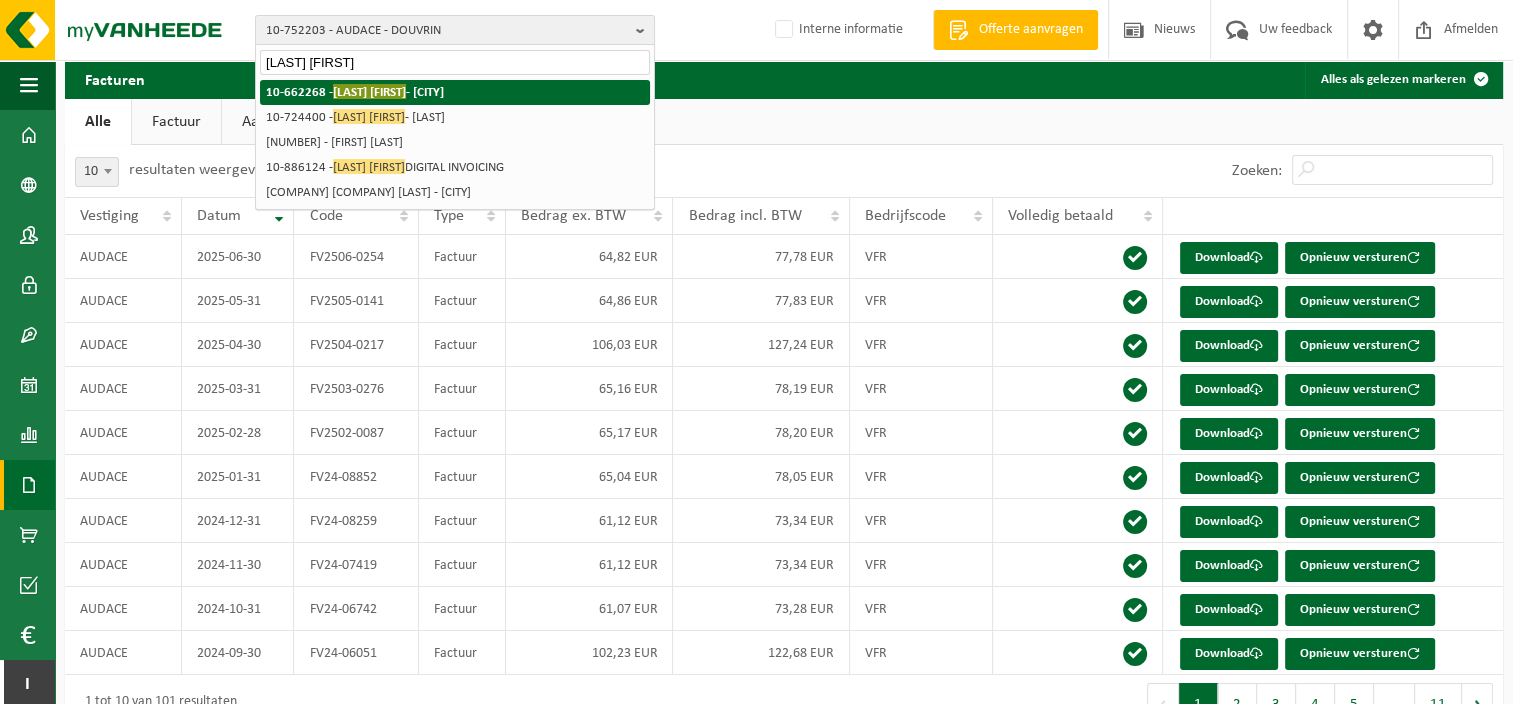 type on "bogaert felix" 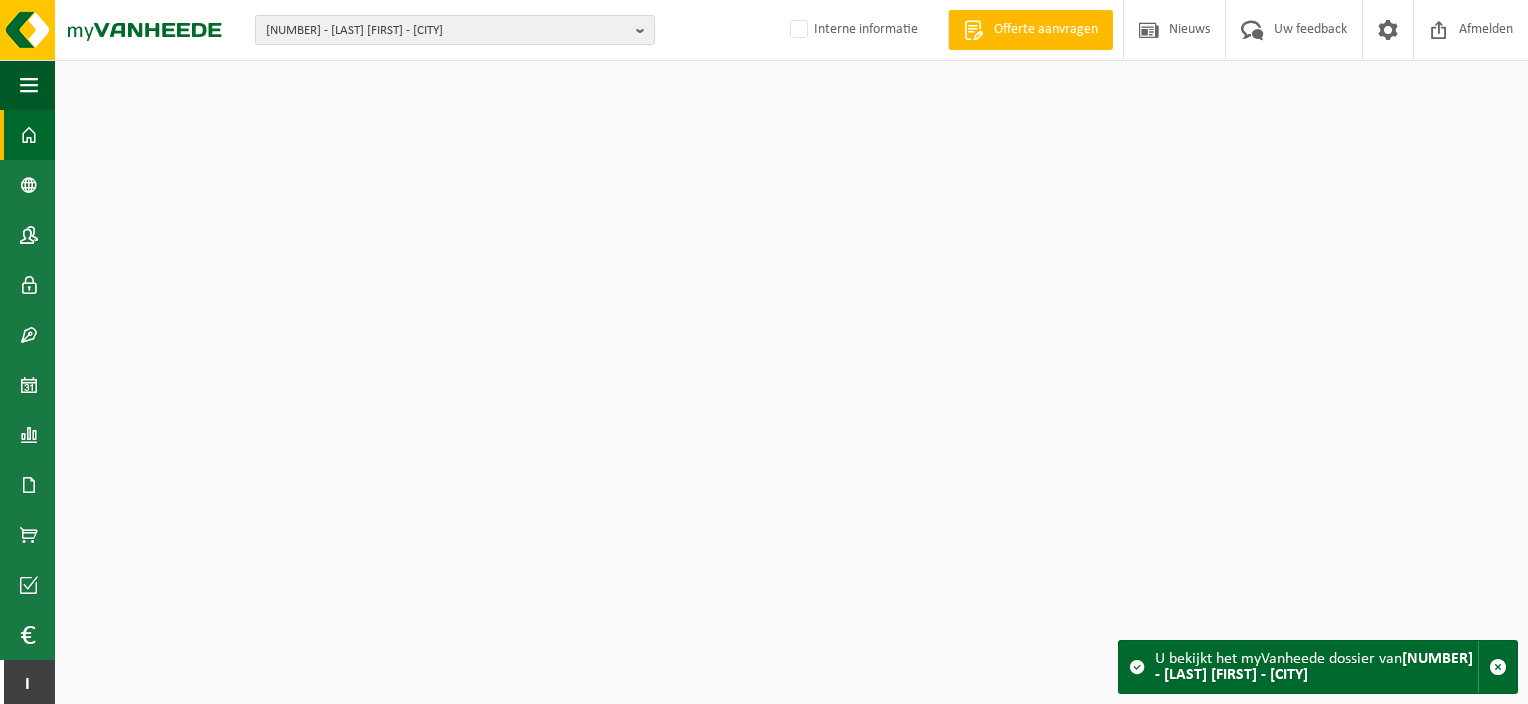 scroll, scrollTop: 0, scrollLeft: 0, axis: both 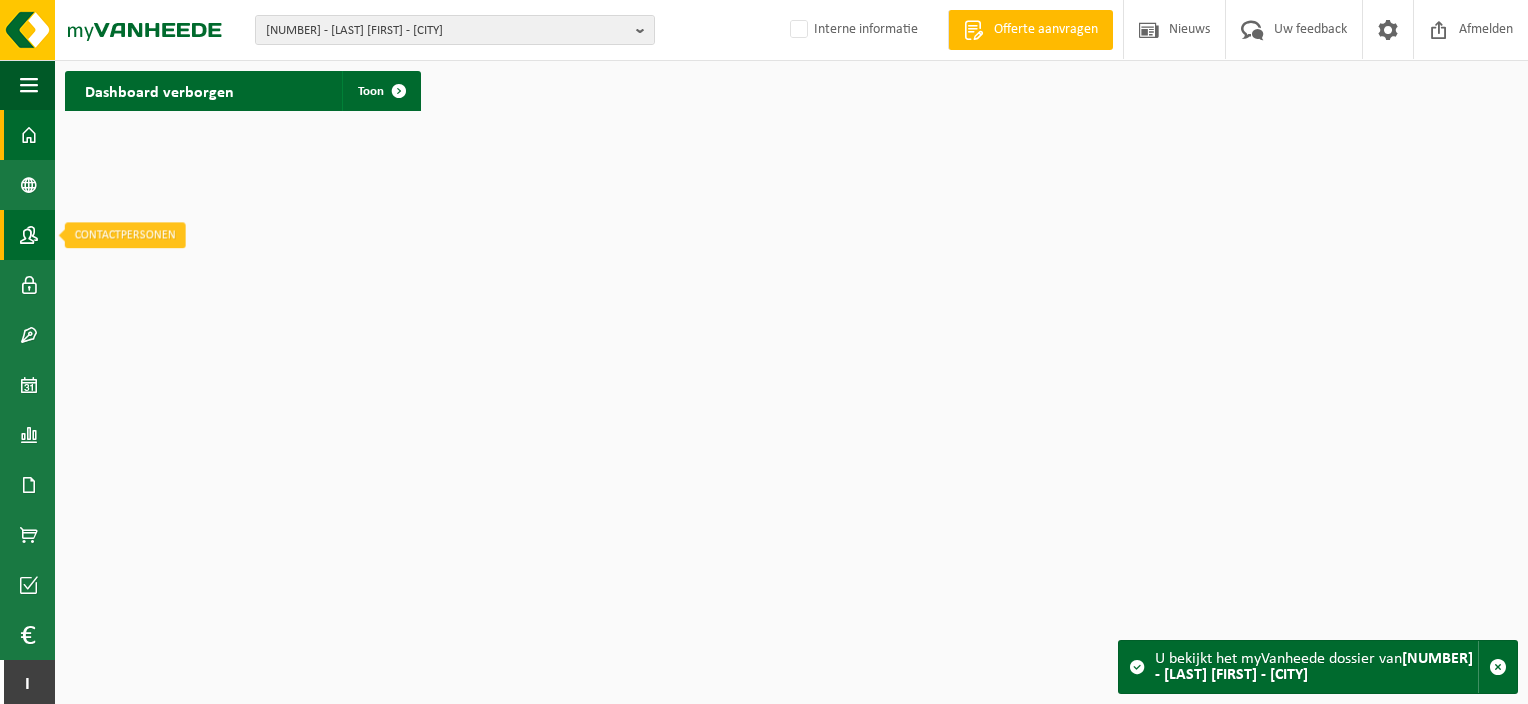 click at bounding box center (29, 235) 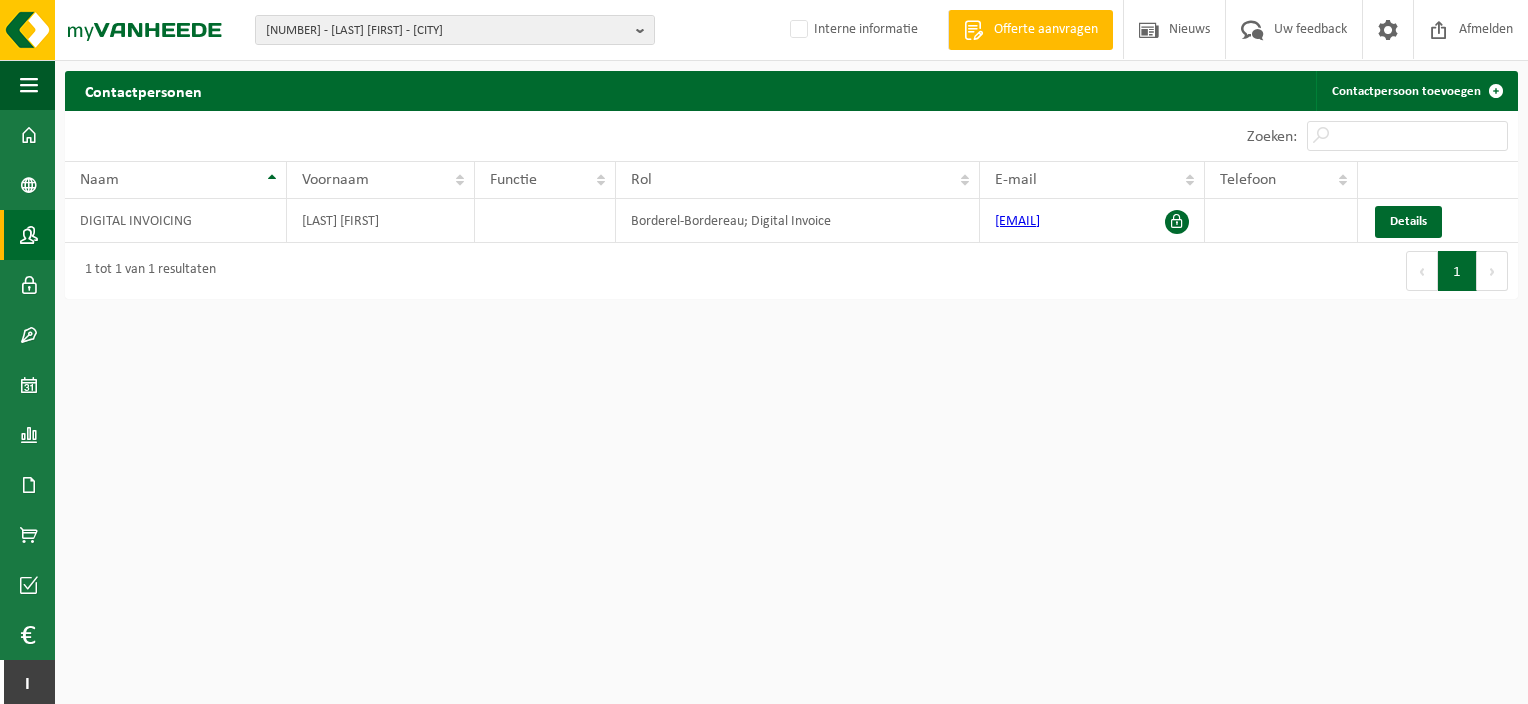 scroll, scrollTop: 0, scrollLeft: 0, axis: both 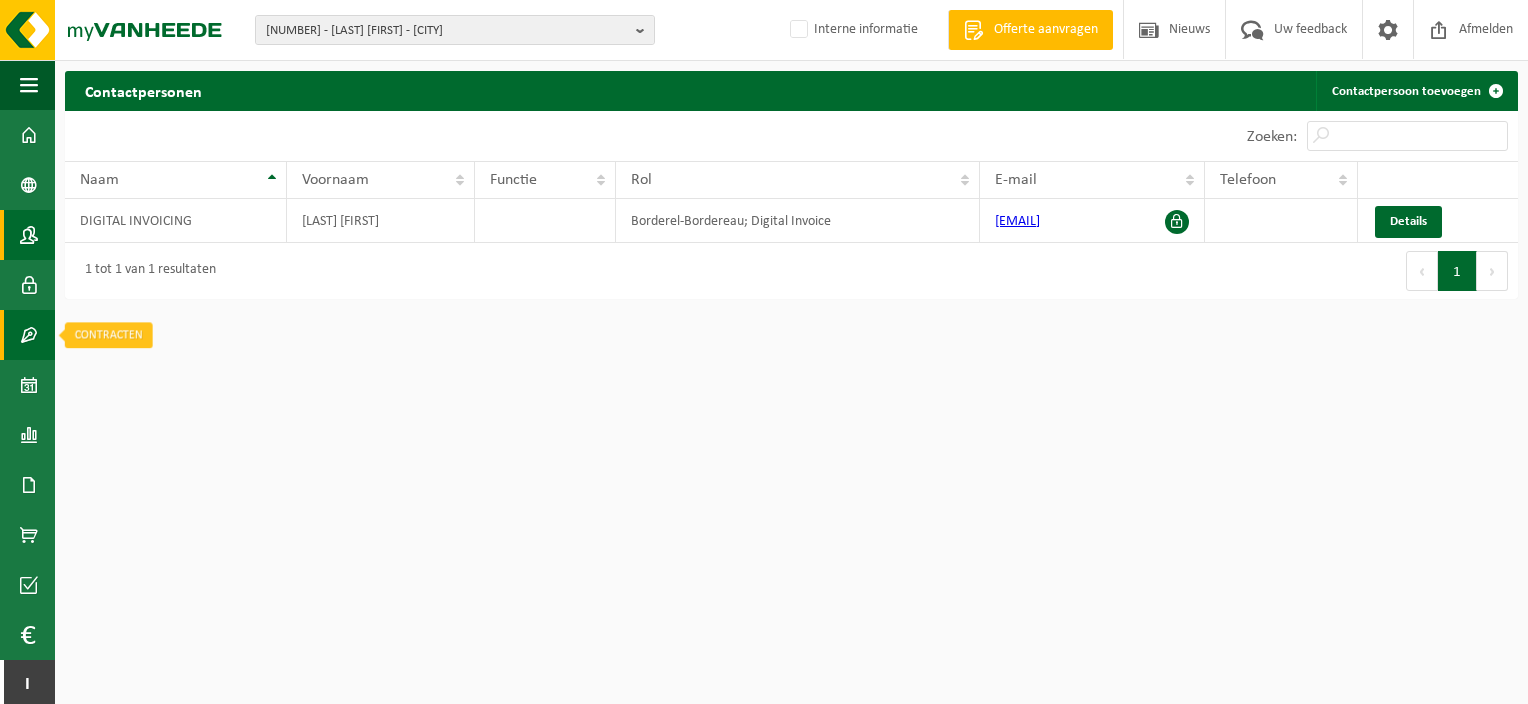 click at bounding box center (29, 335) 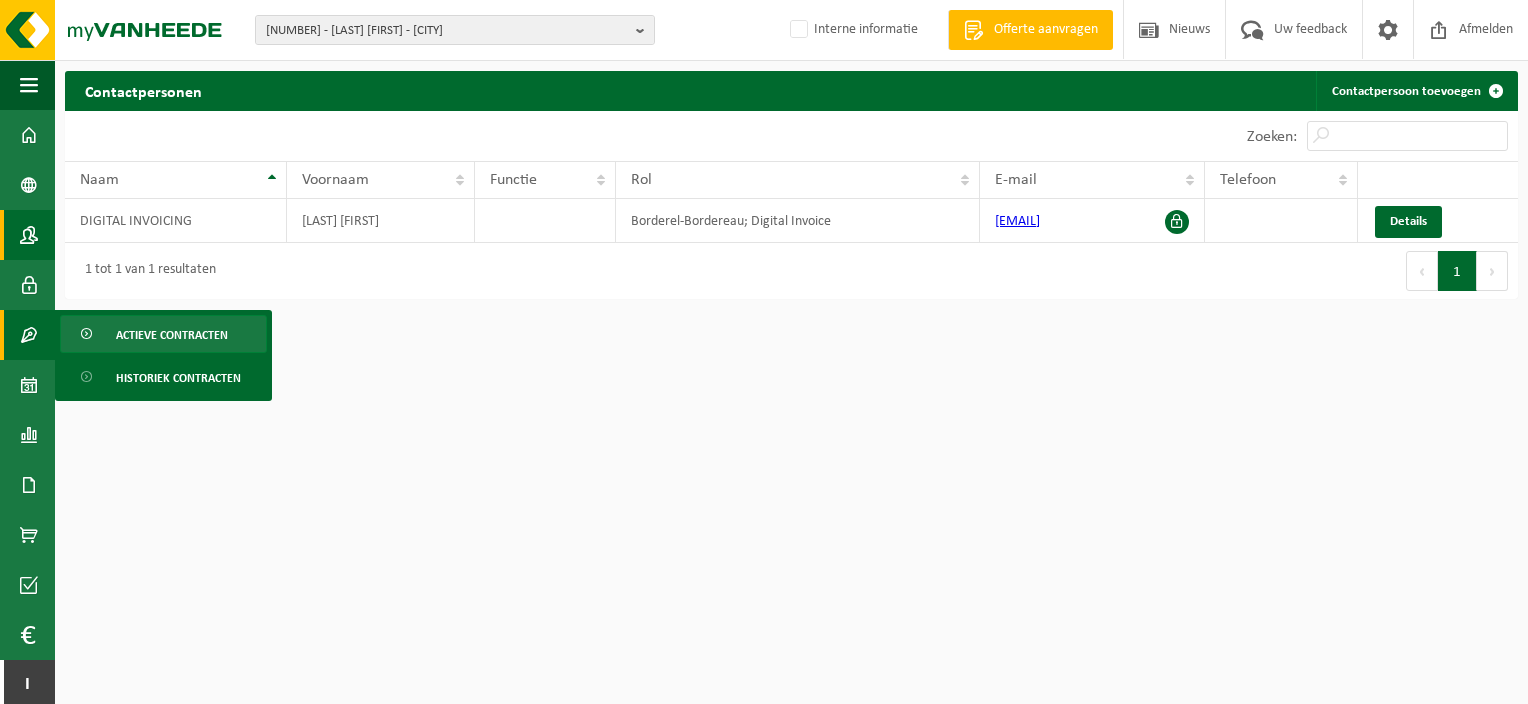 click on "Actieve contracten" at bounding box center [163, 334] 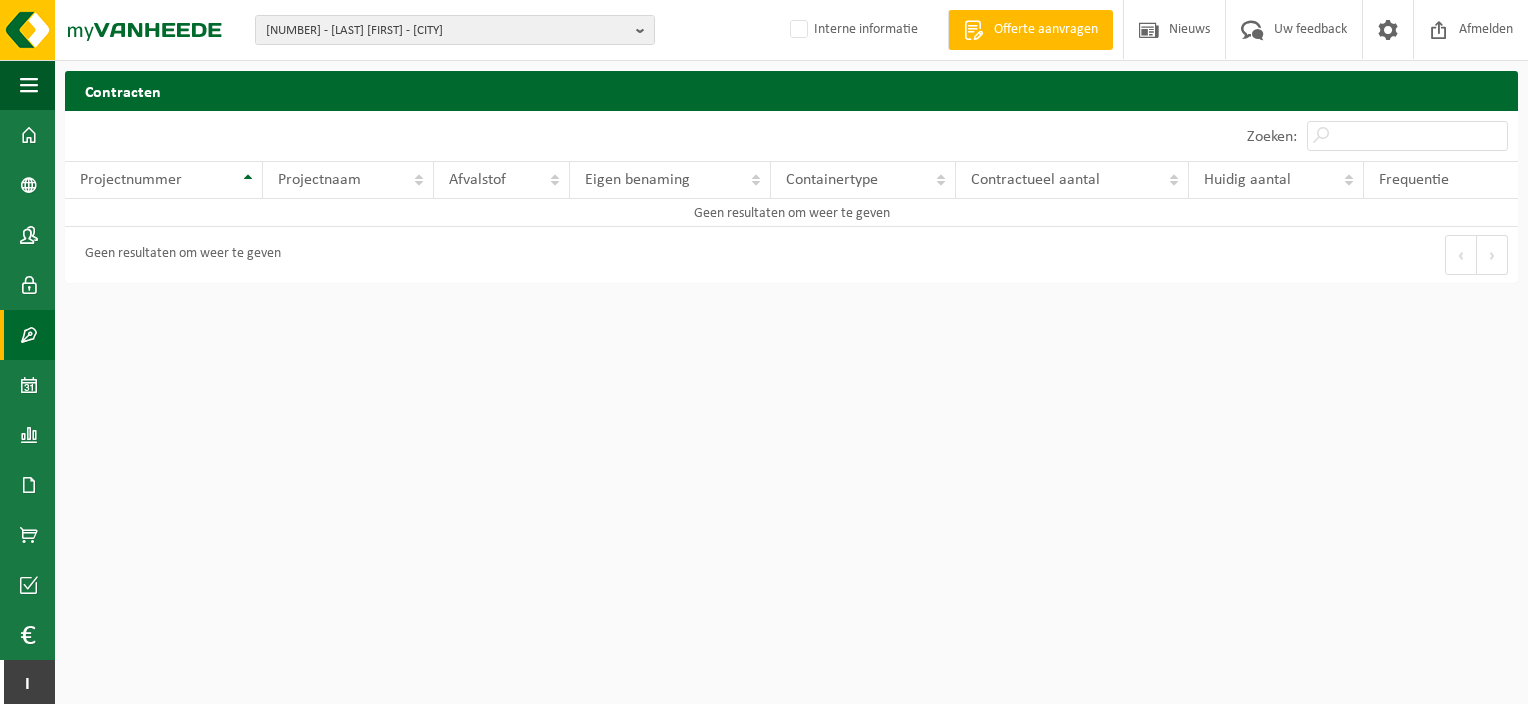scroll, scrollTop: 0, scrollLeft: 0, axis: both 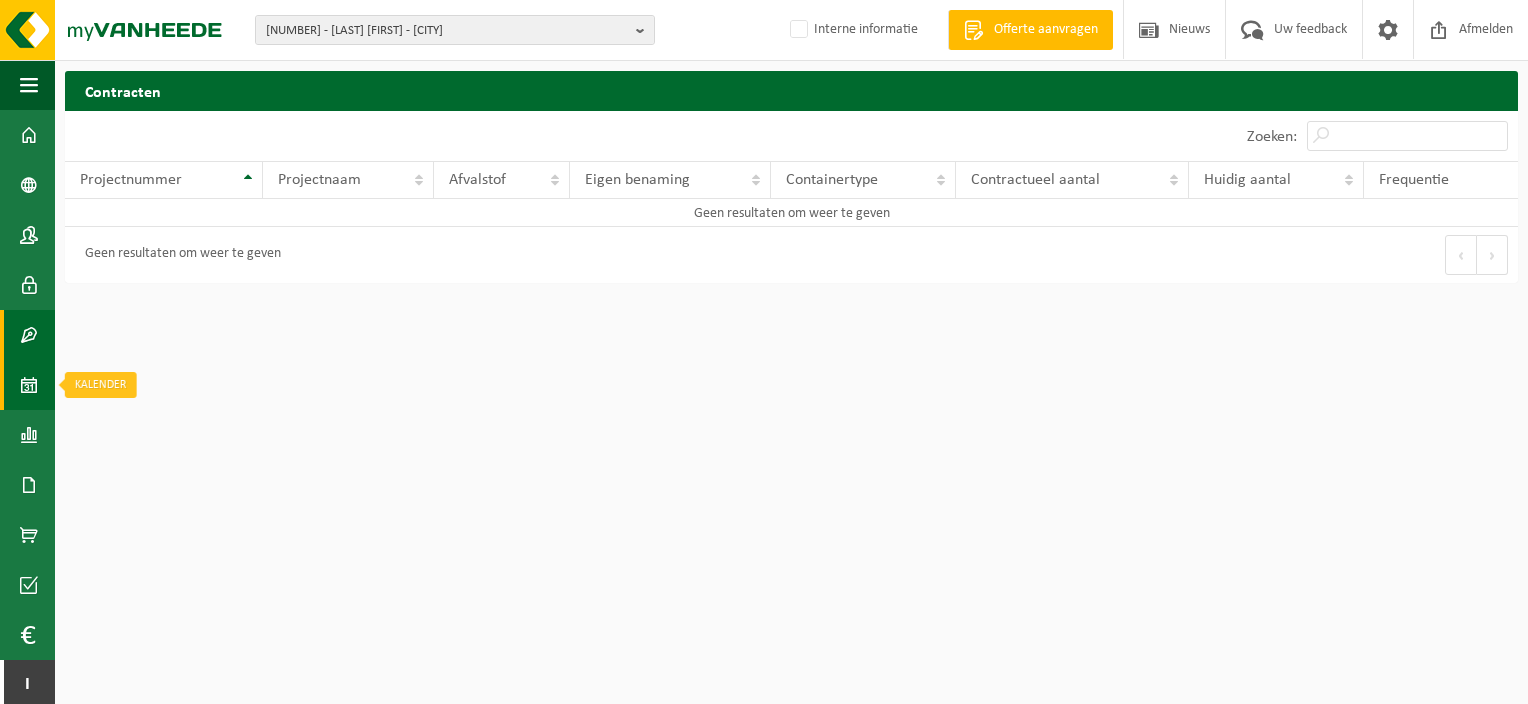 click on "Kalender" at bounding box center [27, 385] 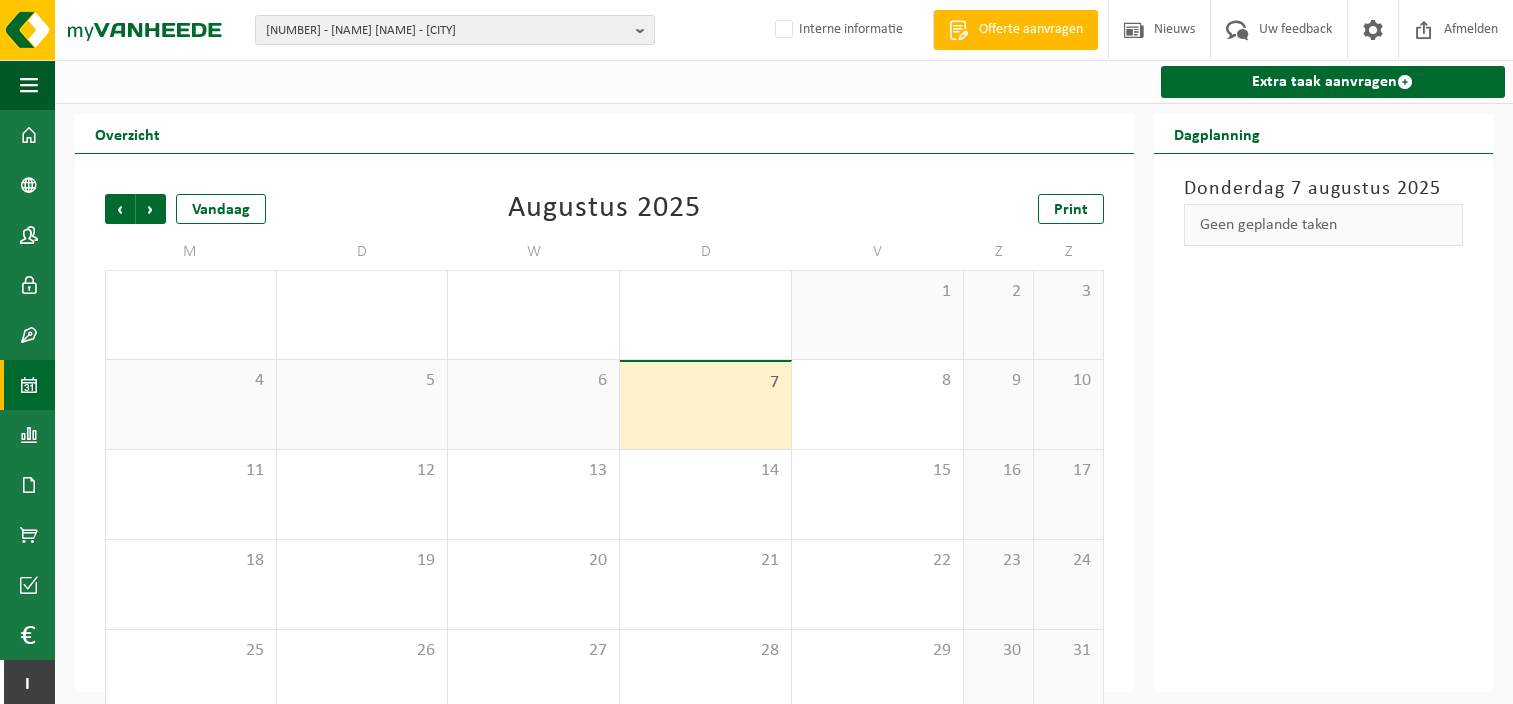 scroll, scrollTop: 0, scrollLeft: 0, axis: both 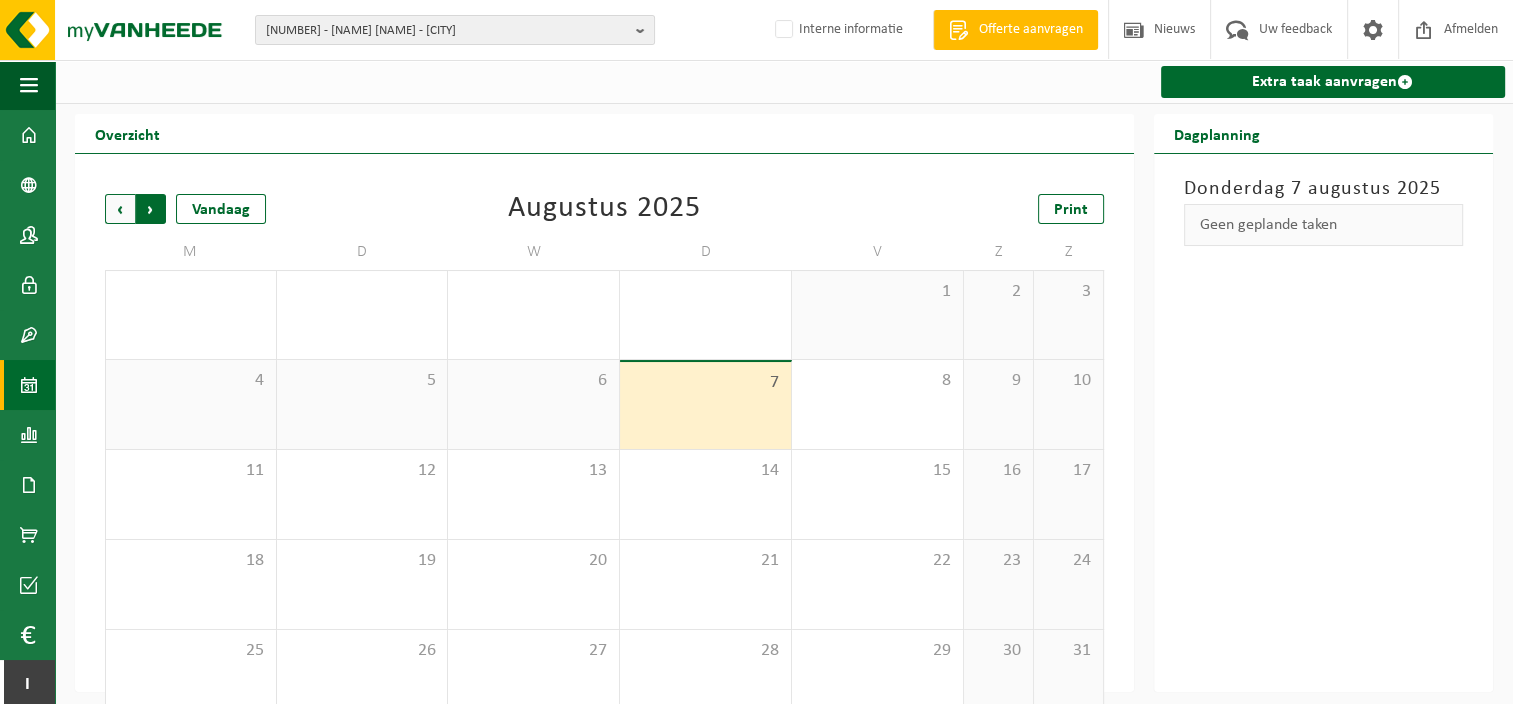 click on "Vorige" at bounding box center (120, 209) 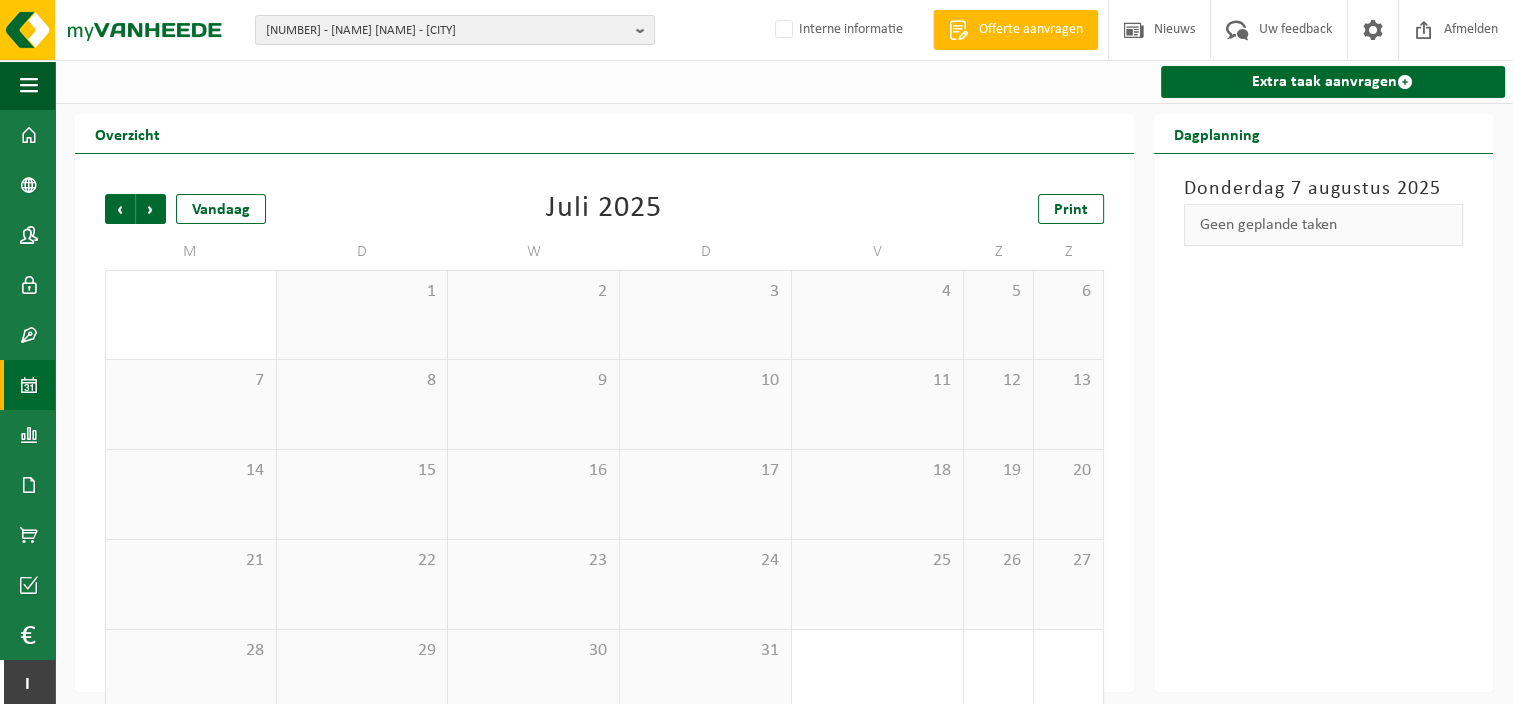 click on "Vorige" at bounding box center [120, 209] 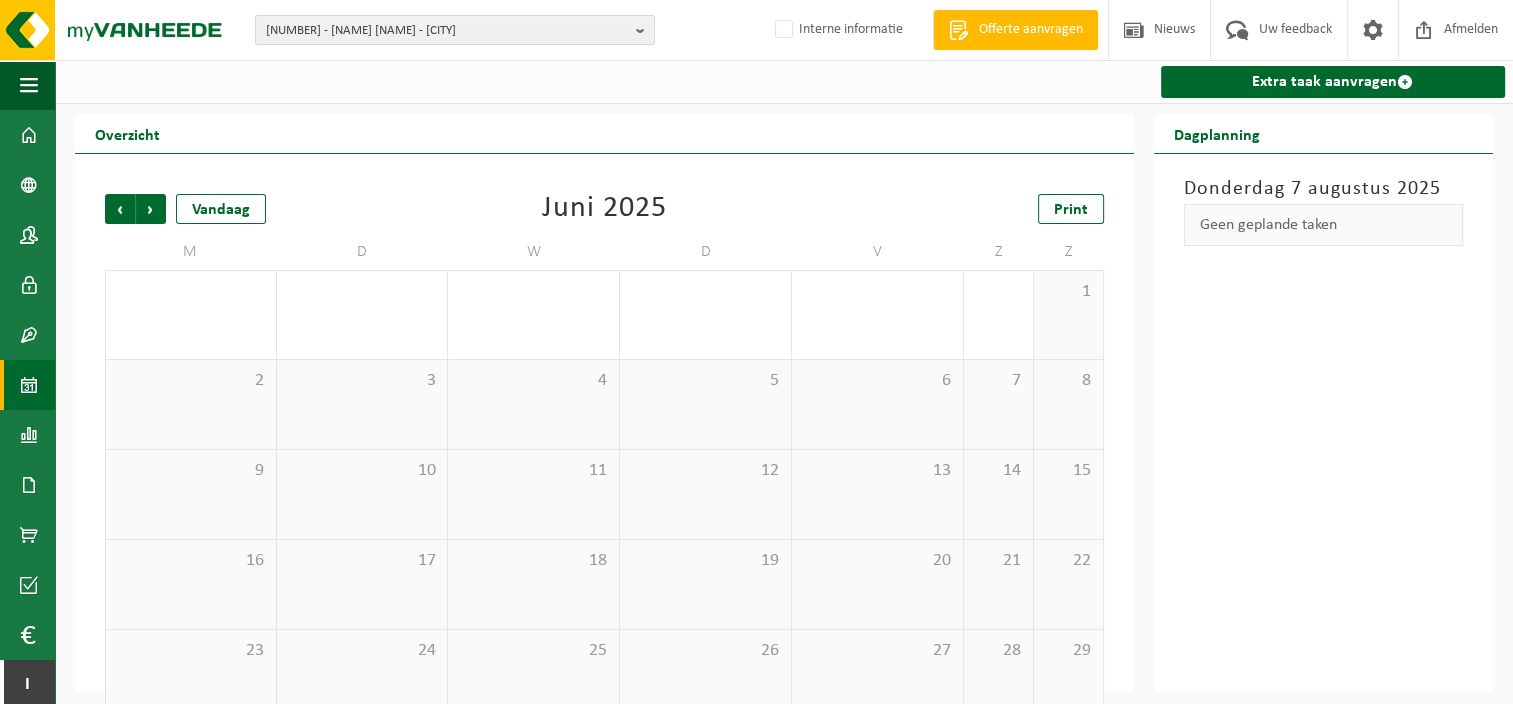 click on "Vorige" at bounding box center (120, 209) 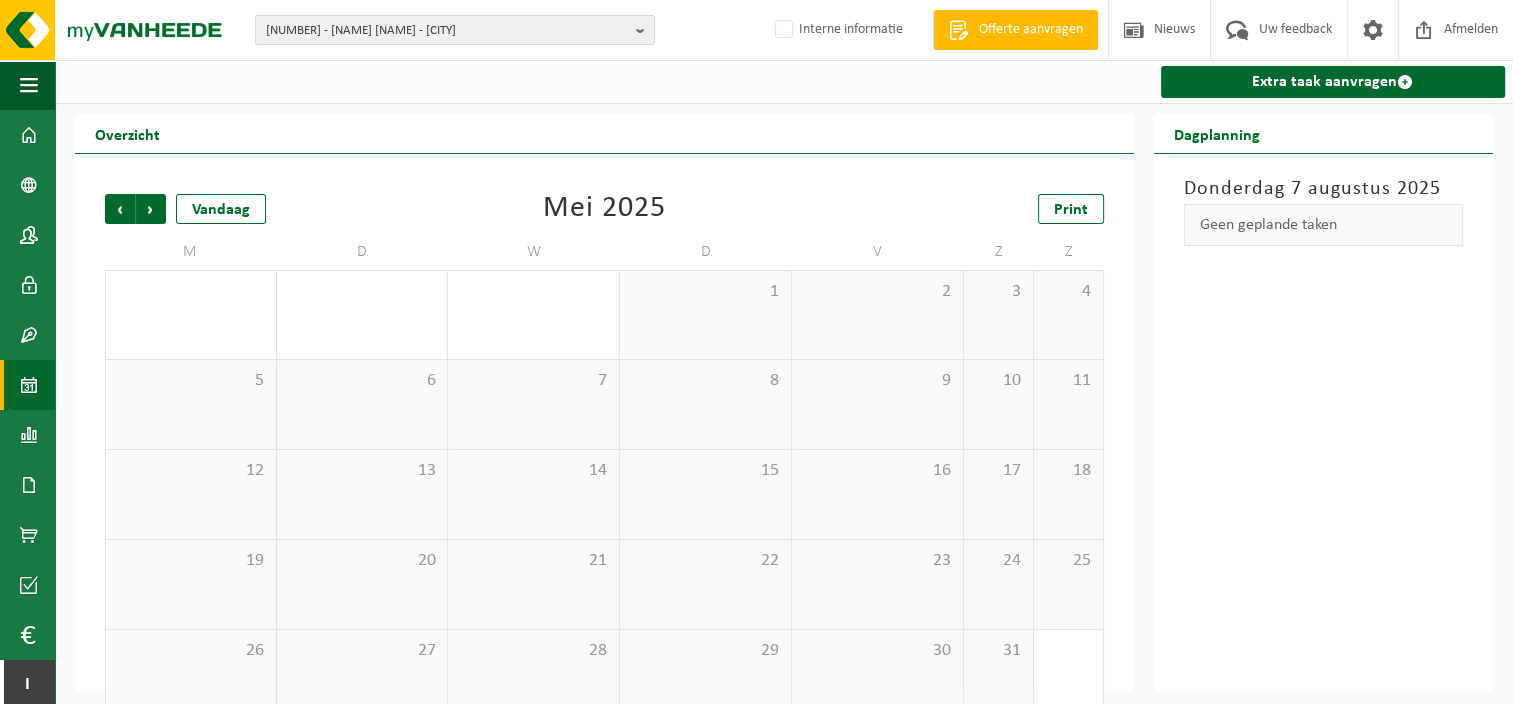 click on "Vorige" at bounding box center (120, 209) 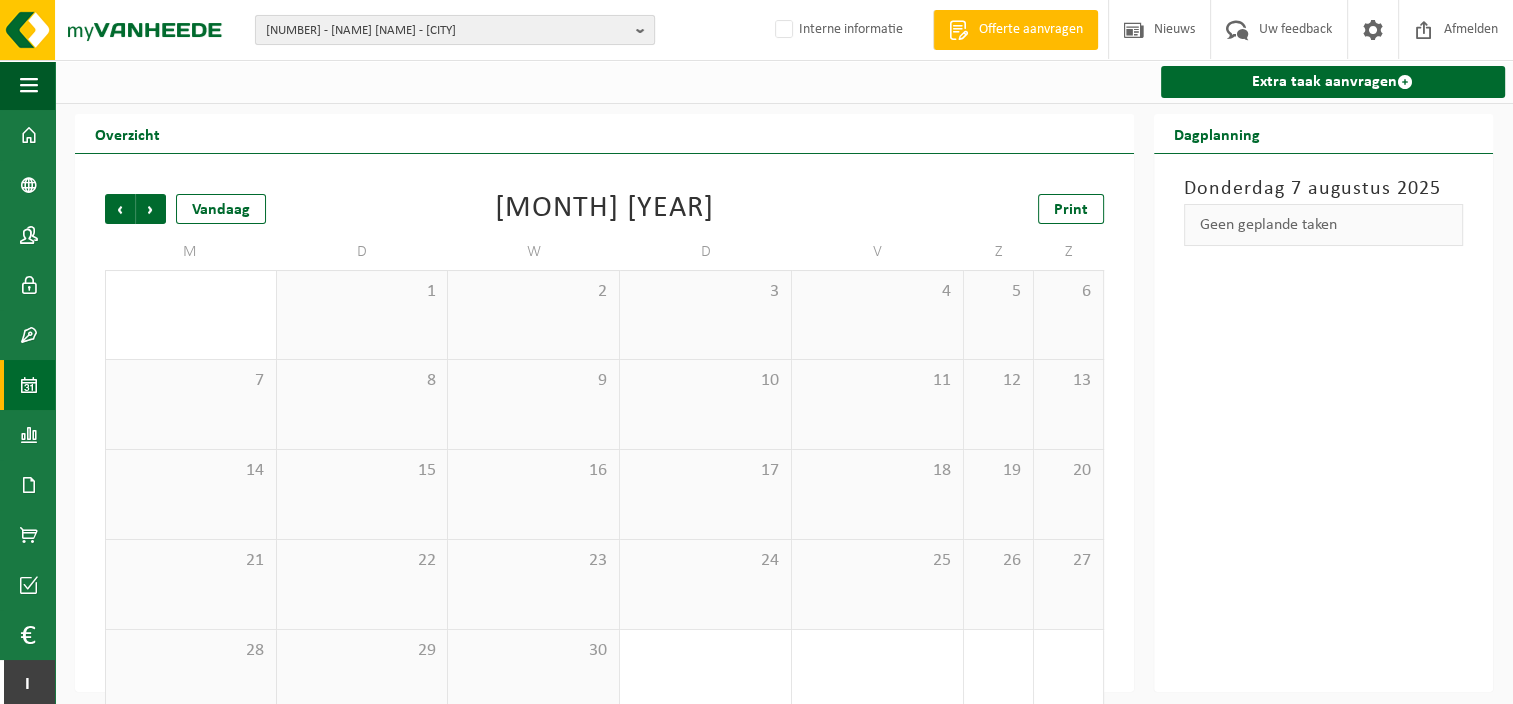 click on "10-662268 - BOGAERT FELIX - HONDSCHOOTE" at bounding box center (447, 31) 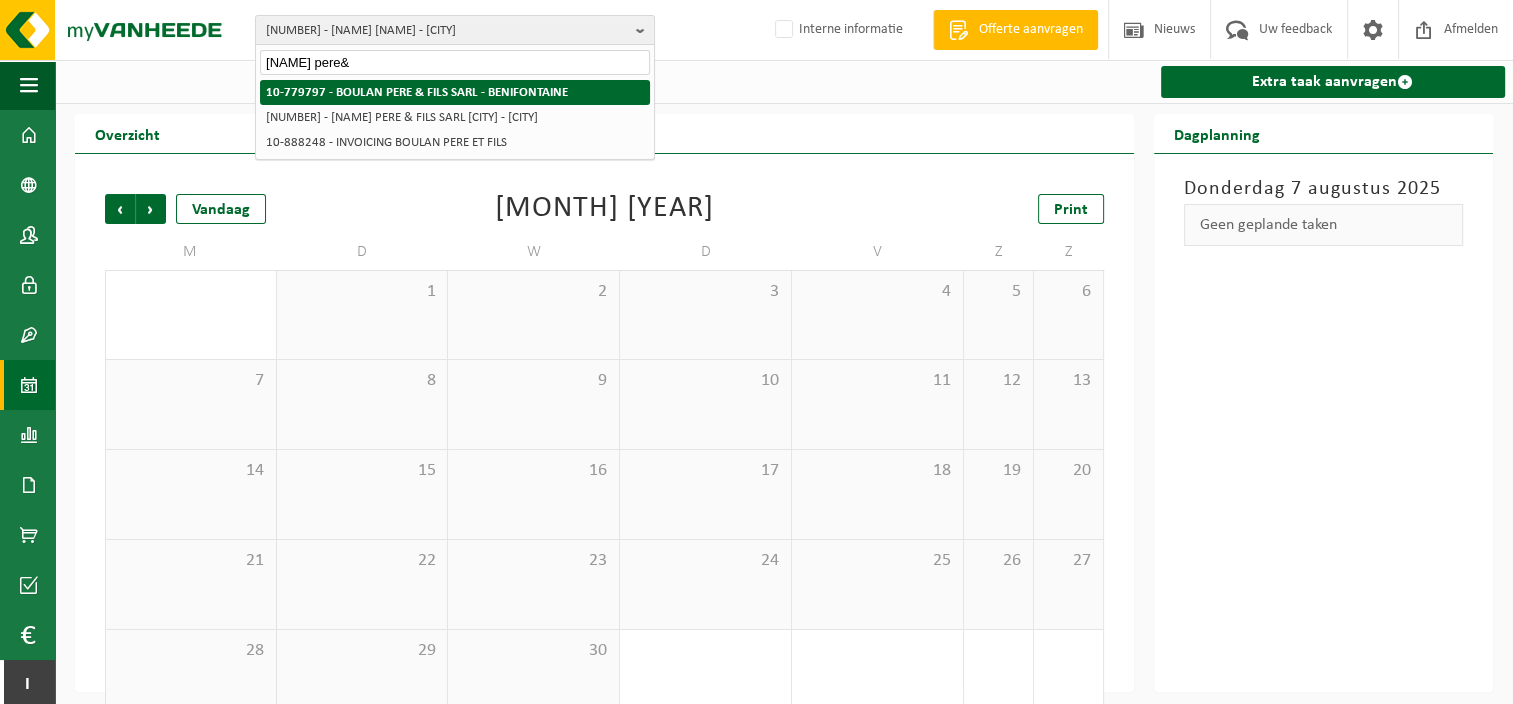 type on "boulan pere&" 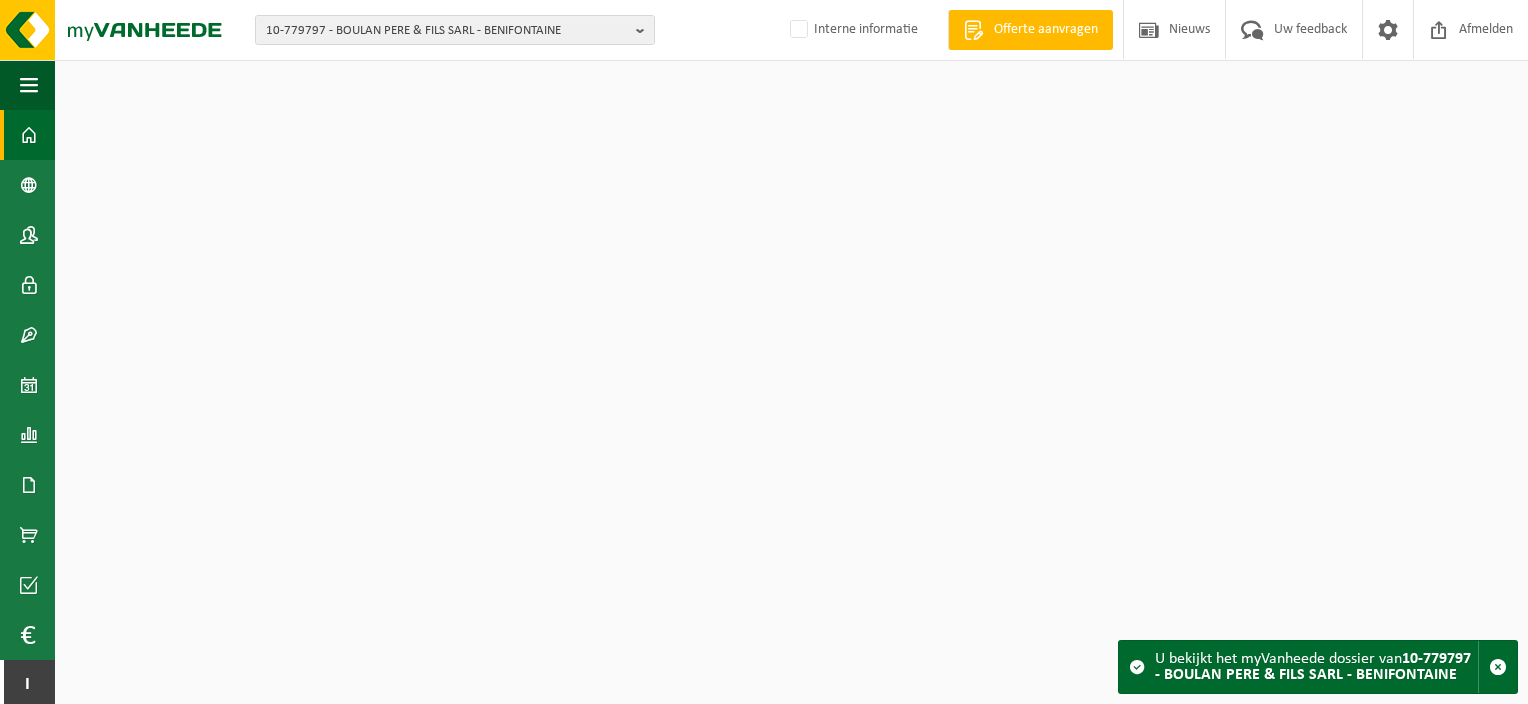 scroll, scrollTop: 0, scrollLeft: 0, axis: both 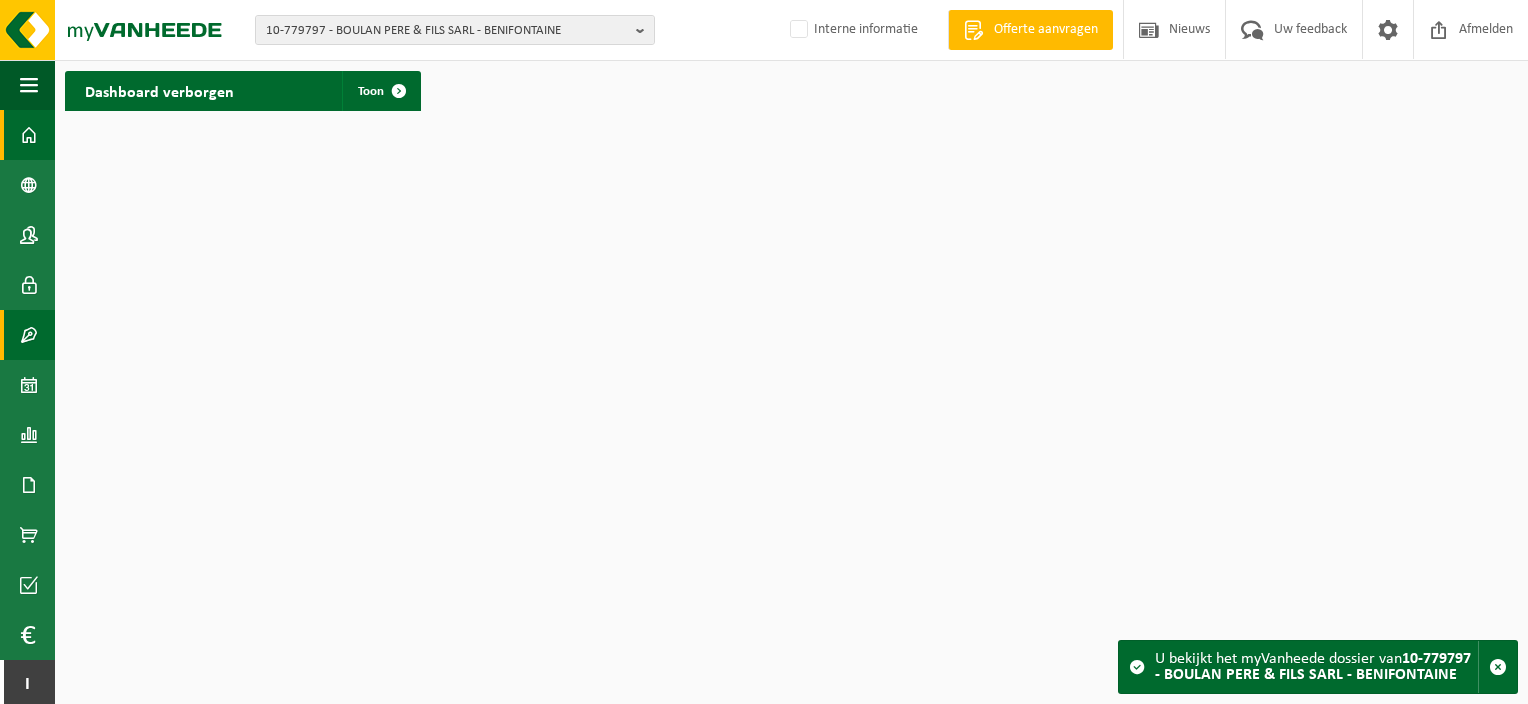 click at bounding box center (29, 335) 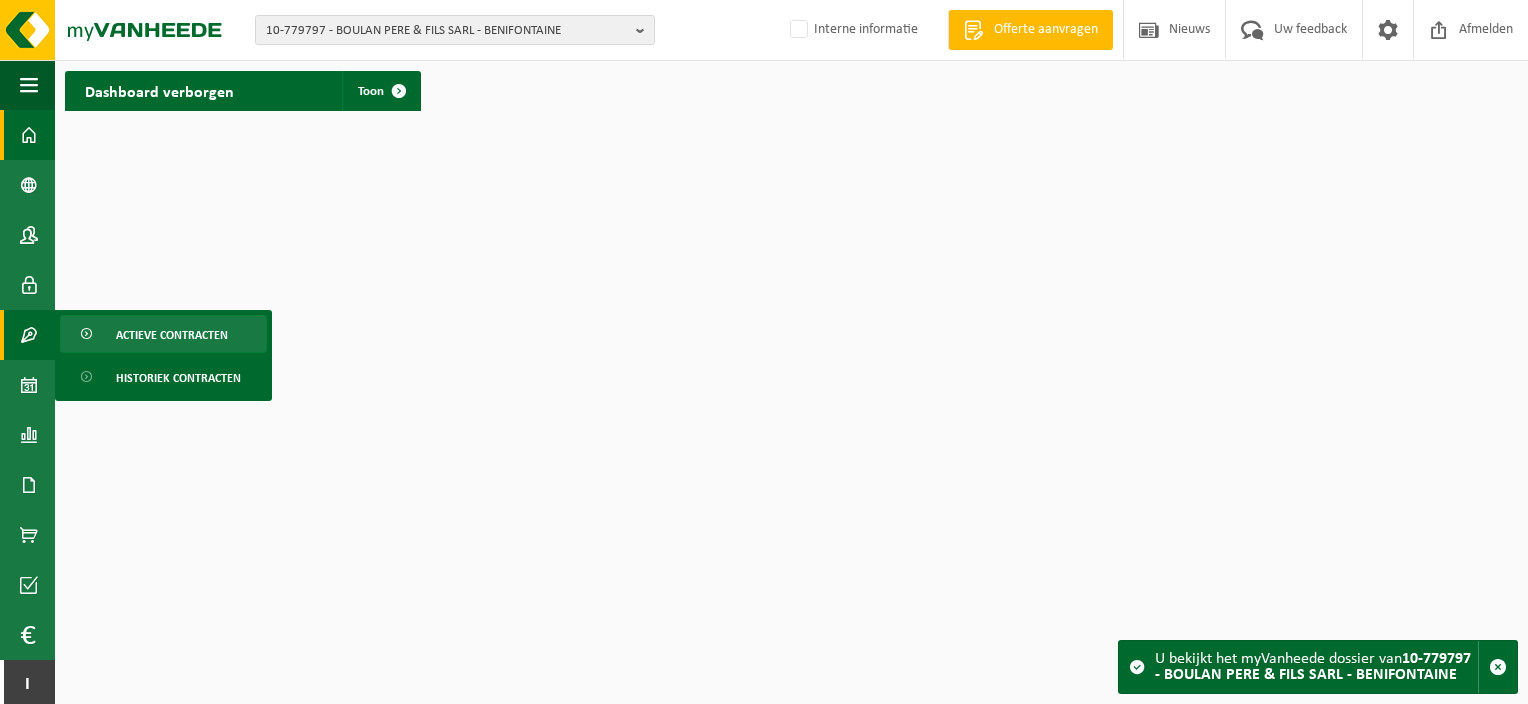 click on "Actieve contracten" at bounding box center (163, 334) 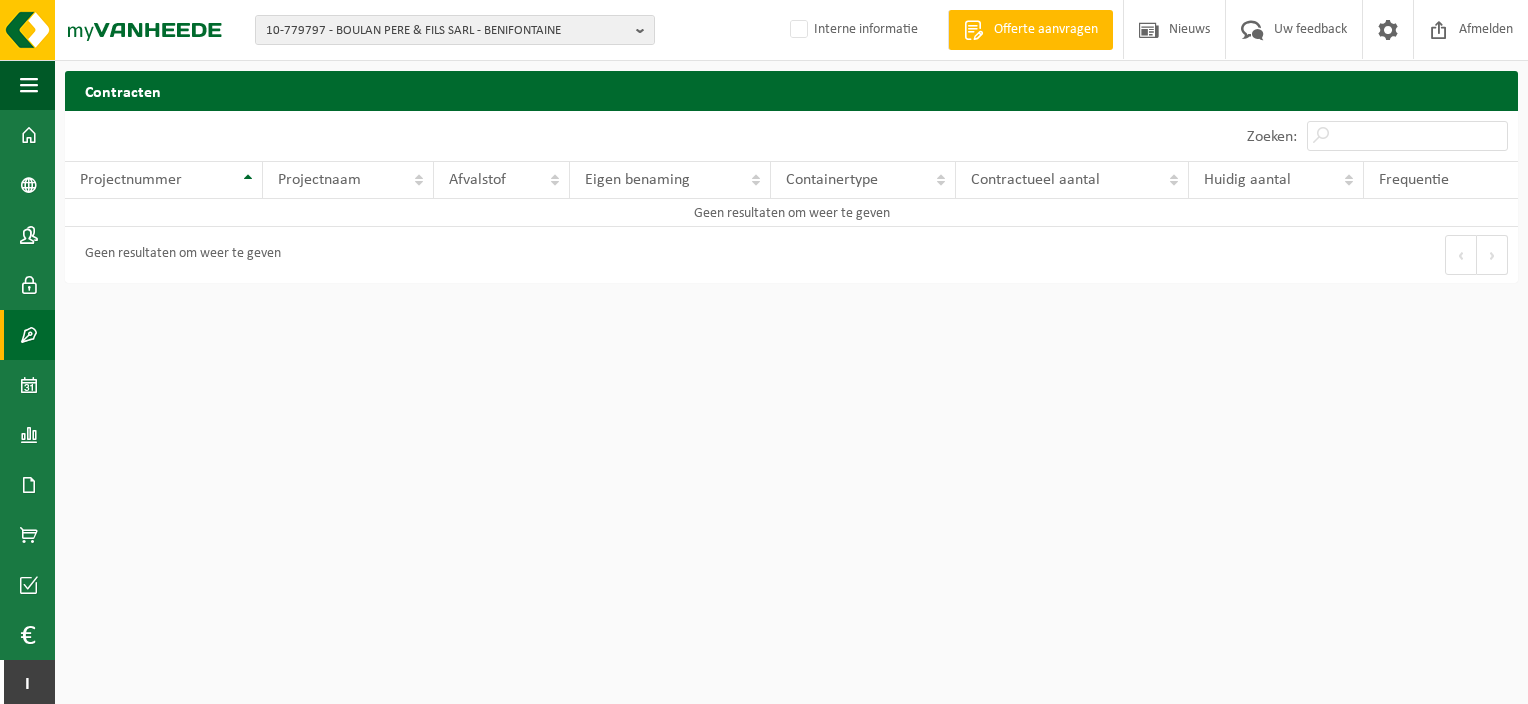 scroll, scrollTop: 0, scrollLeft: 0, axis: both 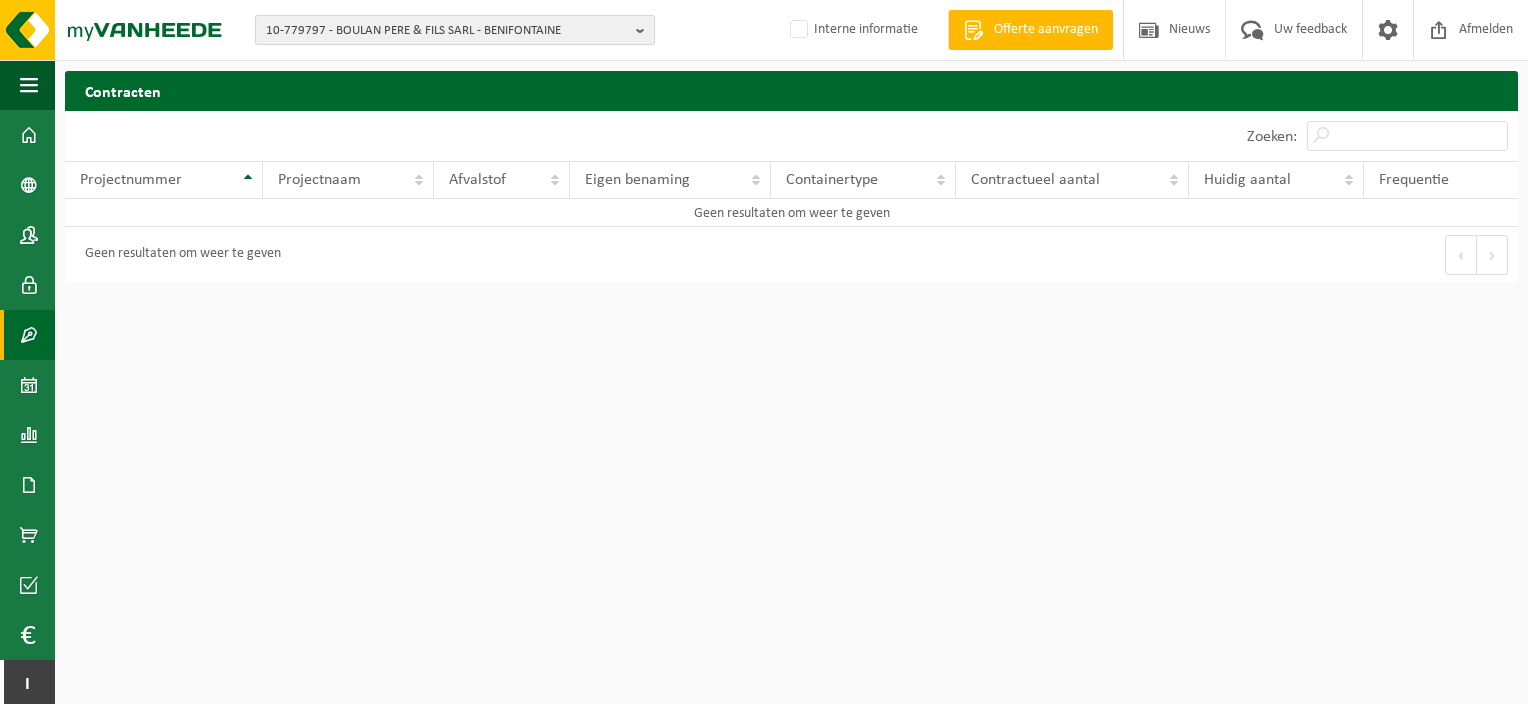 click on "10-779797 - BOULAN PERE & FILS SARL - BENIFONTAINE" at bounding box center (447, 31) 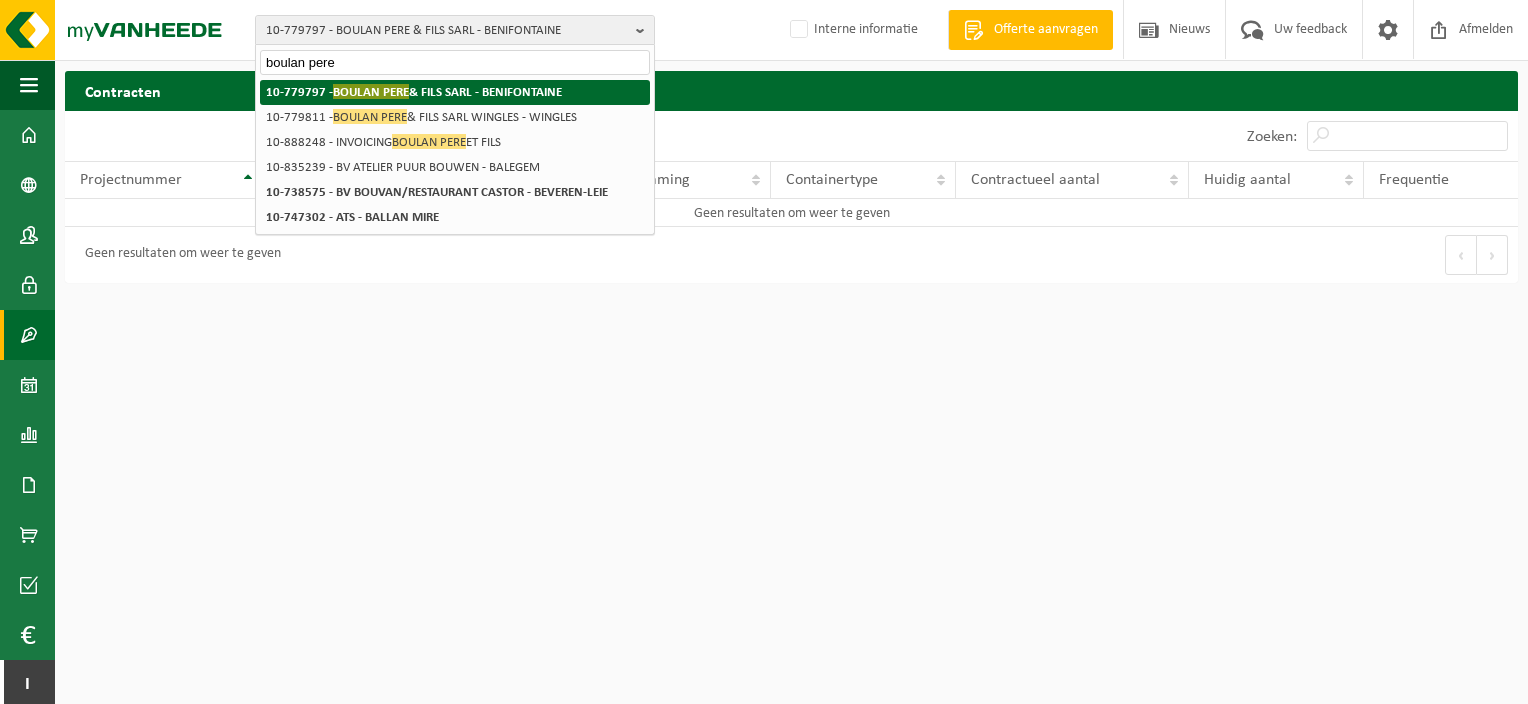 type on "boulan pere" 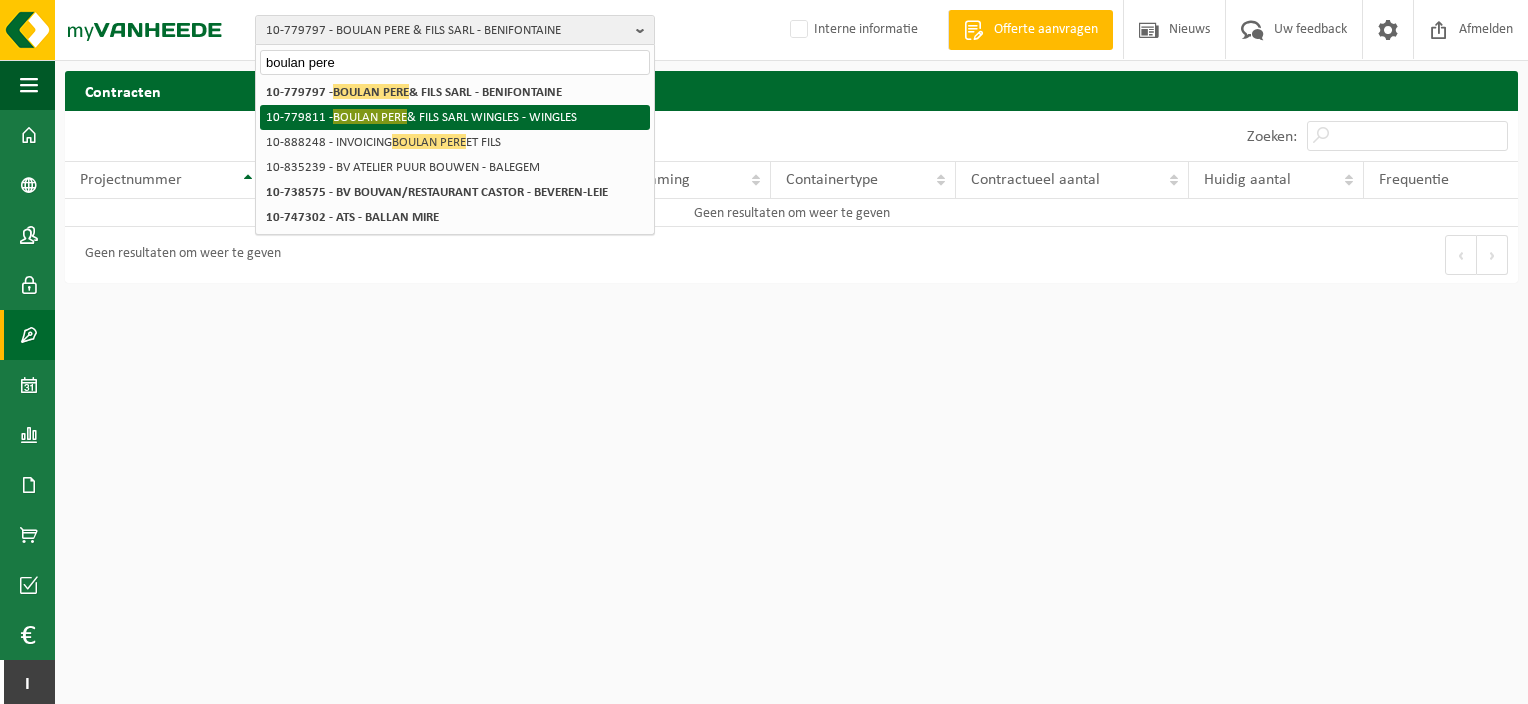 click on "10-779811 -  BOULAN PERE  & FILS SARL WINGLES - WINGLES" at bounding box center (455, 117) 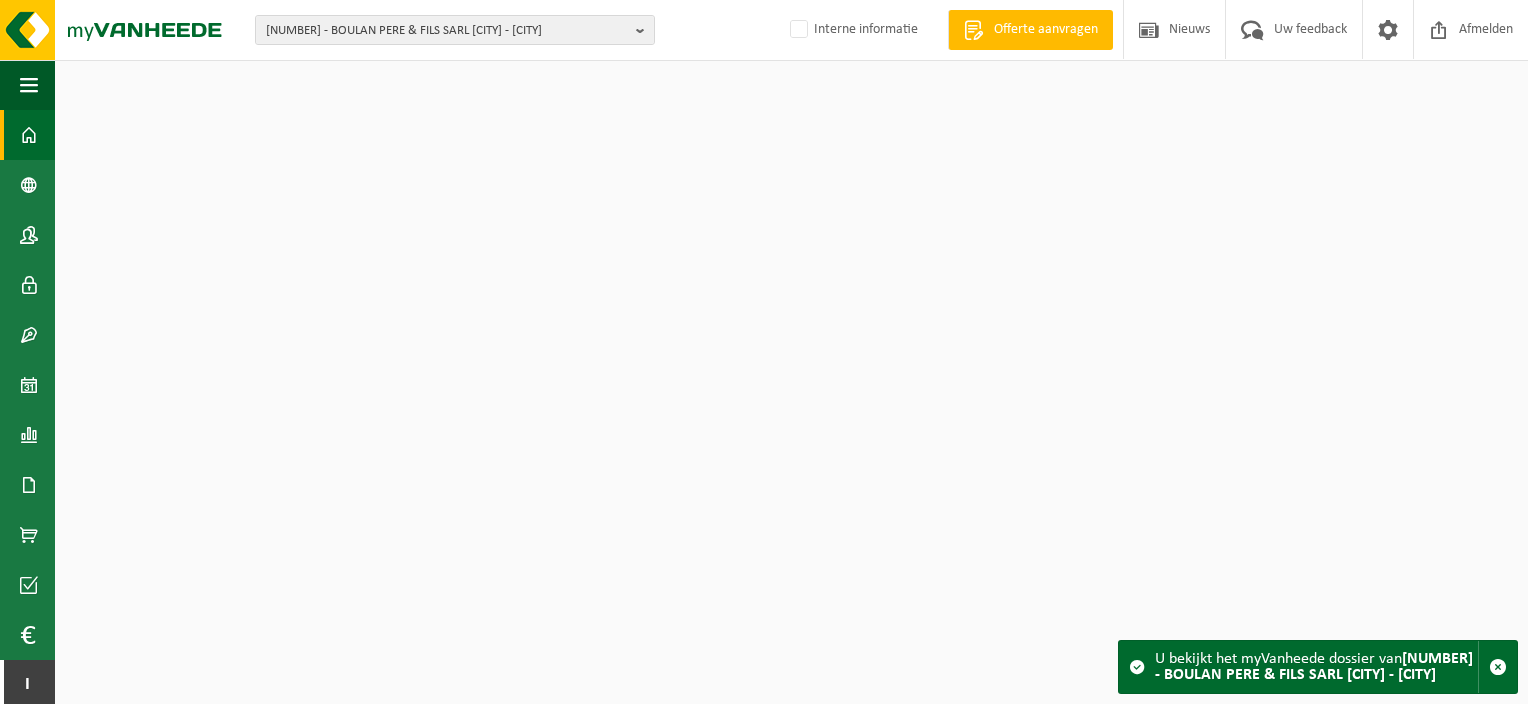 scroll, scrollTop: 0, scrollLeft: 0, axis: both 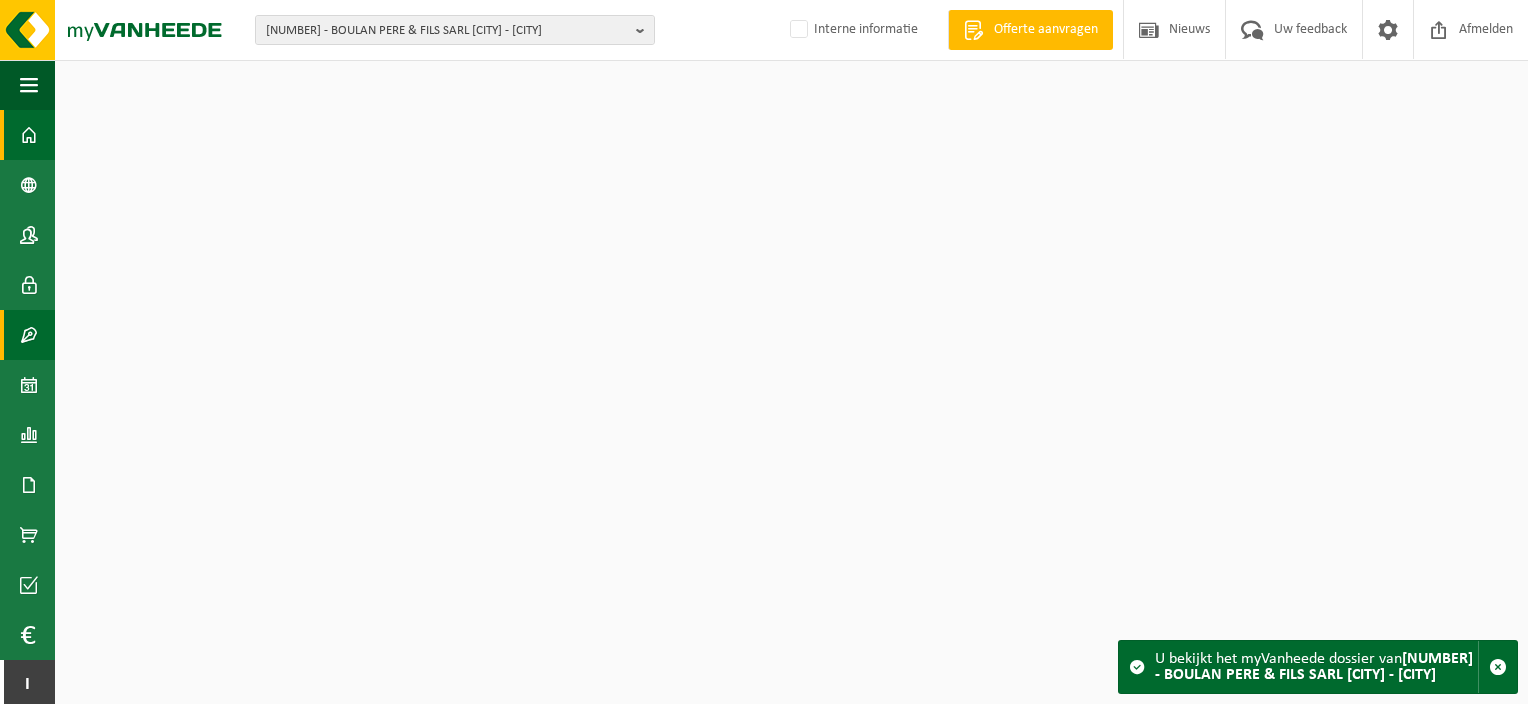 click on "Contracten" at bounding box center (27, 335) 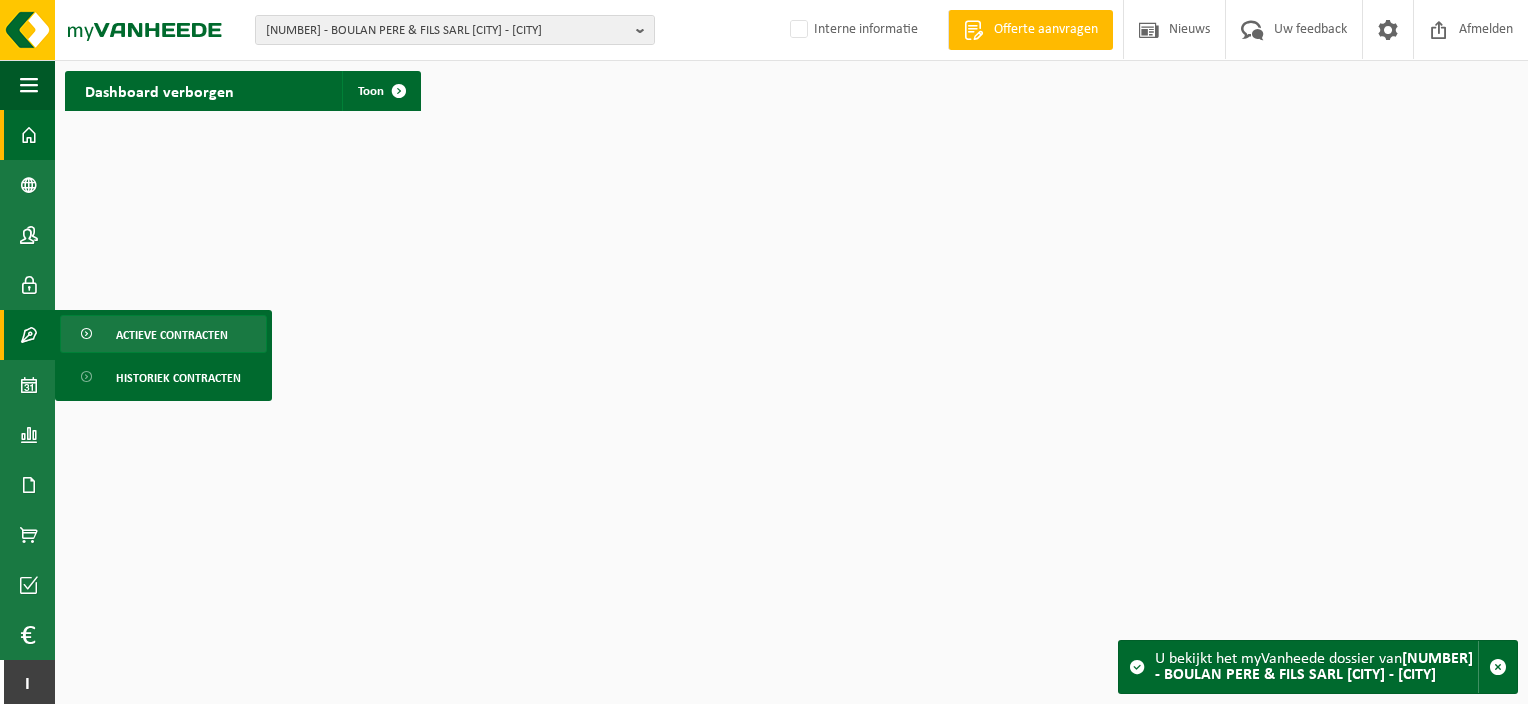 click on "Actieve contracten" at bounding box center [163, 334] 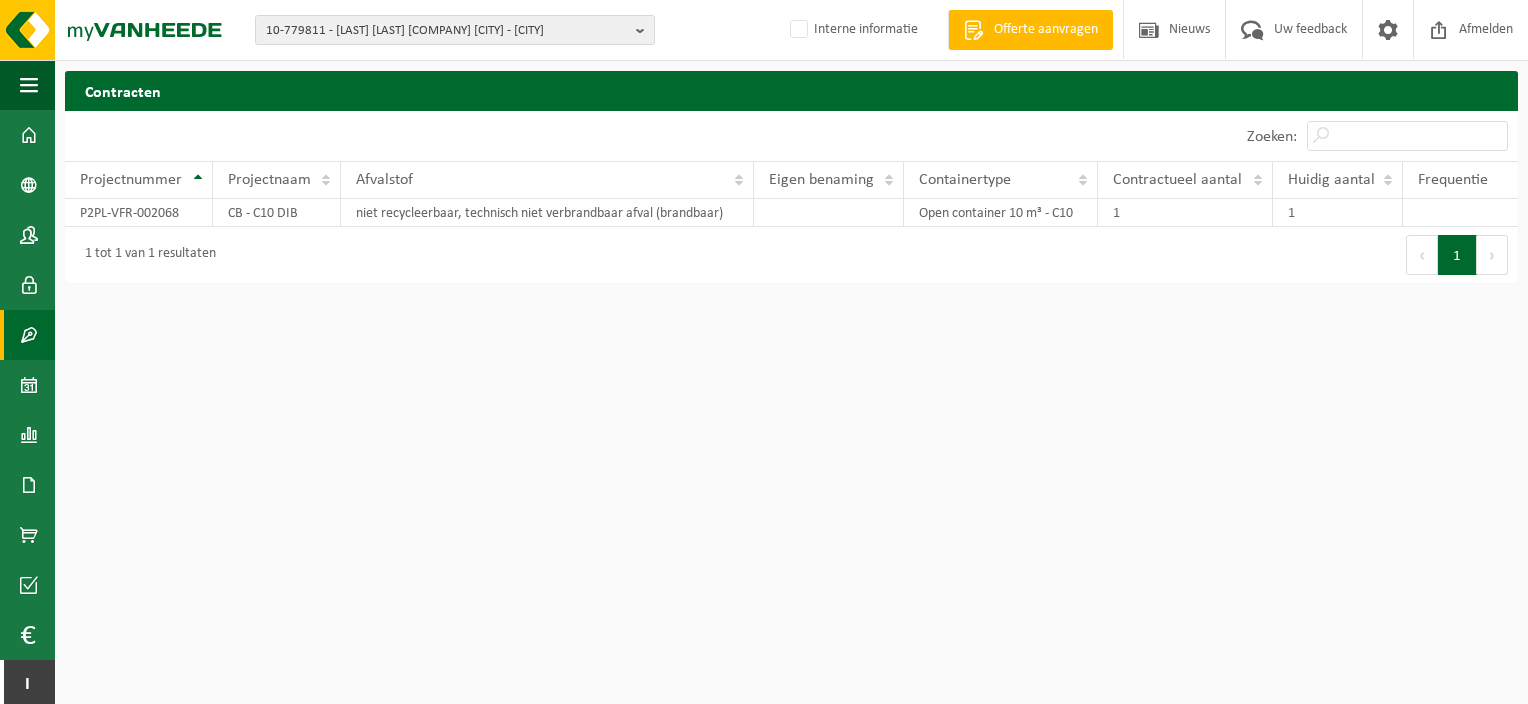 scroll, scrollTop: 0, scrollLeft: 0, axis: both 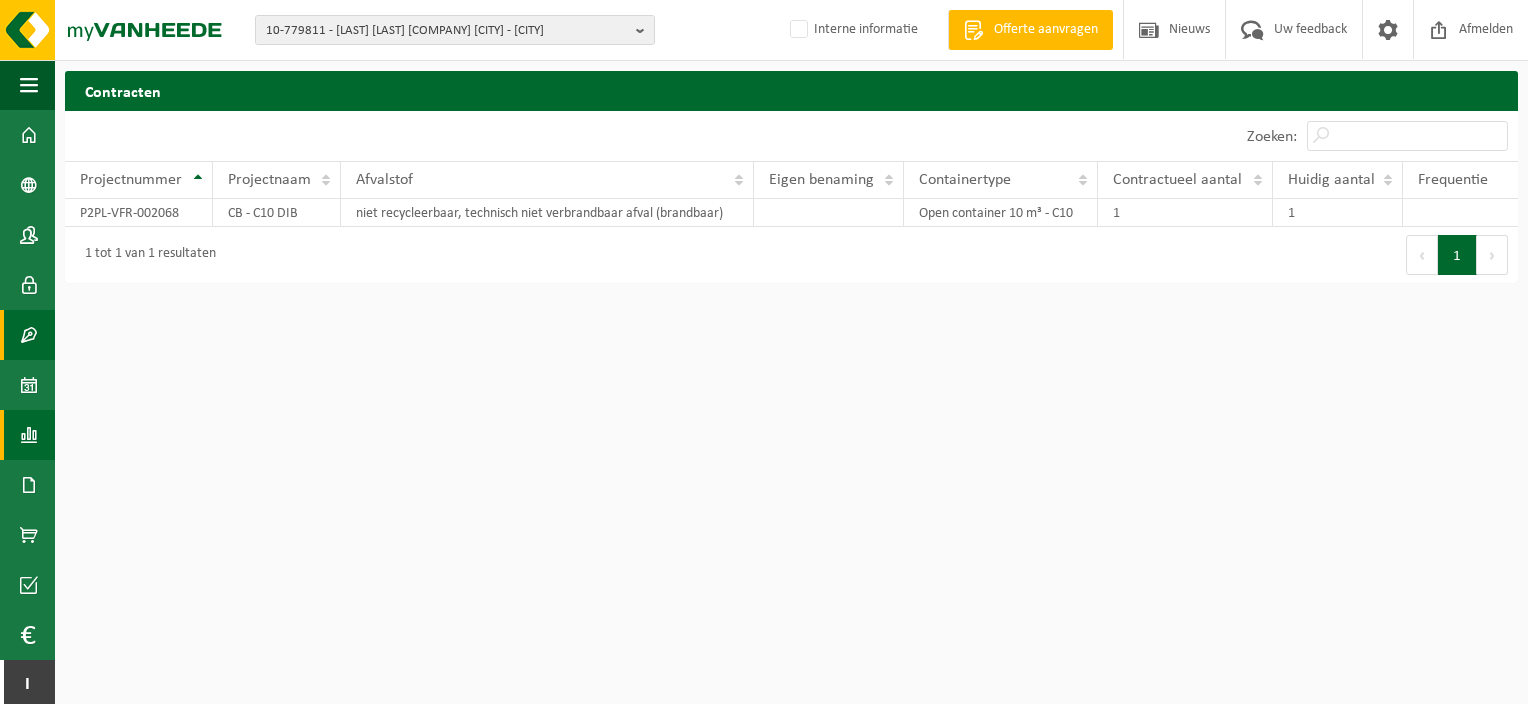 click on "Rapportage" at bounding box center [27, 435] 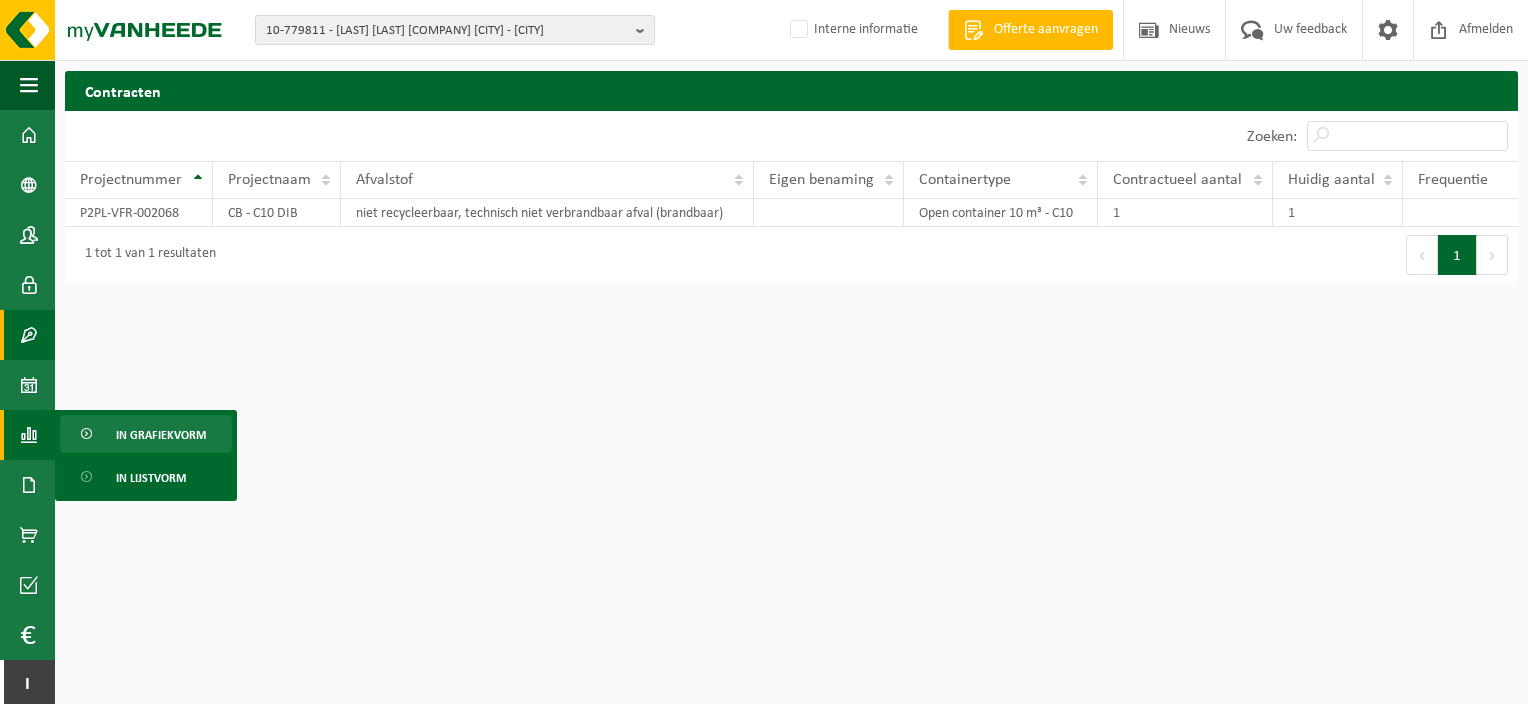 click on "In grafiekvorm" at bounding box center (161, 435) 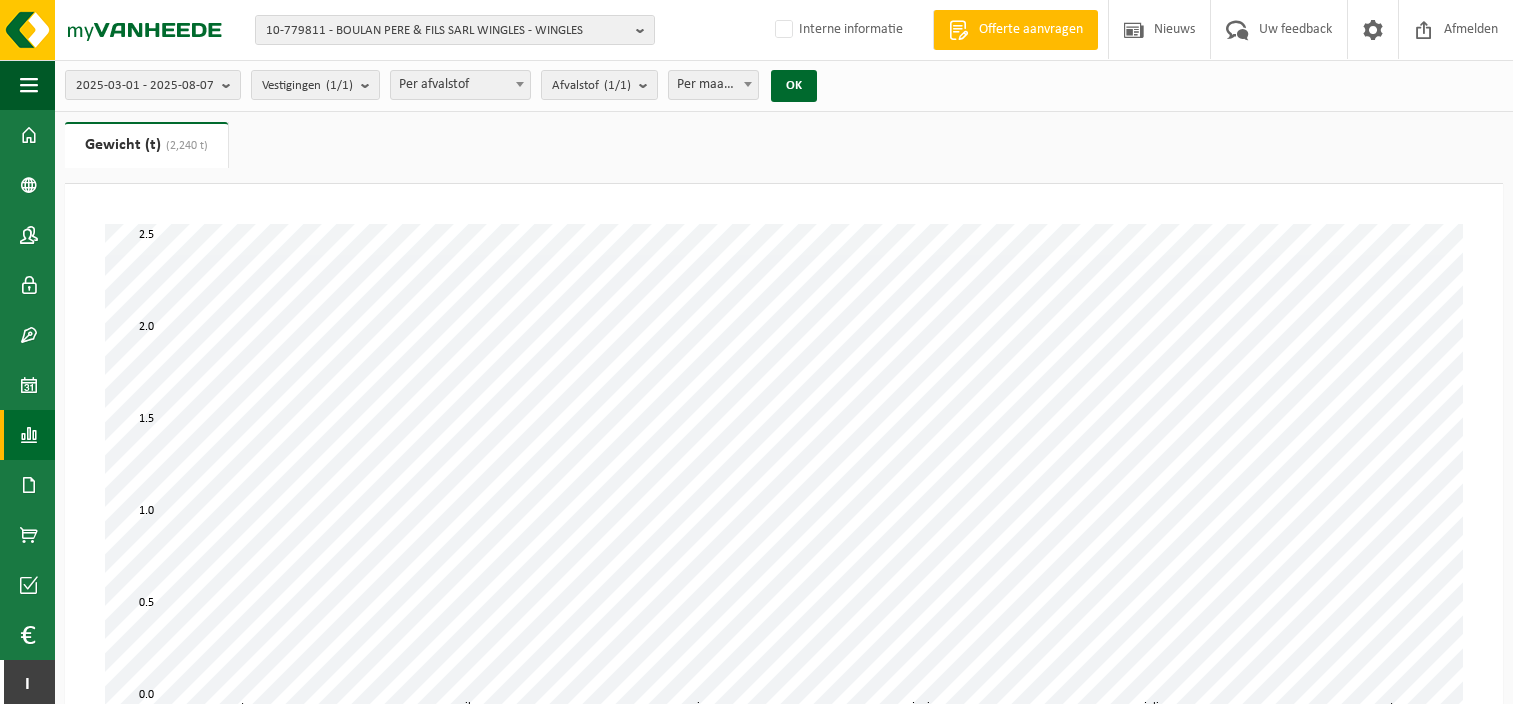 scroll, scrollTop: 0, scrollLeft: 0, axis: both 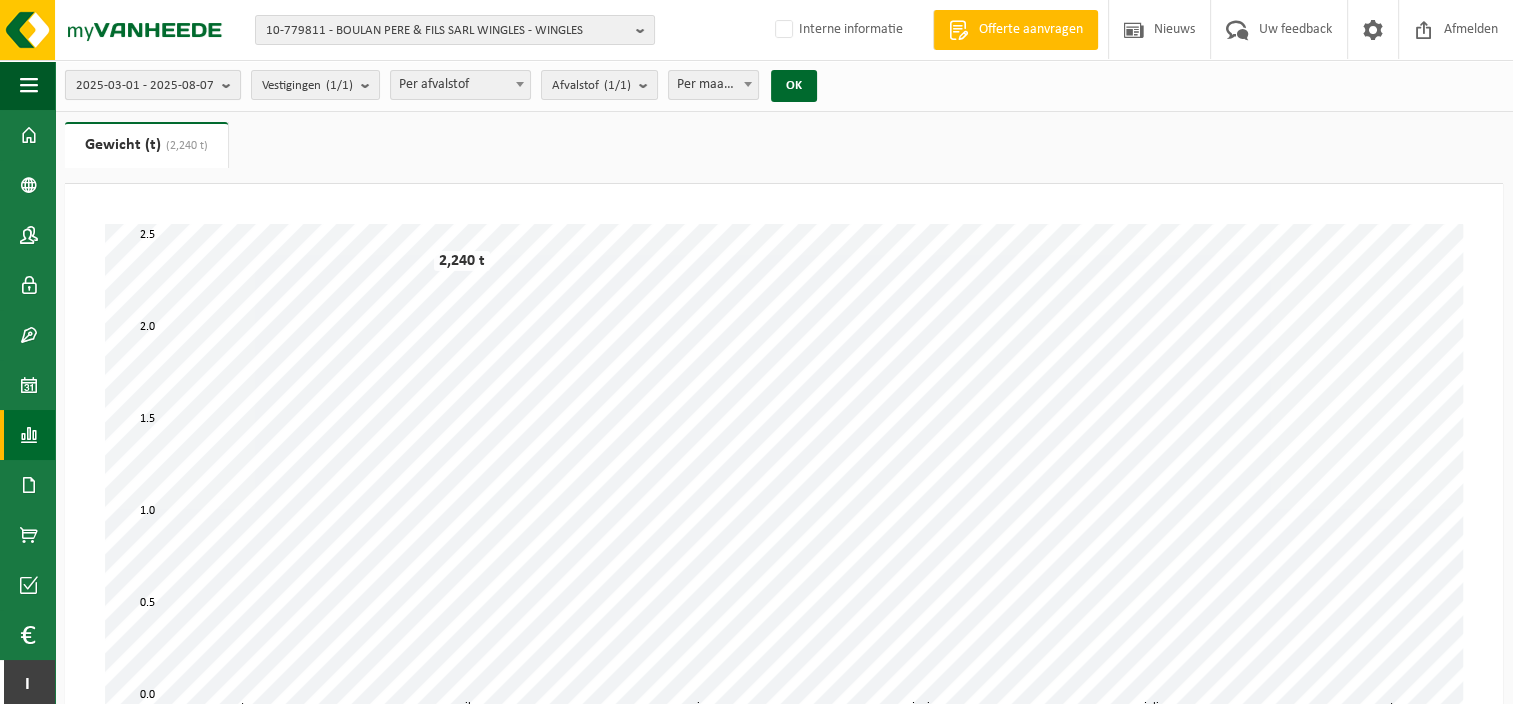 click on "2025-03-01 - 2025-08-07" at bounding box center (145, 86) 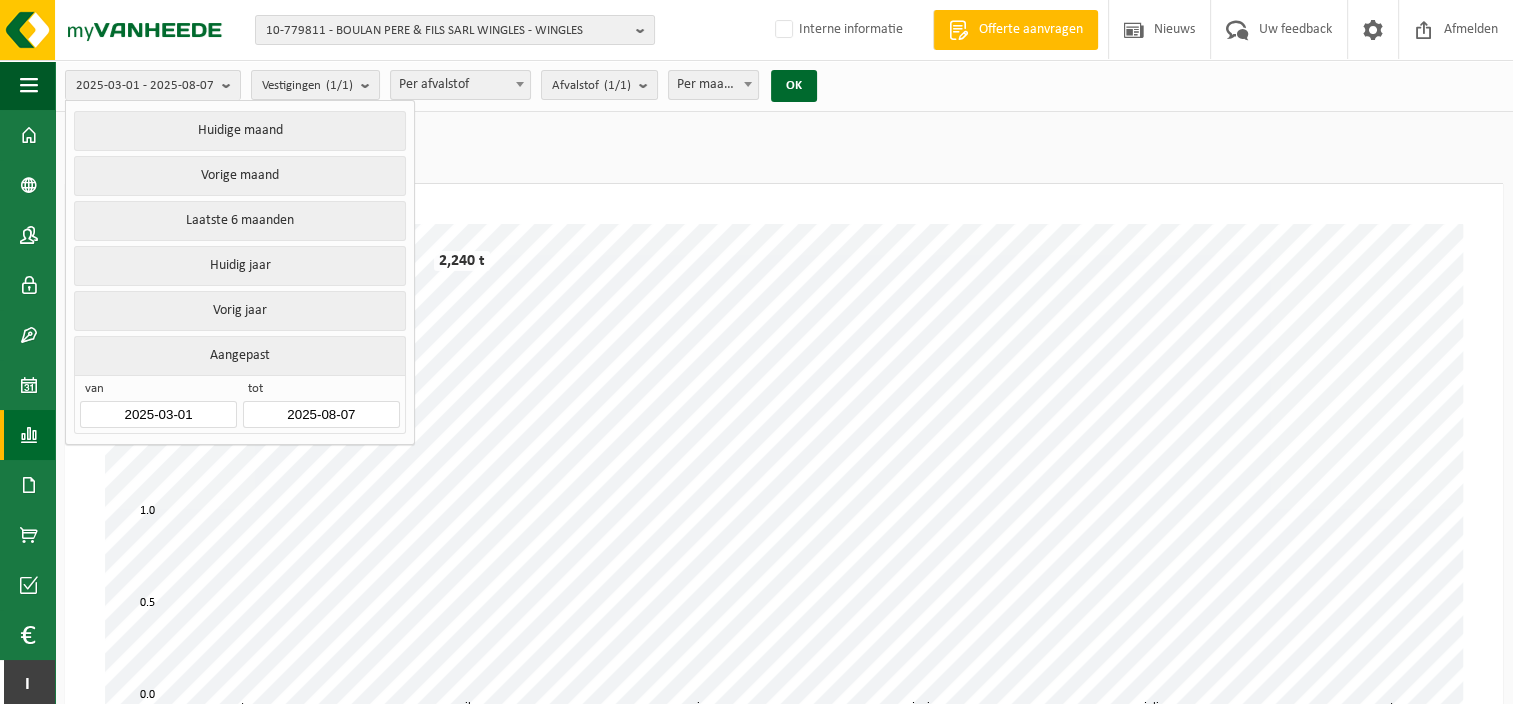 click on "Aangepast" at bounding box center (239, 355) 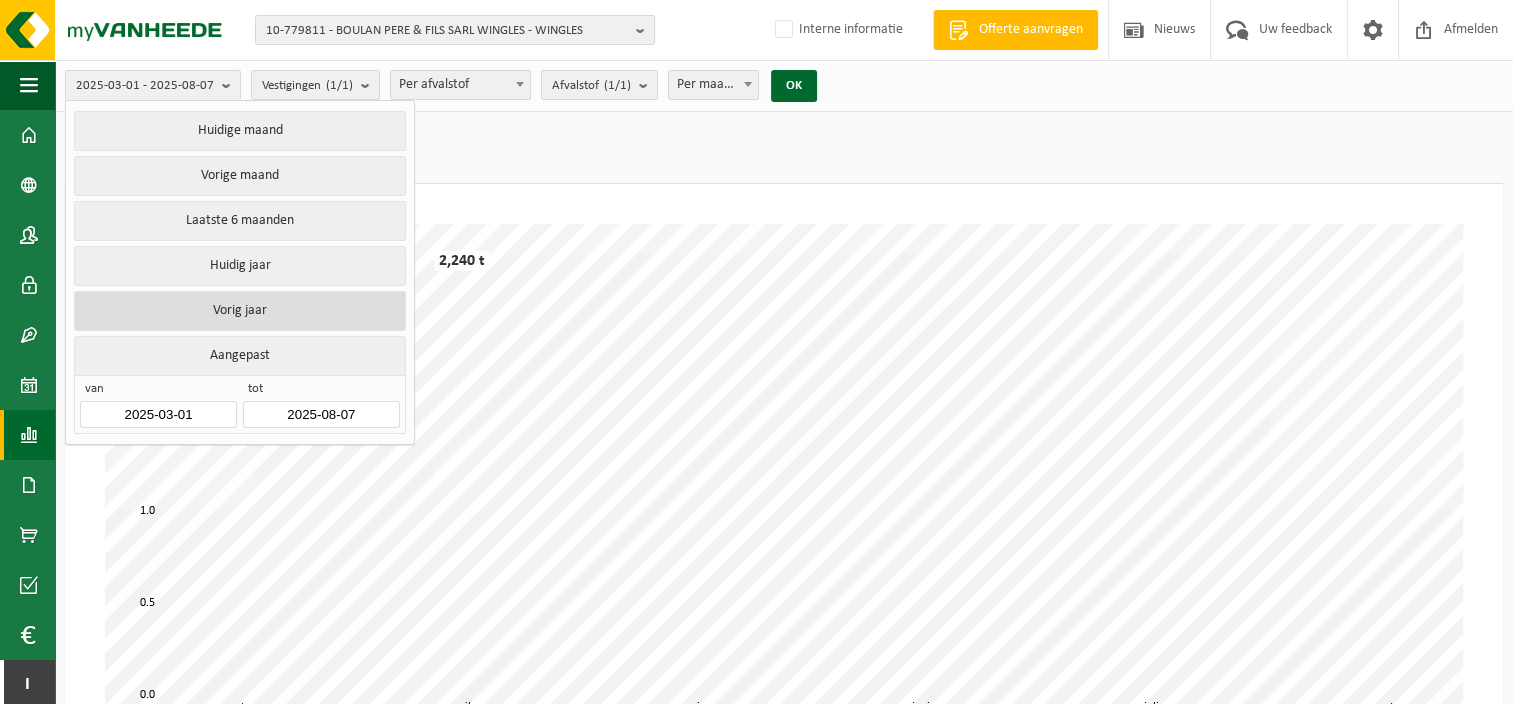 click on "Vorig jaar" at bounding box center (239, 311) 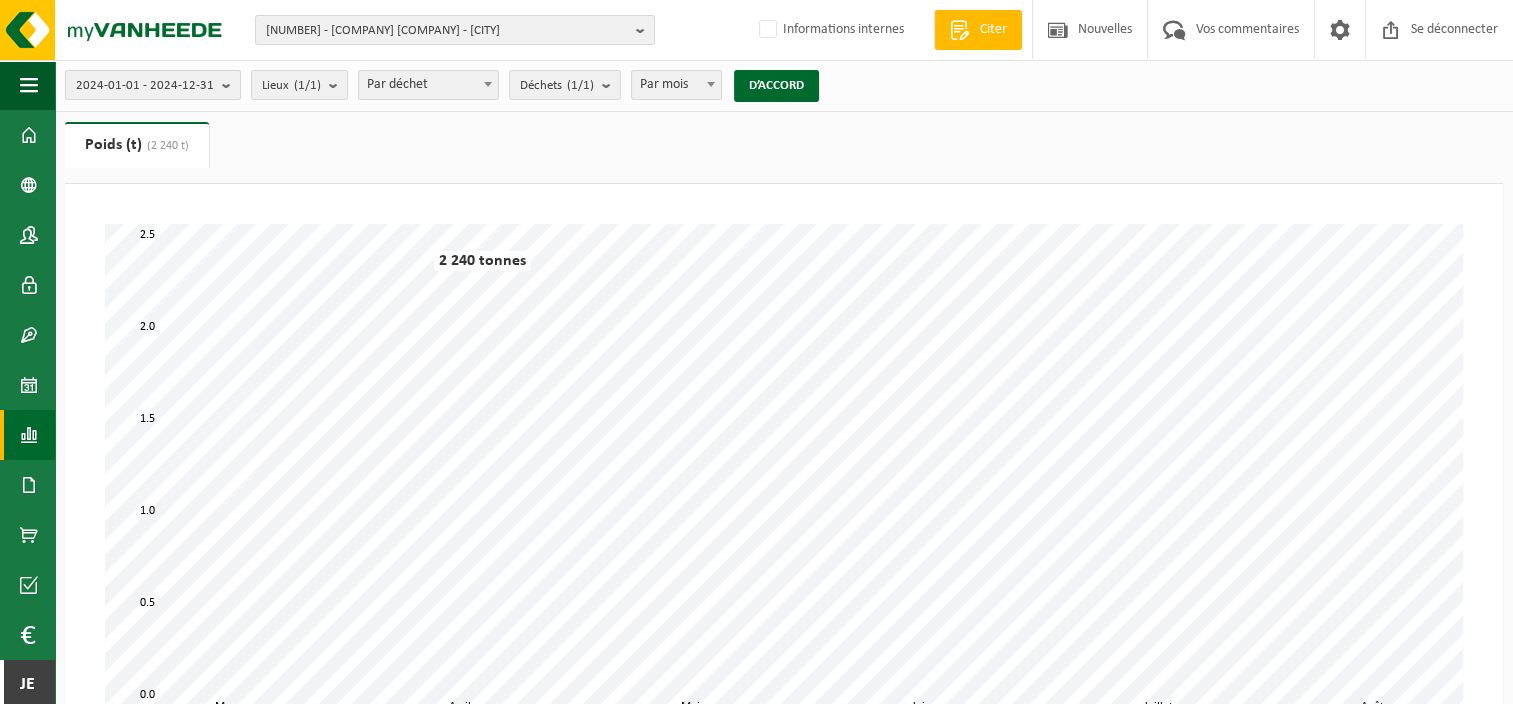 click on "2024-01-01 - 2024-12-31" at bounding box center (145, 86) 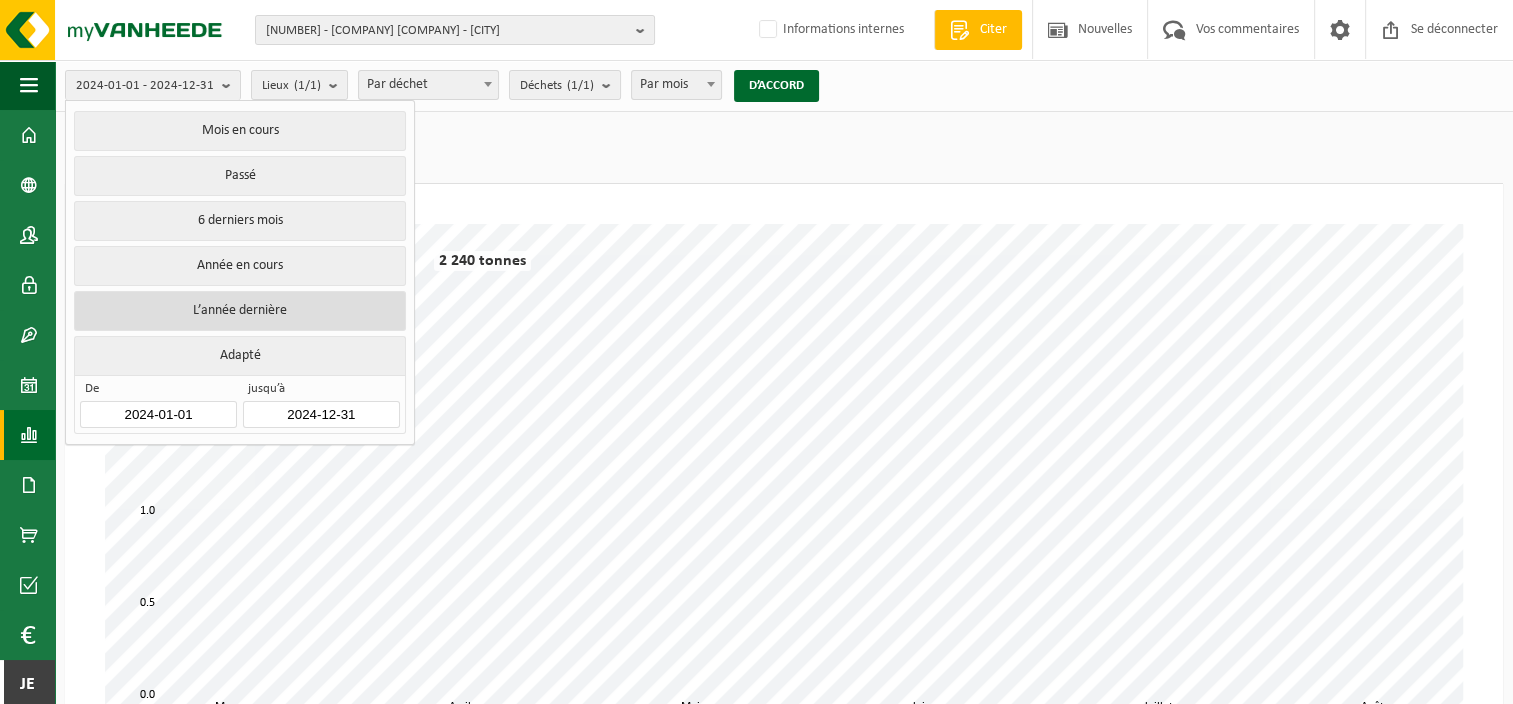 click on "L’année dernière" at bounding box center (239, 311) 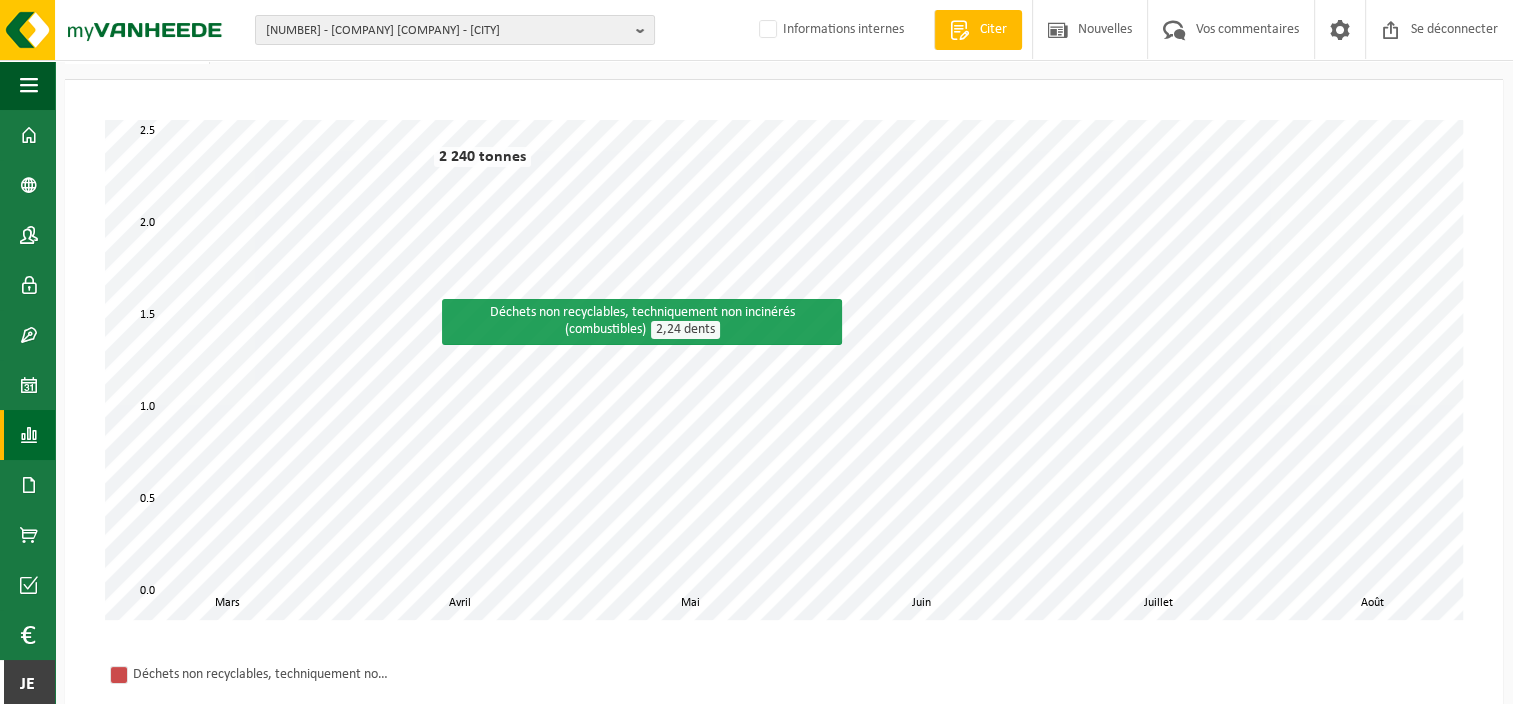 scroll, scrollTop: 94, scrollLeft: 0, axis: vertical 